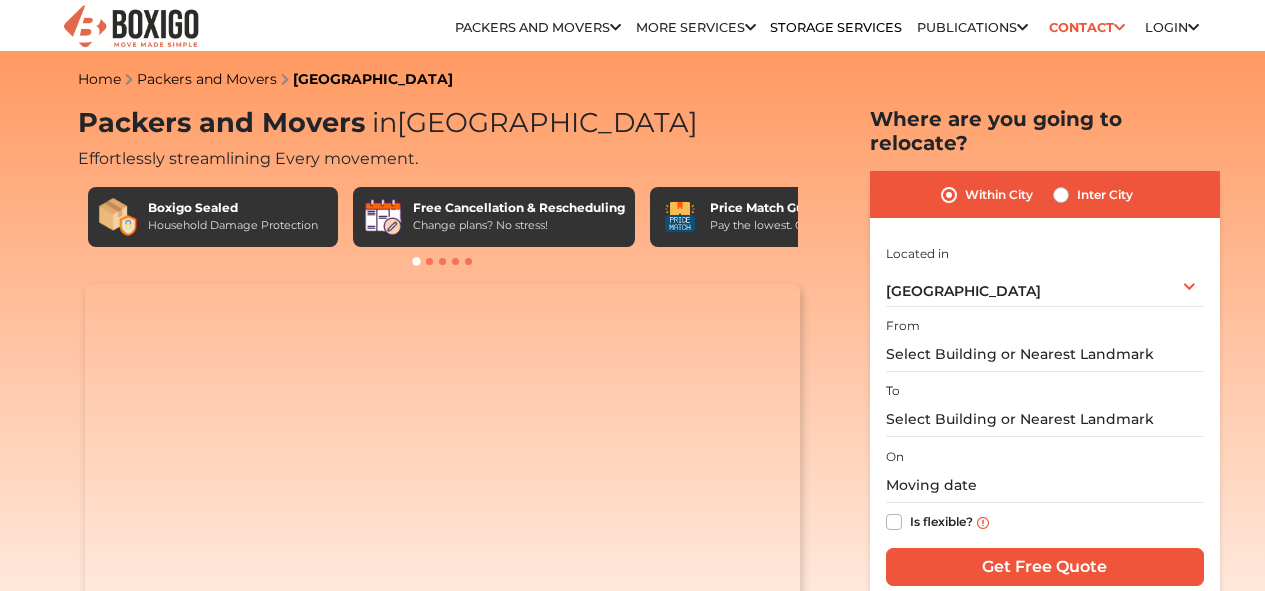 scroll, scrollTop: 0, scrollLeft: 0, axis: both 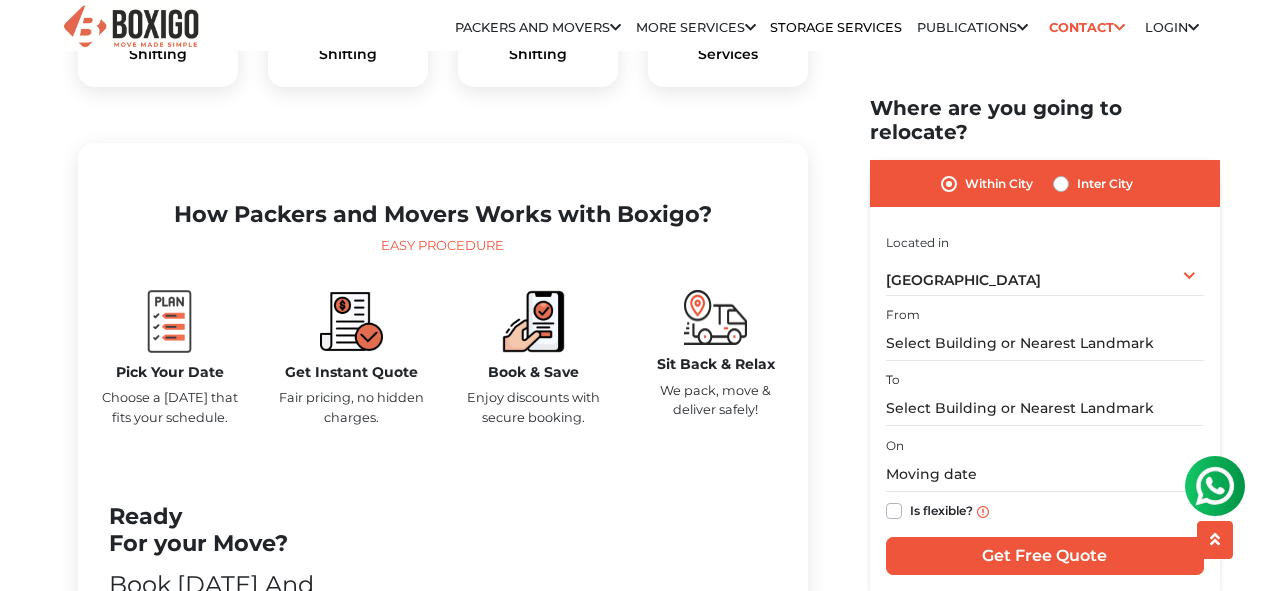 click on "Get Instant Quote
Fair pricing, no hidden charges." at bounding box center [352, 366] 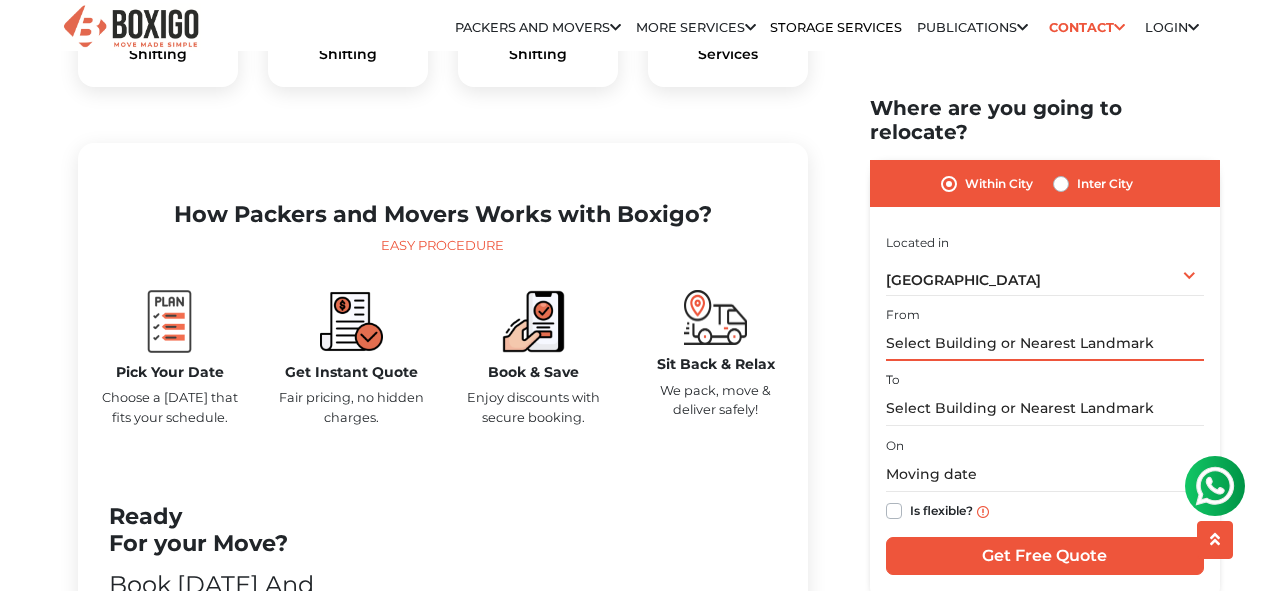 click at bounding box center (1045, 343) 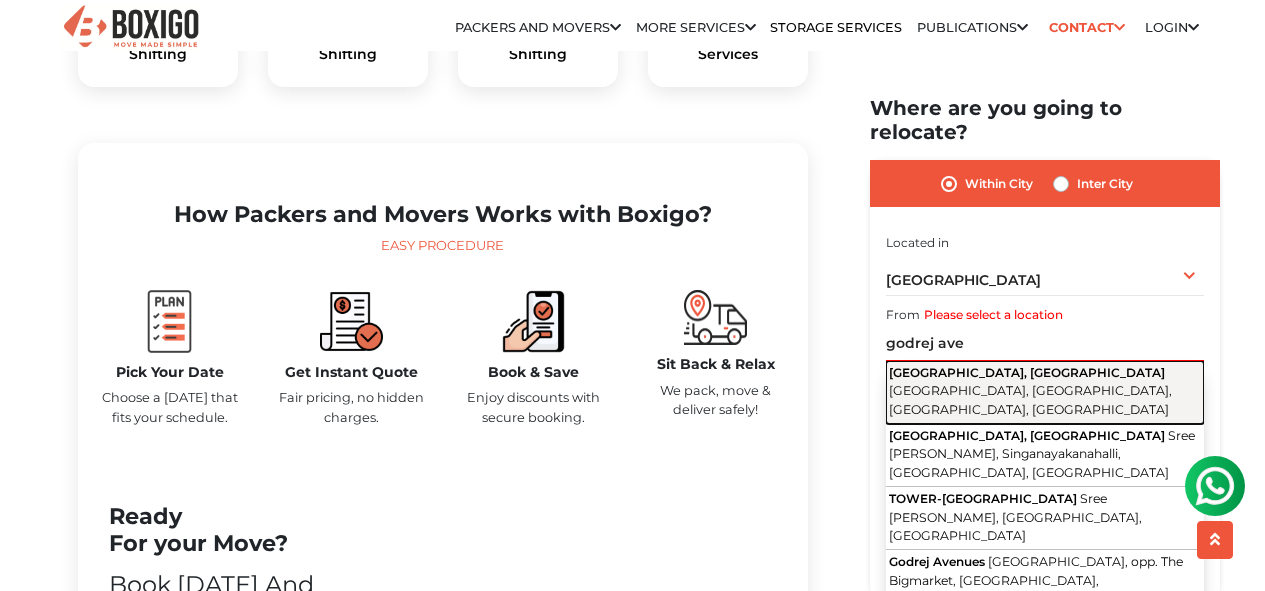 click on "[GEOGRAPHIC_DATA], [GEOGRAPHIC_DATA], [GEOGRAPHIC_DATA], [GEOGRAPHIC_DATA]" at bounding box center (1030, 400) 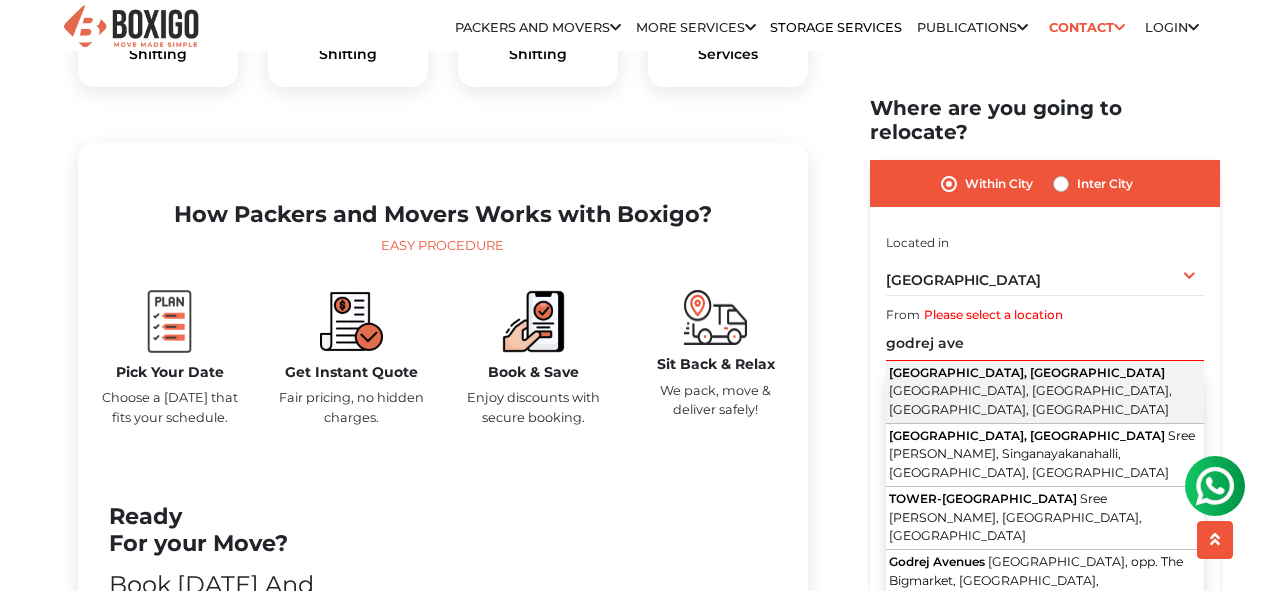 type on "[GEOGRAPHIC_DATA], [GEOGRAPHIC_DATA], [GEOGRAPHIC_DATA], [GEOGRAPHIC_DATA]" 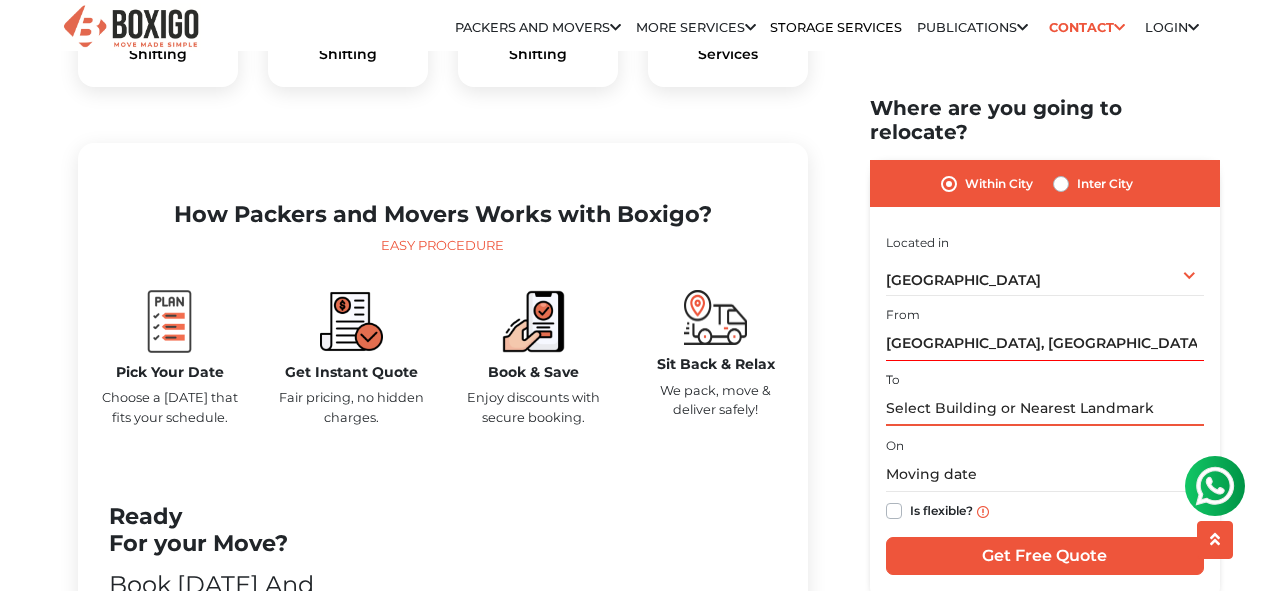 click at bounding box center [1045, 408] 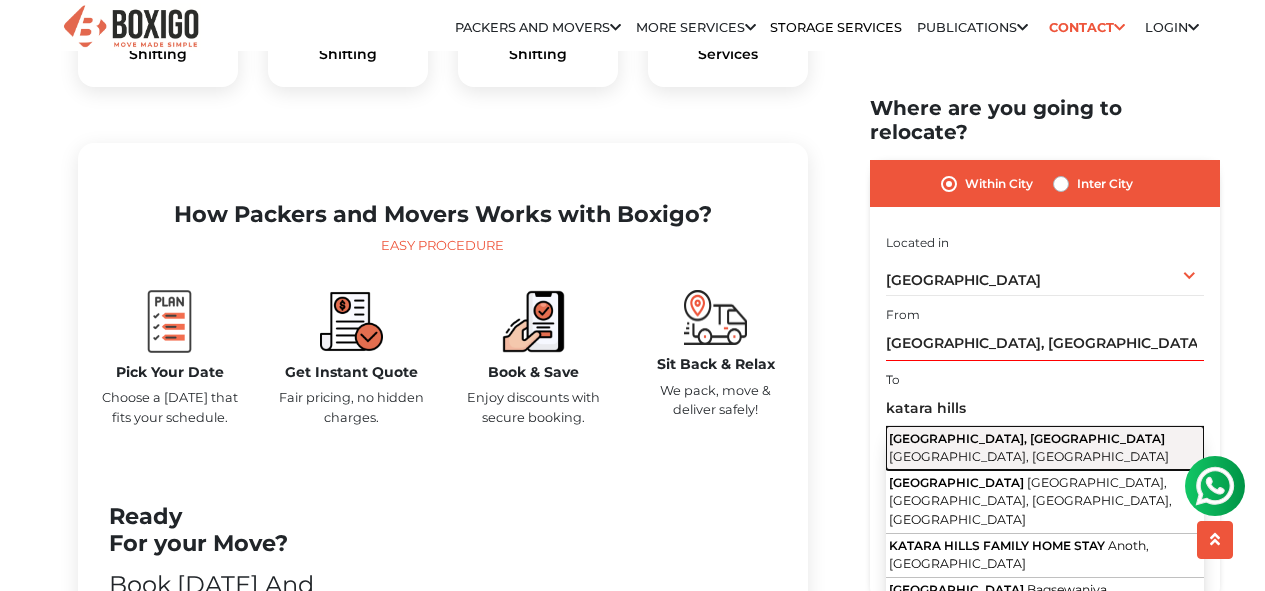 click on "[GEOGRAPHIC_DATA], [GEOGRAPHIC_DATA]" at bounding box center (1027, 437) 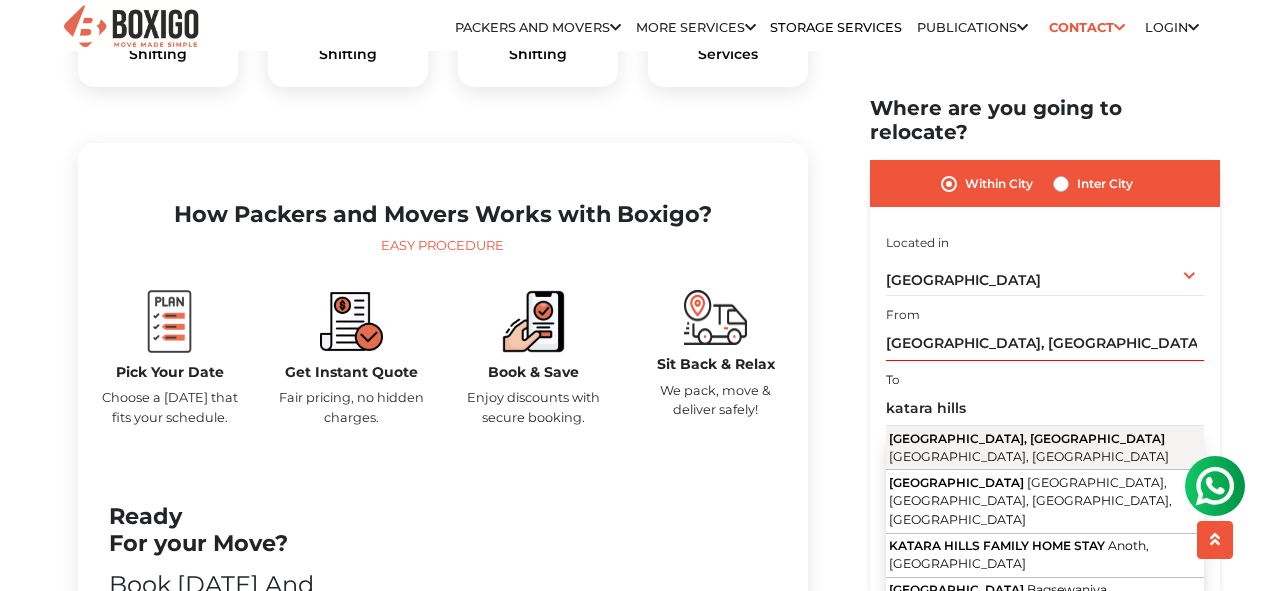 type on "[GEOGRAPHIC_DATA], [GEOGRAPHIC_DATA], [GEOGRAPHIC_DATA], [GEOGRAPHIC_DATA]" 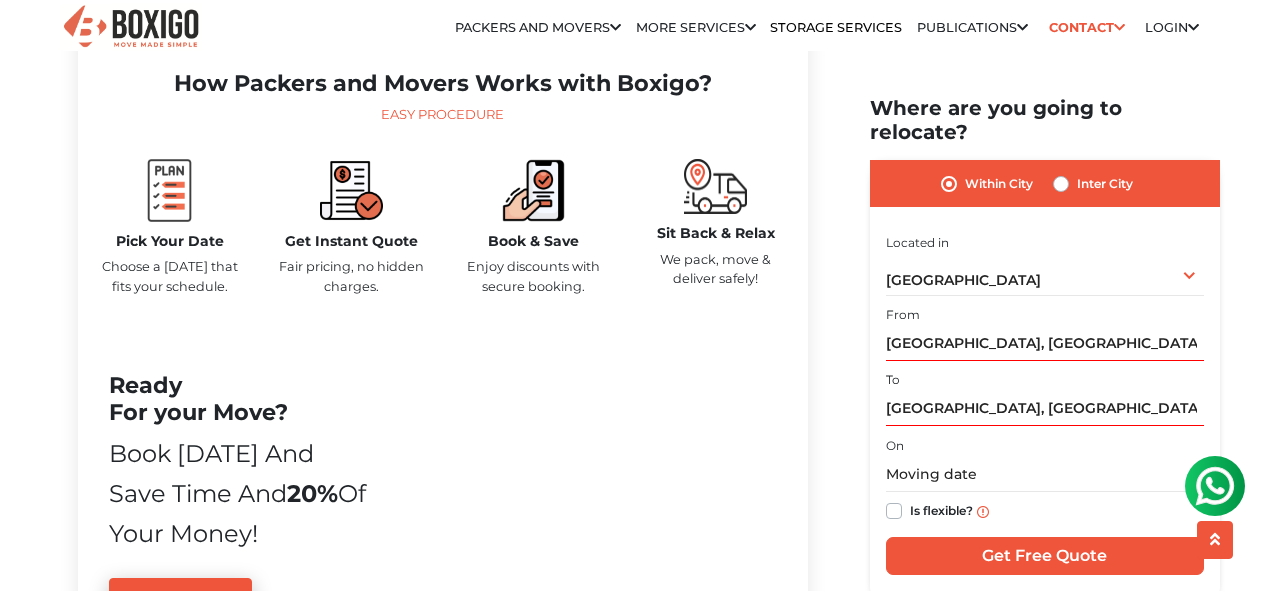 scroll, scrollTop: 947, scrollLeft: 0, axis: vertical 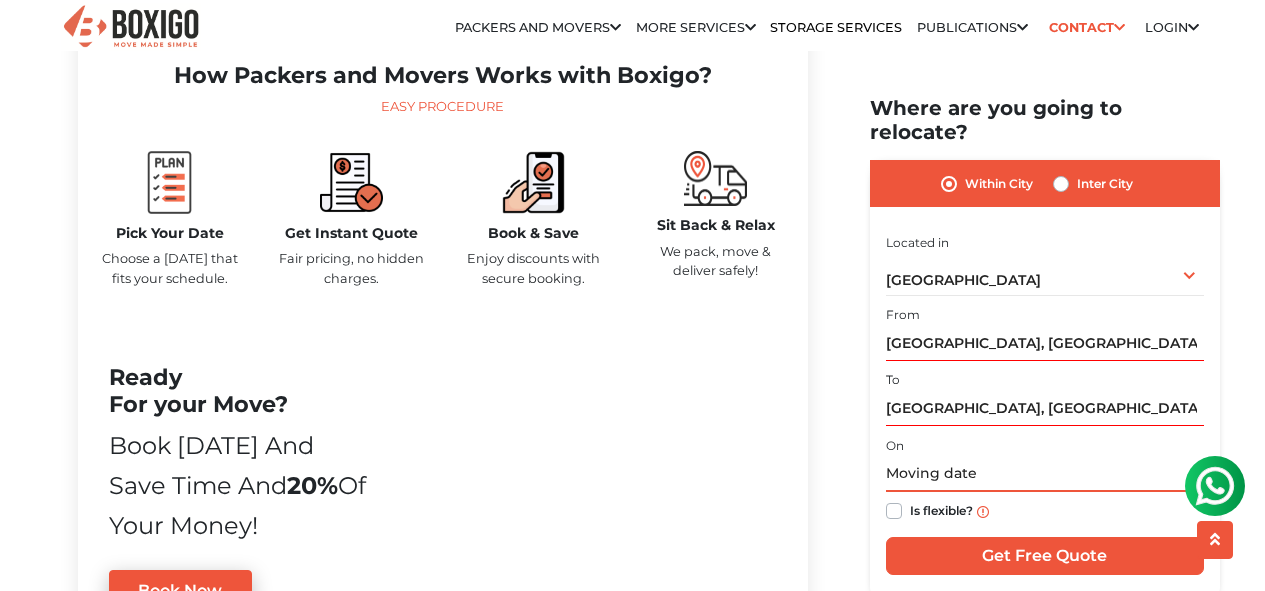 click at bounding box center (1045, 474) 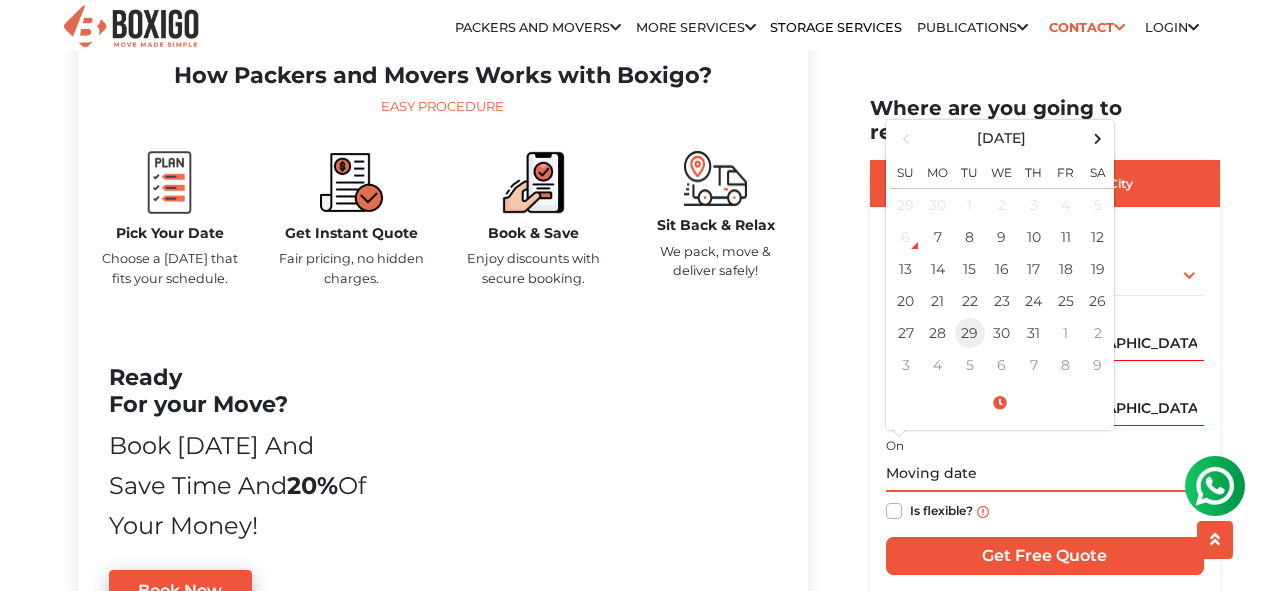 click on "29" at bounding box center [970, 333] 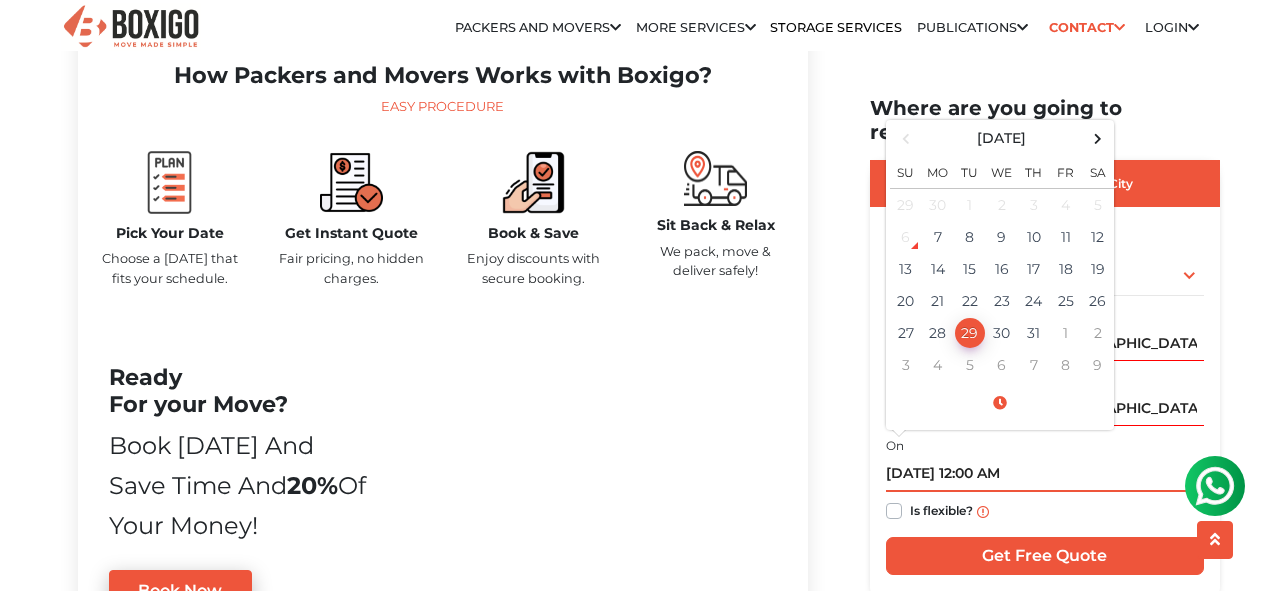 click on "[DATE] 12:00 AM" at bounding box center (1045, 474) 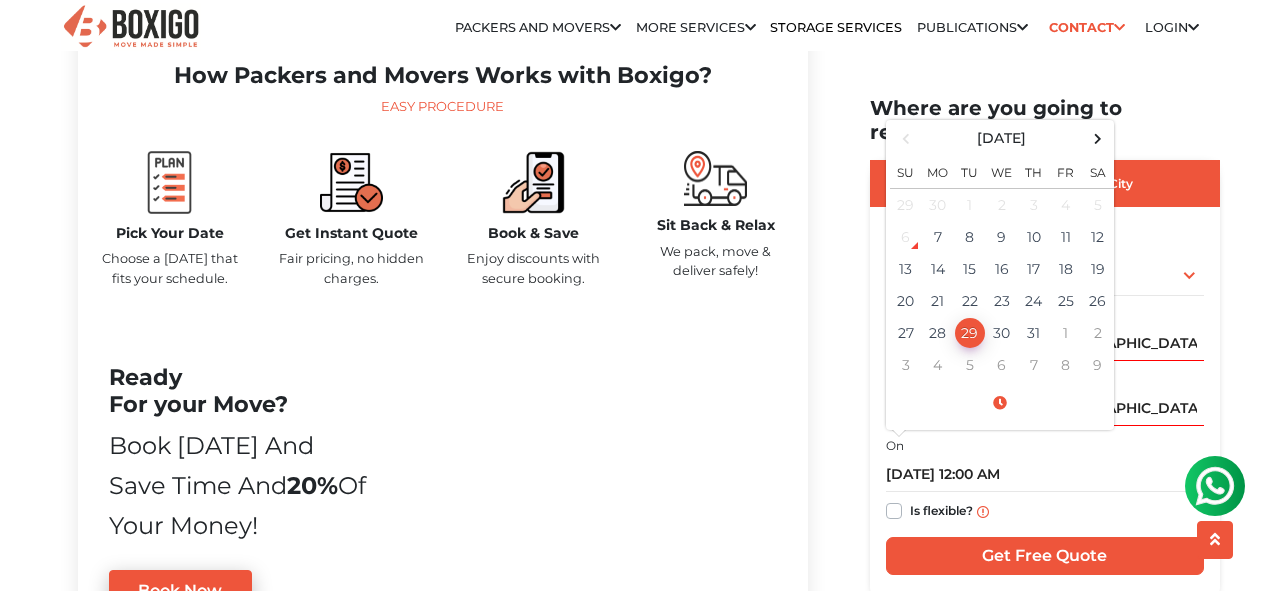 click on "Is flexible?" at bounding box center (941, 509) 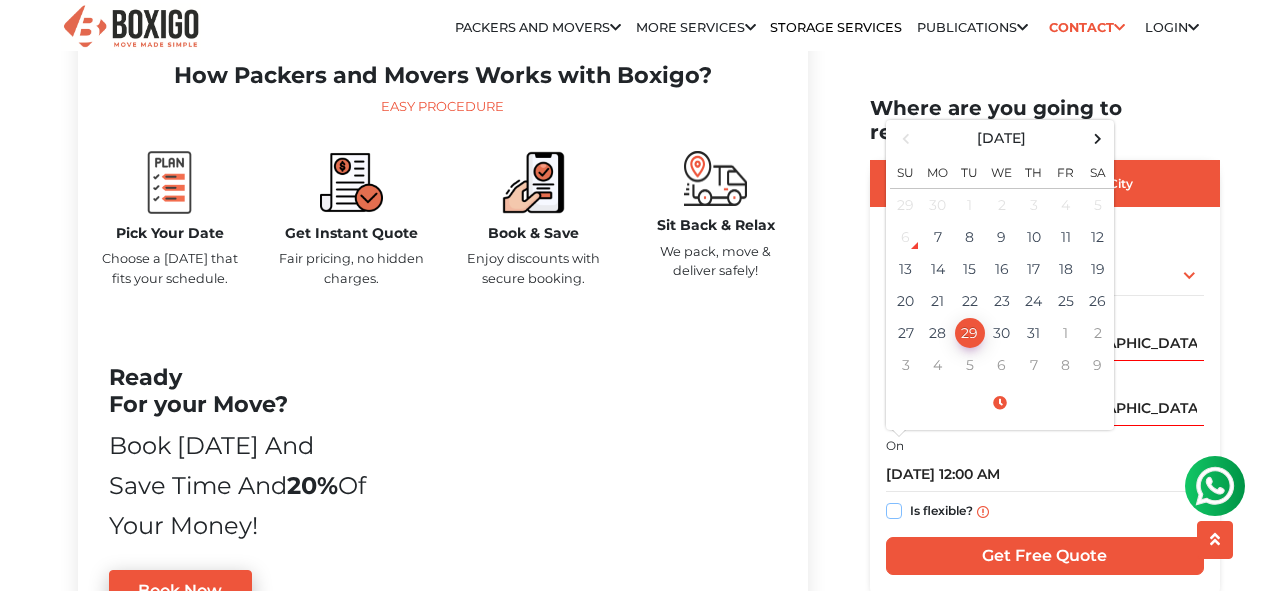 click on "Is flexible?" at bounding box center (894, 509) 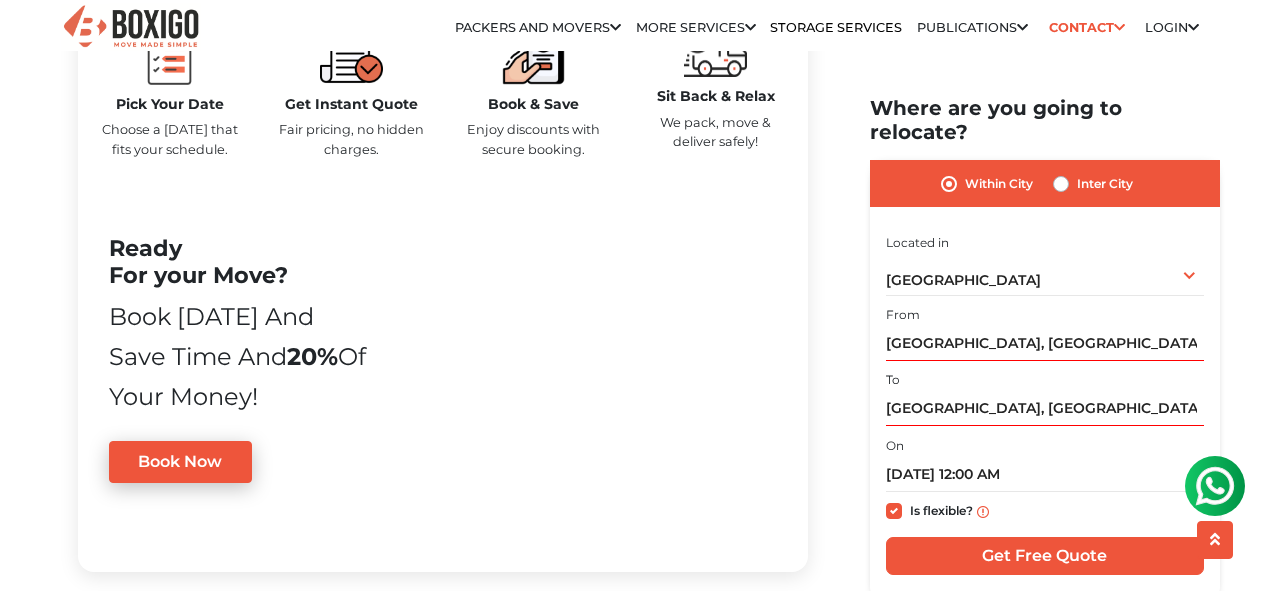 scroll, scrollTop: 1138, scrollLeft: 0, axis: vertical 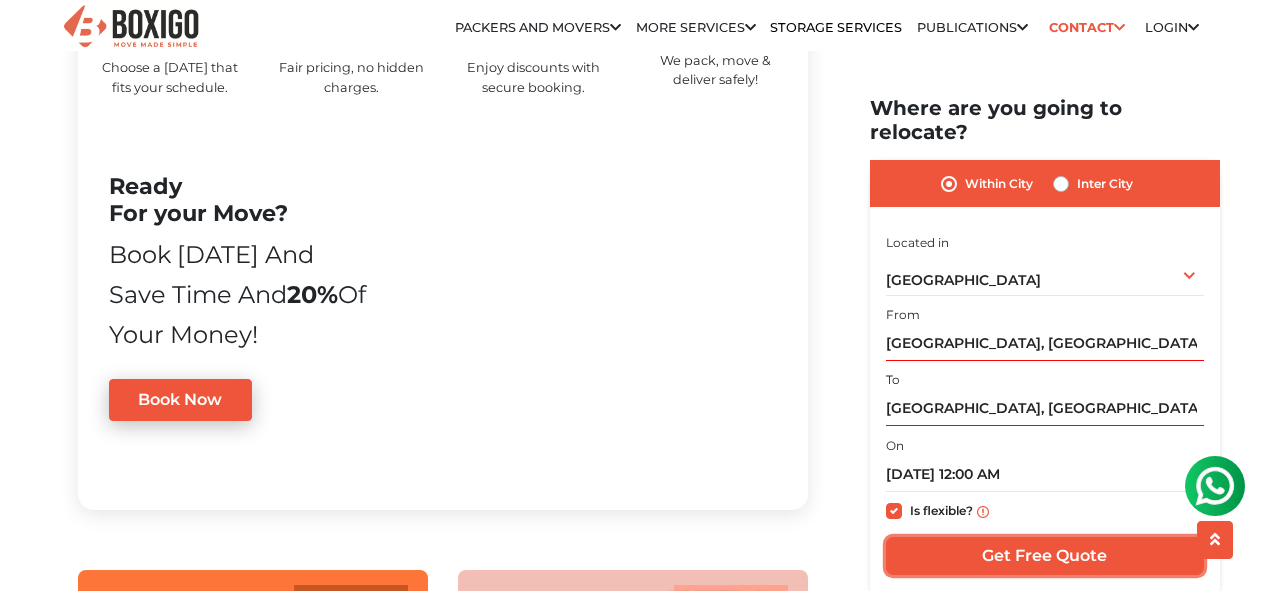 click on "Get Free Quote" at bounding box center [1045, 556] 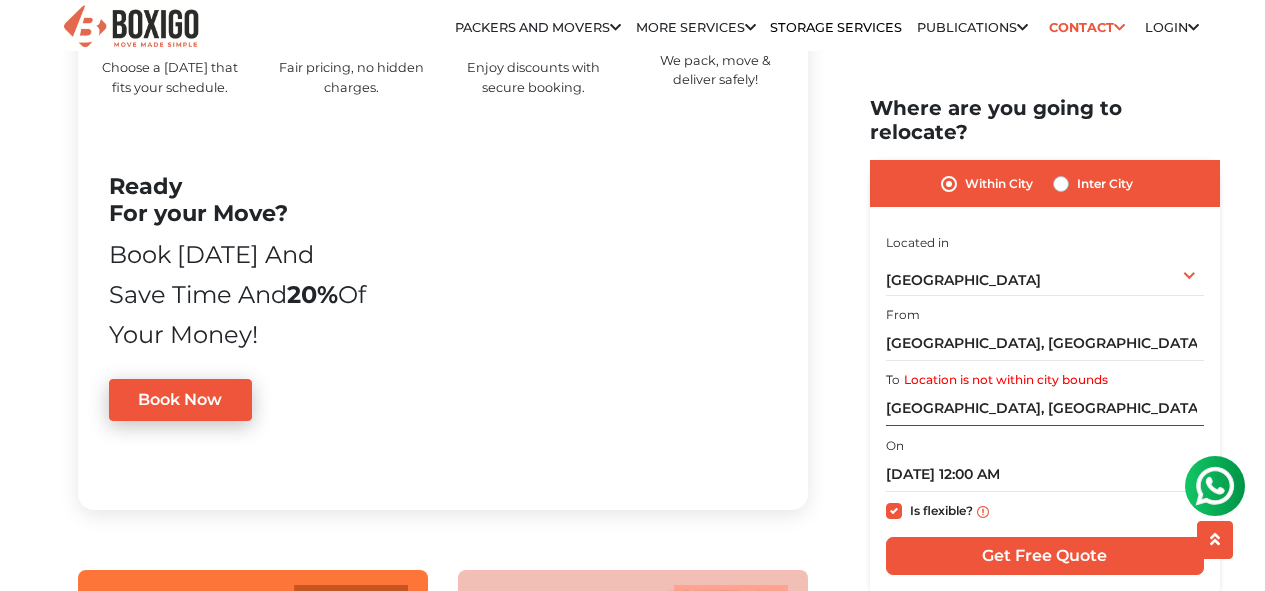 click on "Inter City" at bounding box center (1105, 184) 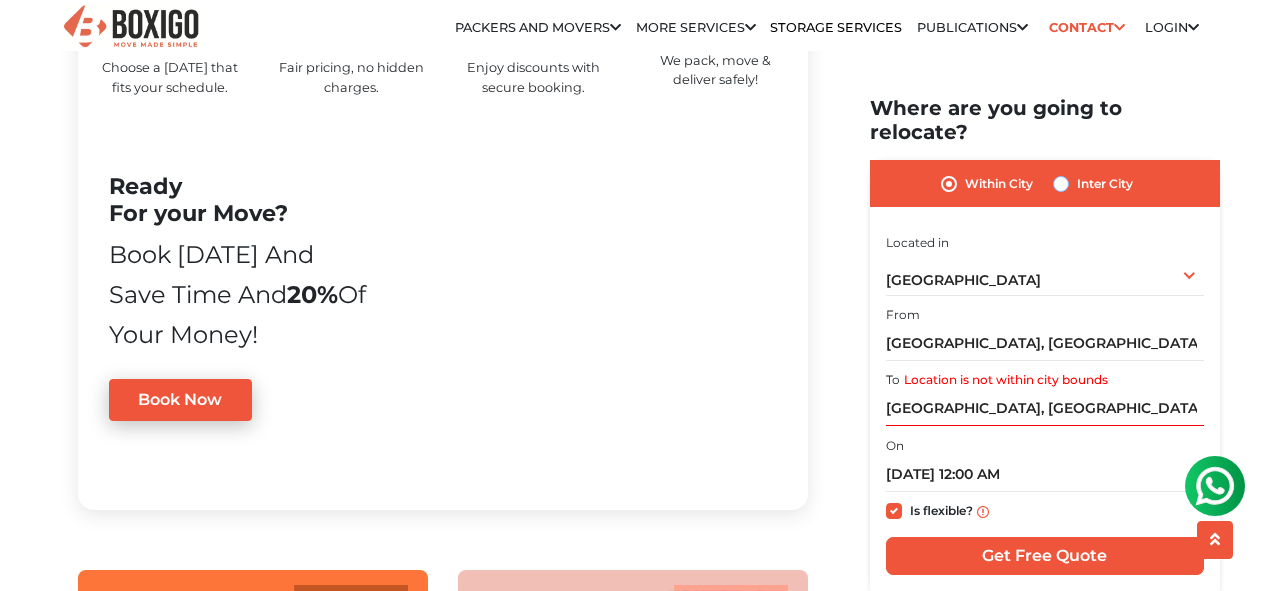 click on "Inter City" at bounding box center (1061, 182) 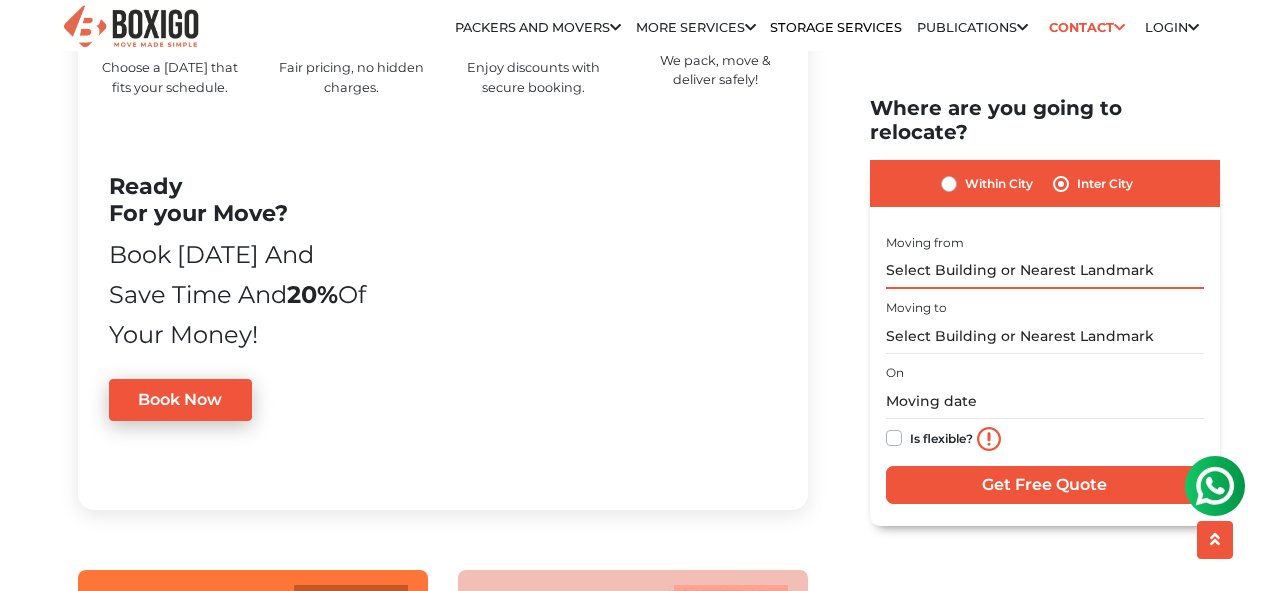 click at bounding box center (1045, 270) 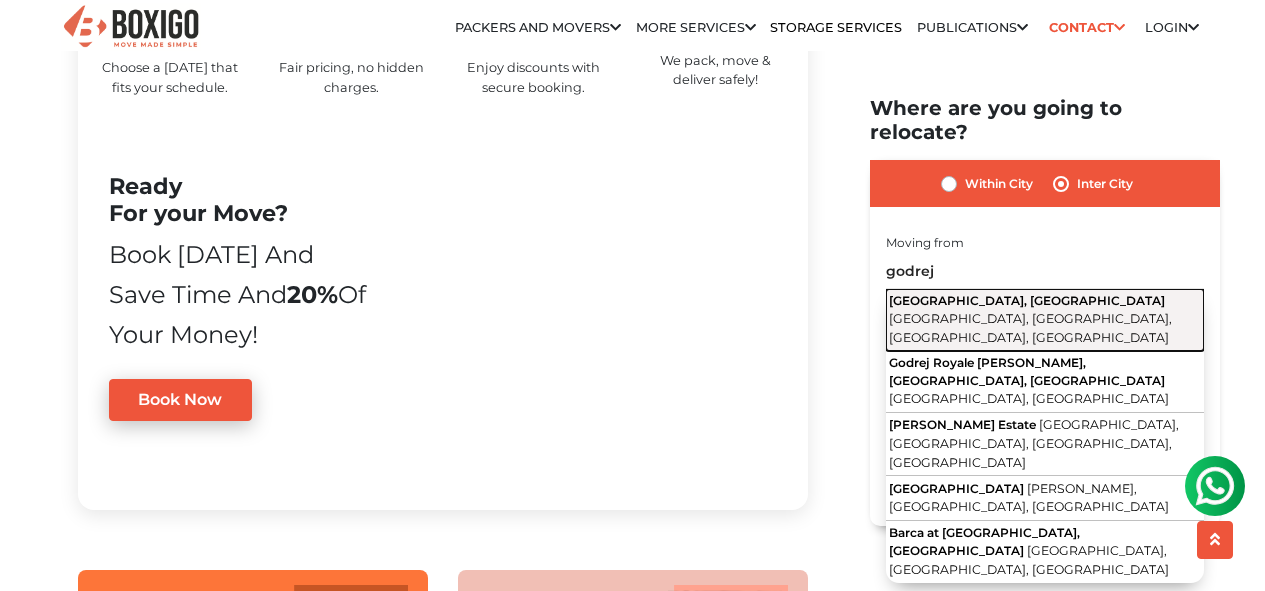 click on "[GEOGRAPHIC_DATA], [GEOGRAPHIC_DATA], [GEOGRAPHIC_DATA], [GEOGRAPHIC_DATA]" at bounding box center (1030, 328) 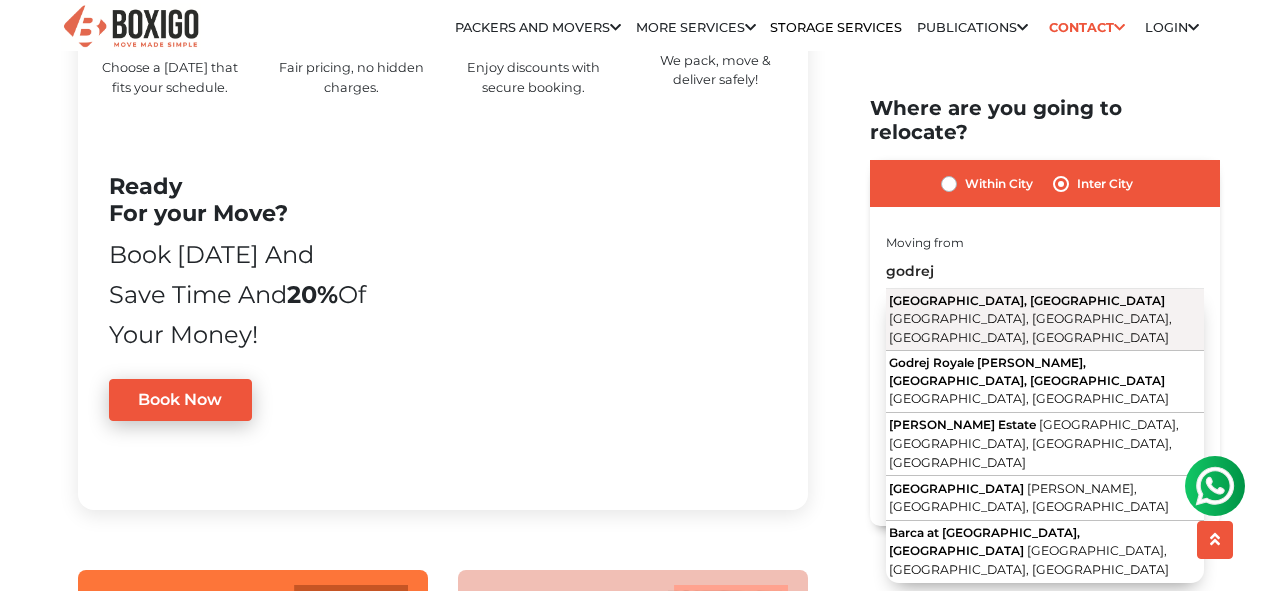 type on "[GEOGRAPHIC_DATA], [GEOGRAPHIC_DATA], [GEOGRAPHIC_DATA], [GEOGRAPHIC_DATA]" 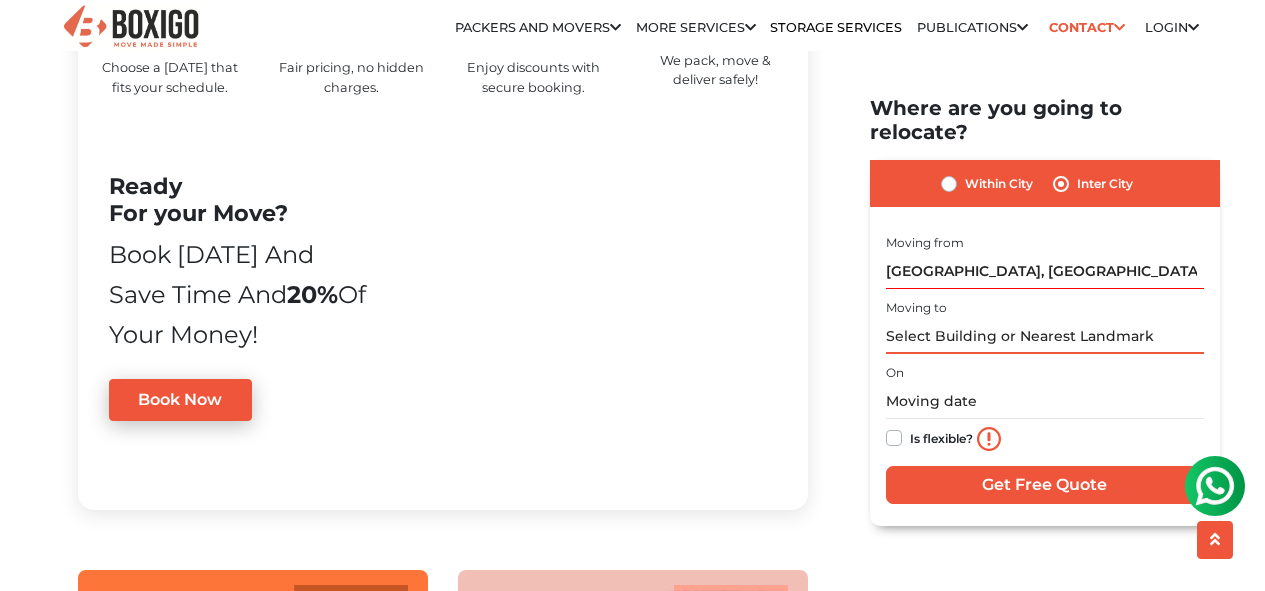 click at bounding box center (1045, 336) 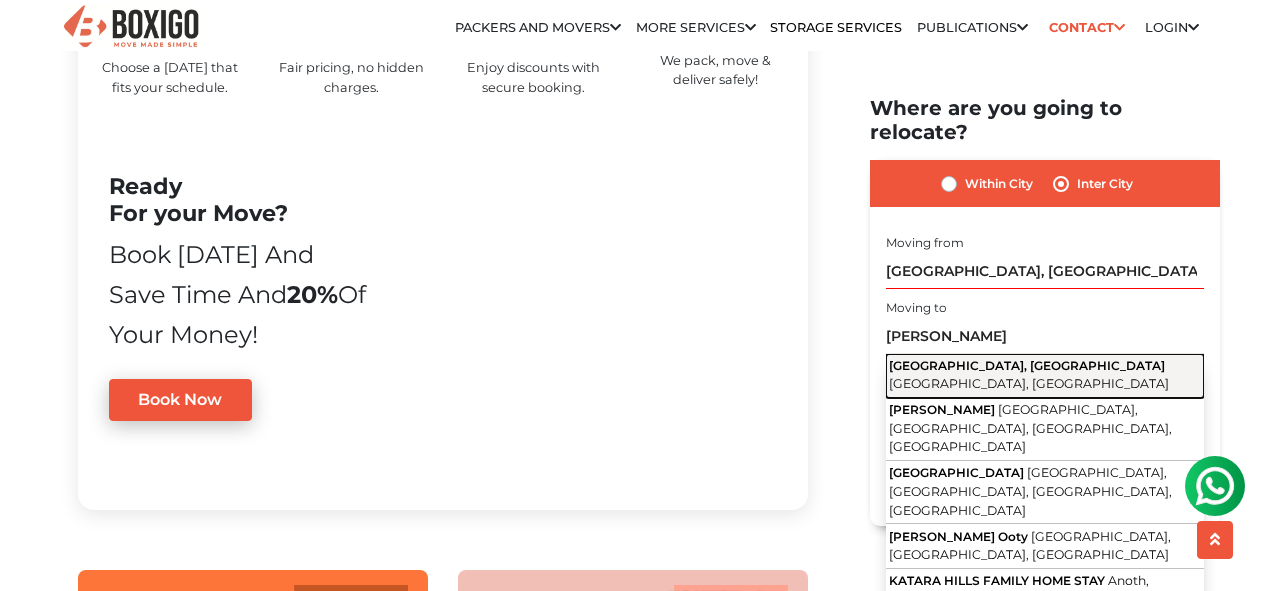 click on "[GEOGRAPHIC_DATA], Bagmugaliya
[GEOGRAPHIC_DATA], [GEOGRAPHIC_DATA]" at bounding box center (1045, 376) 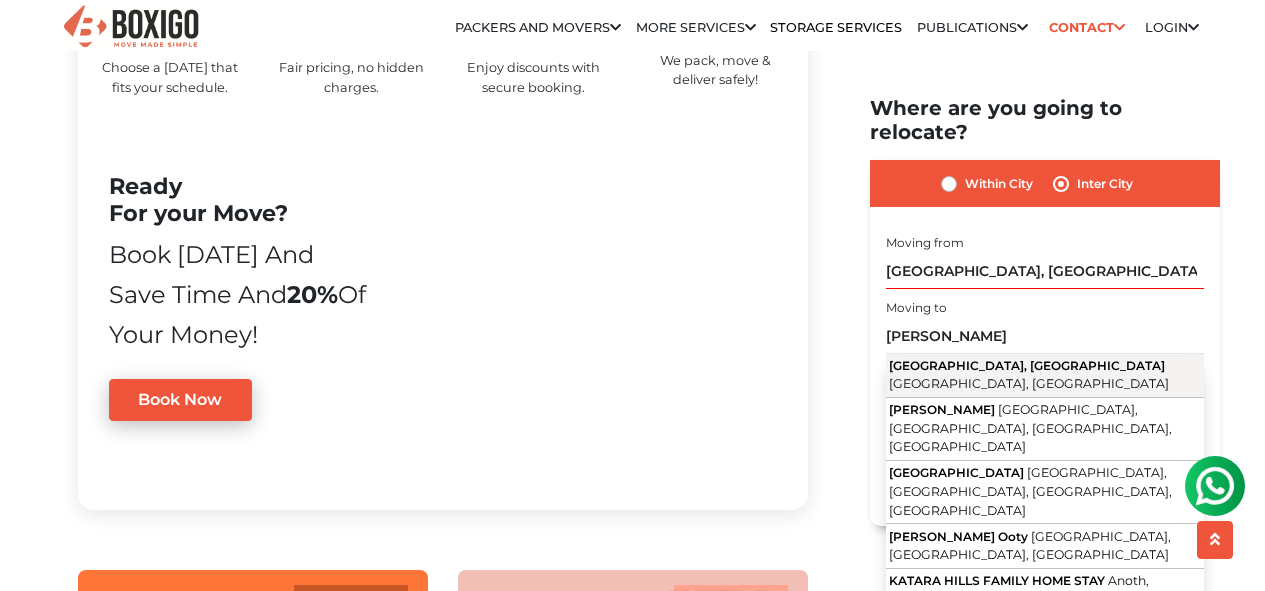 type on "[GEOGRAPHIC_DATA], [GEOGRAPHIC_DATA], [GEOGRAPHIC_DATA], [GEOGRAPHIC_DATA]" 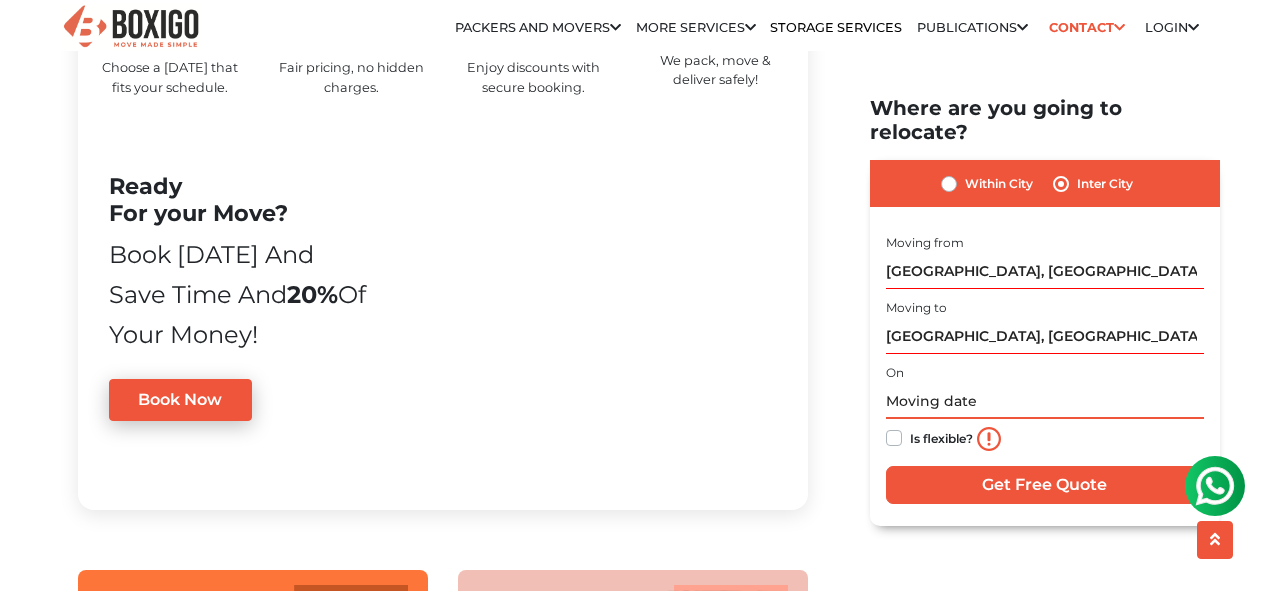 click at bounding box center (1045, 401) 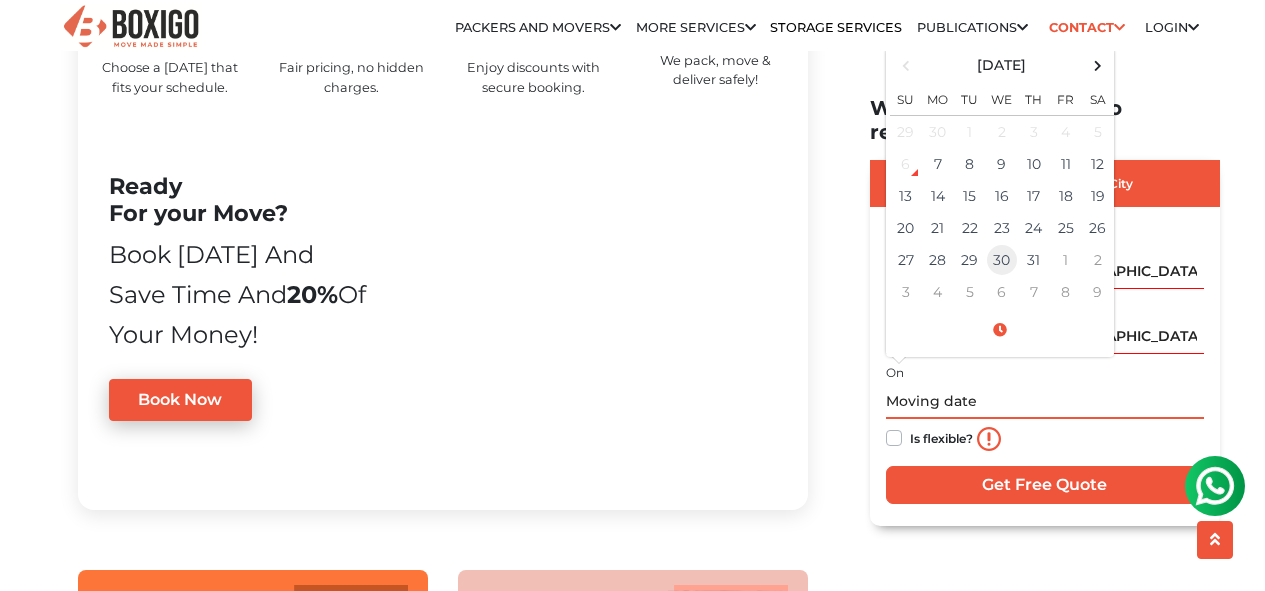 click on "30" at bounding box center (1002, 260) 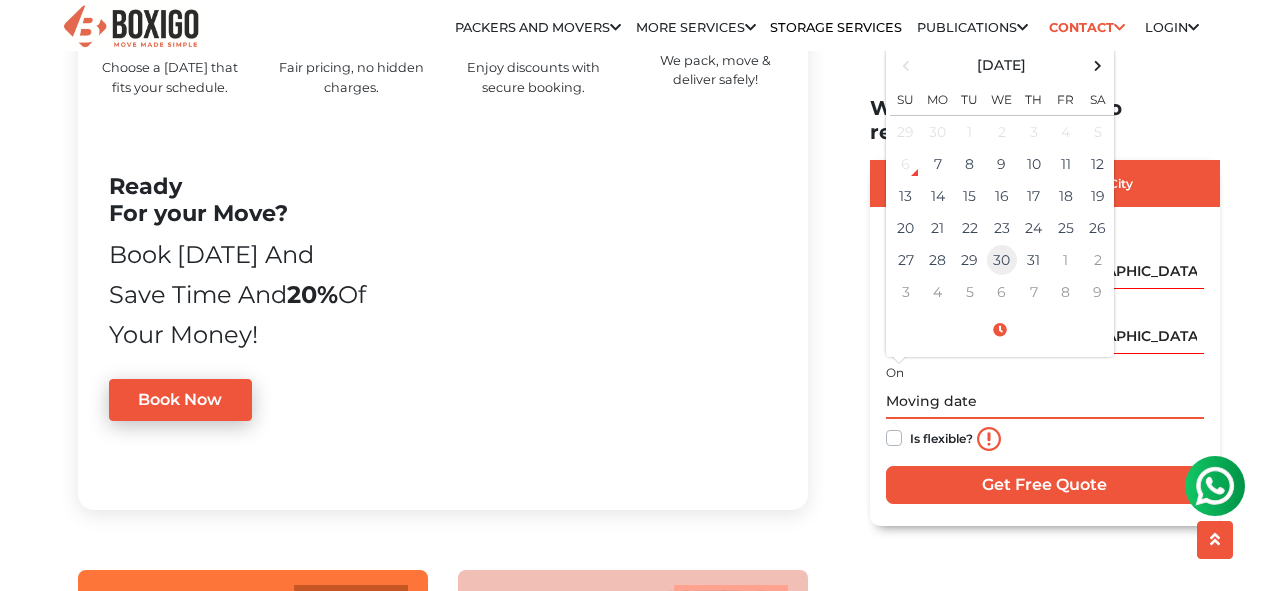 type on "[DATE] 12:00 AM" 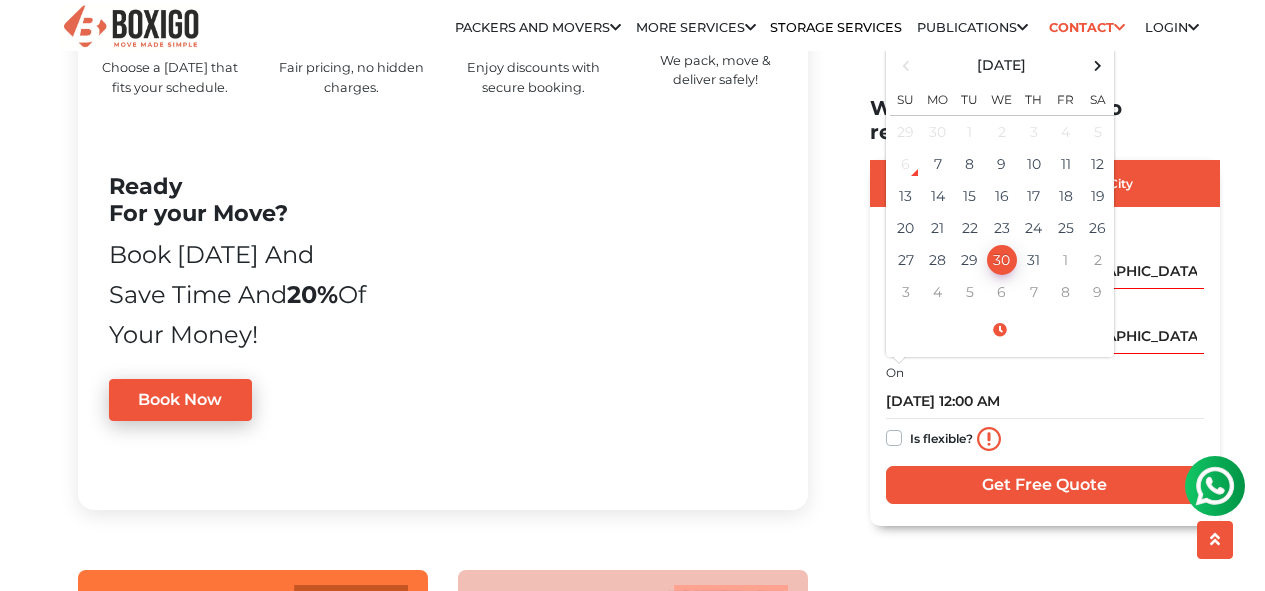 click on "Is flexible?" at bounding box center [941, 436] 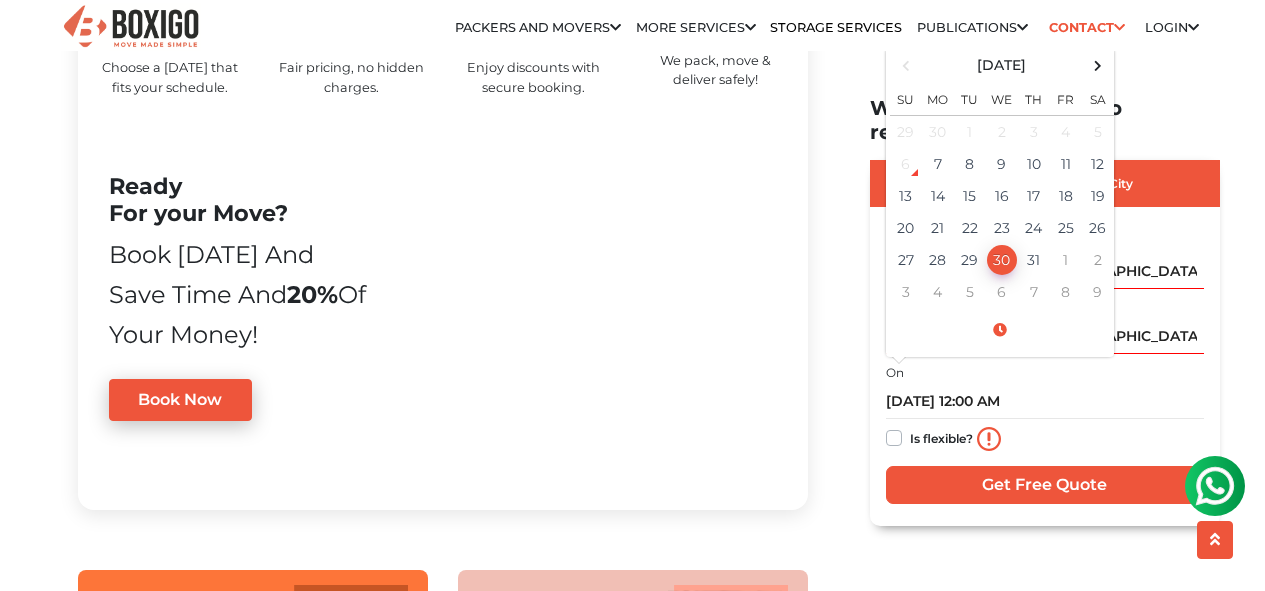 click on "Is flexible?" at bounding box center (894, 436) 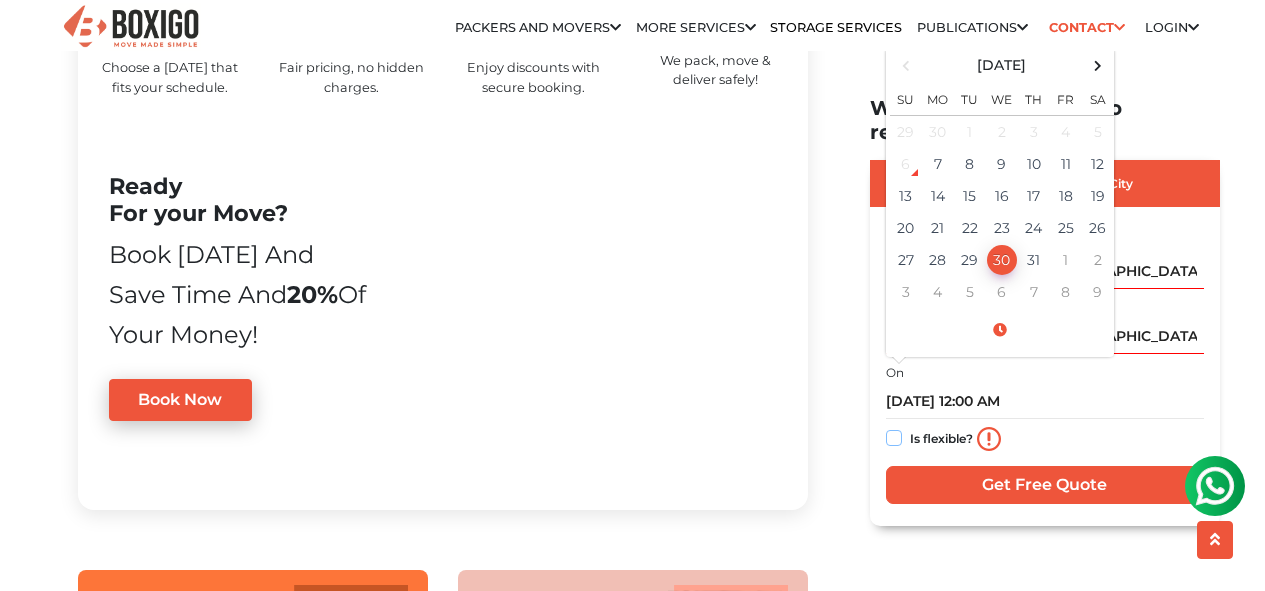 checkbox on "true" 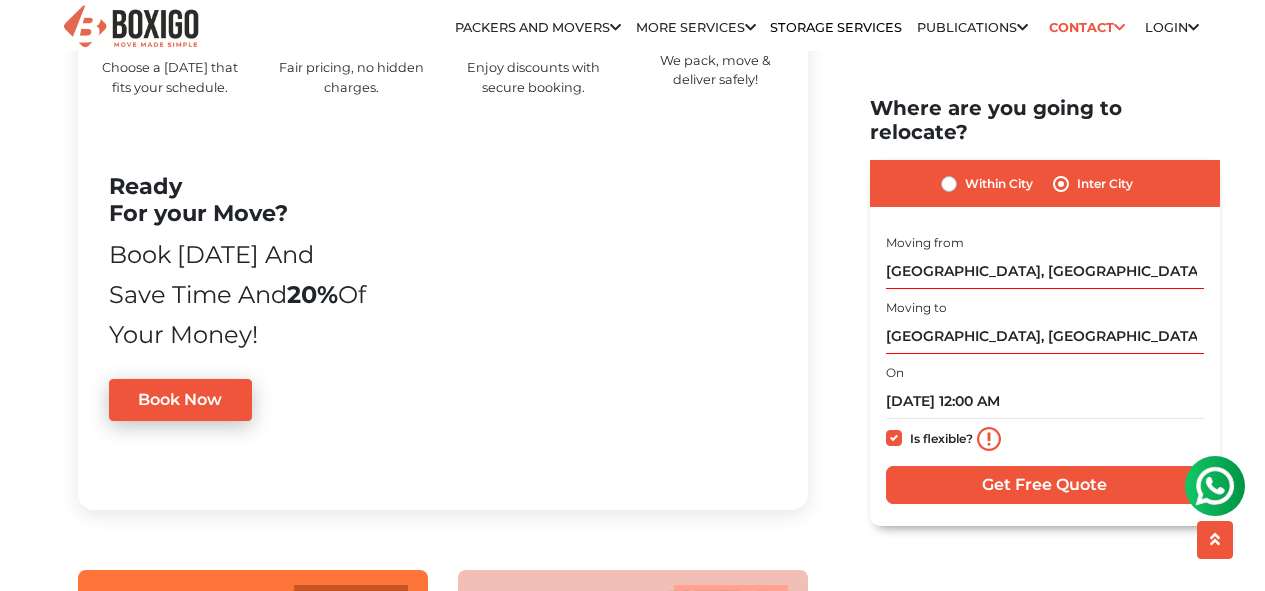 click on "Get Free Quote" at bounding box center [1045, 484] 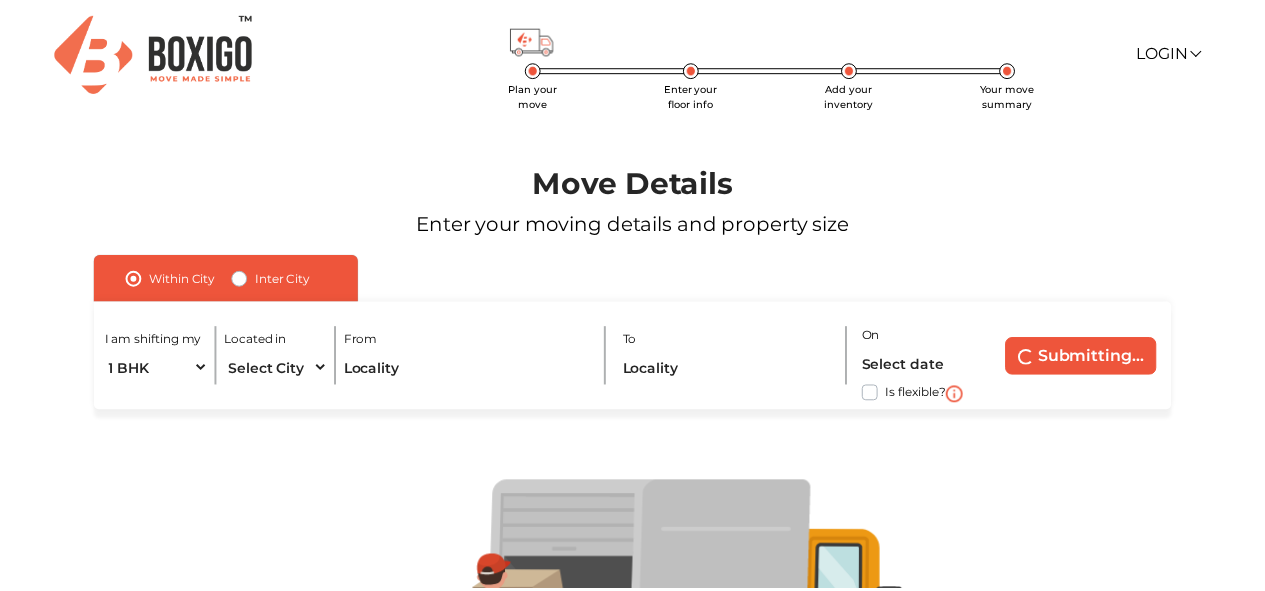 scroll, scrollTop: 0, scrollLeft: 0, axis: both 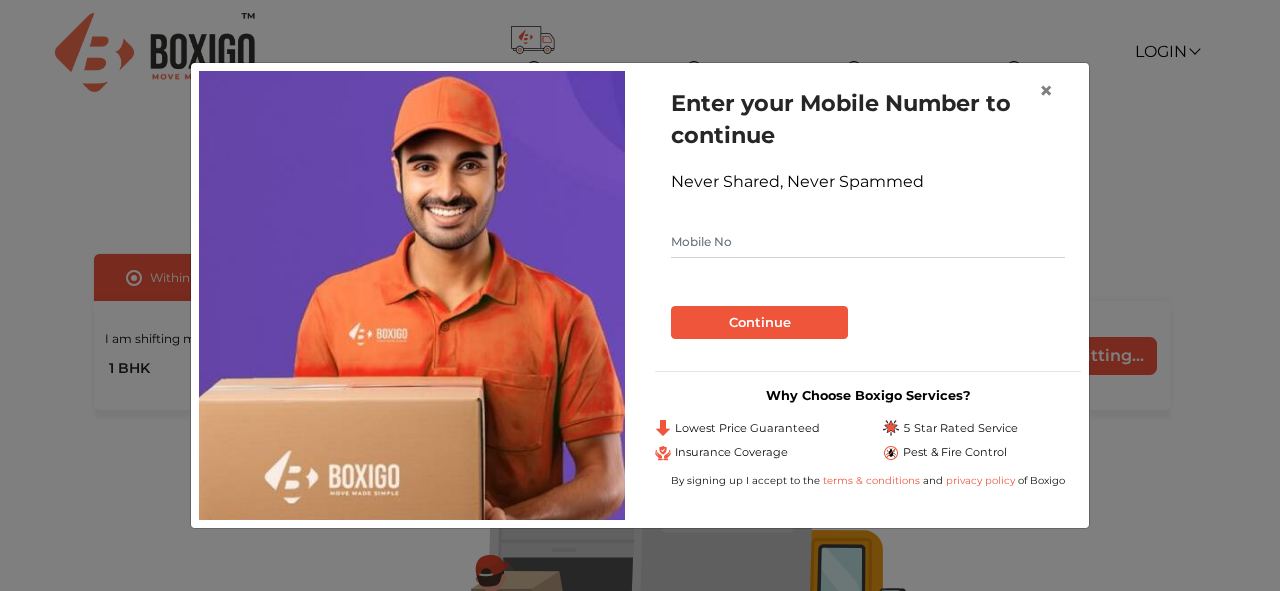 click at bounding box center [868, 242] 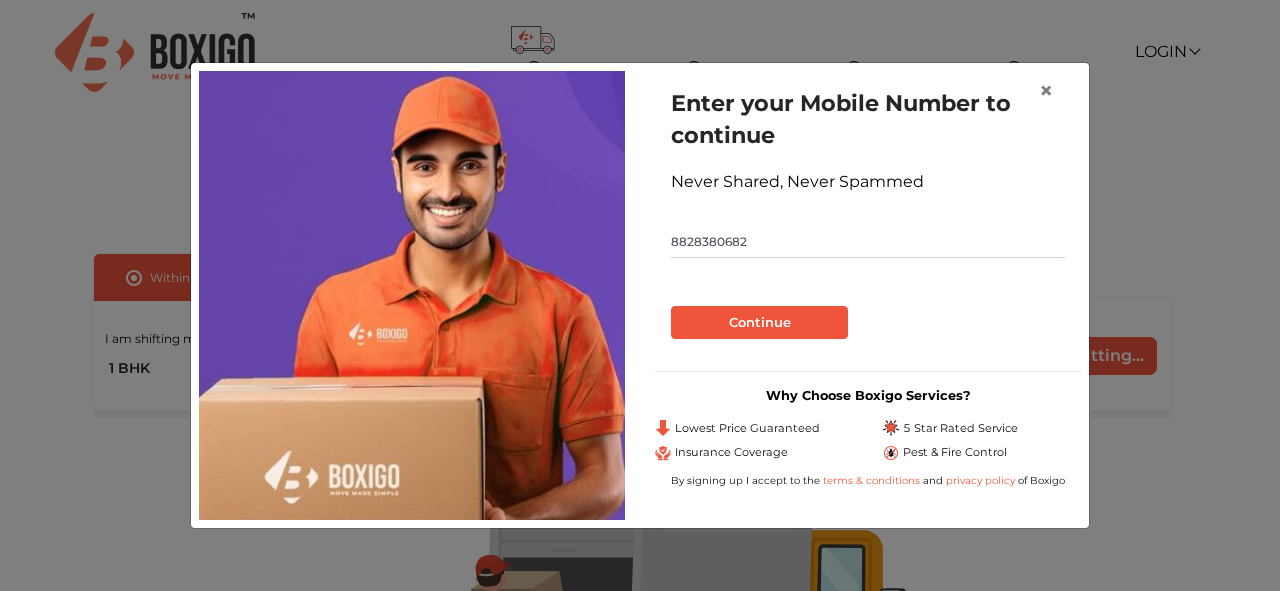 type on "8828380682" 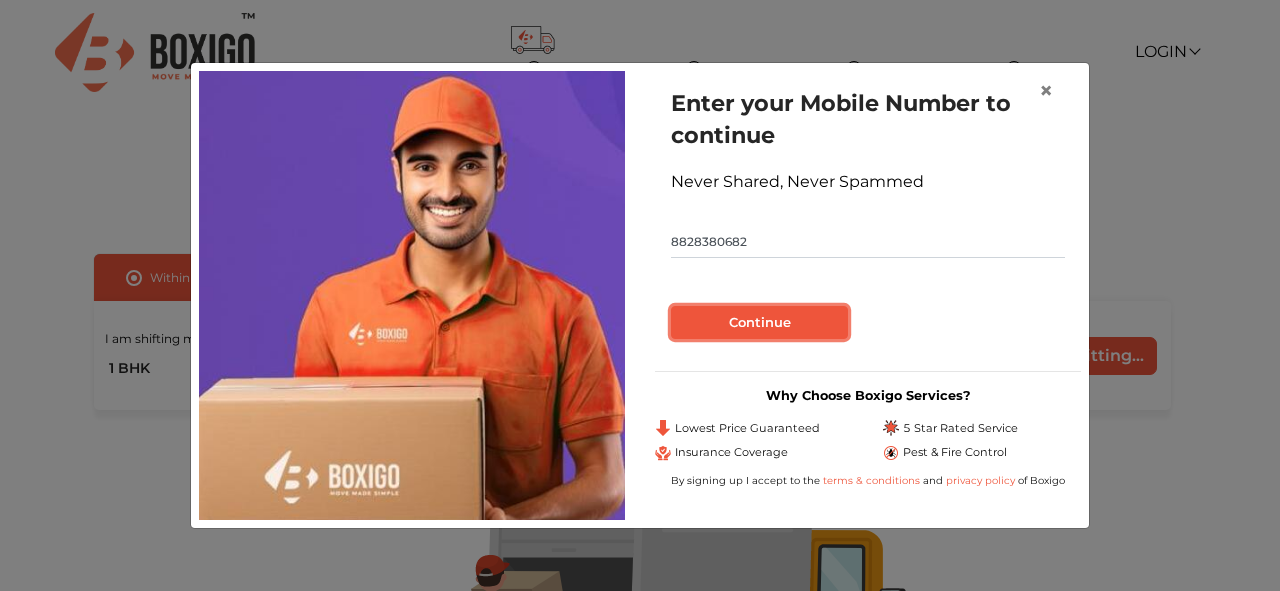 click on "Continue" at bounding box center (759, 323) 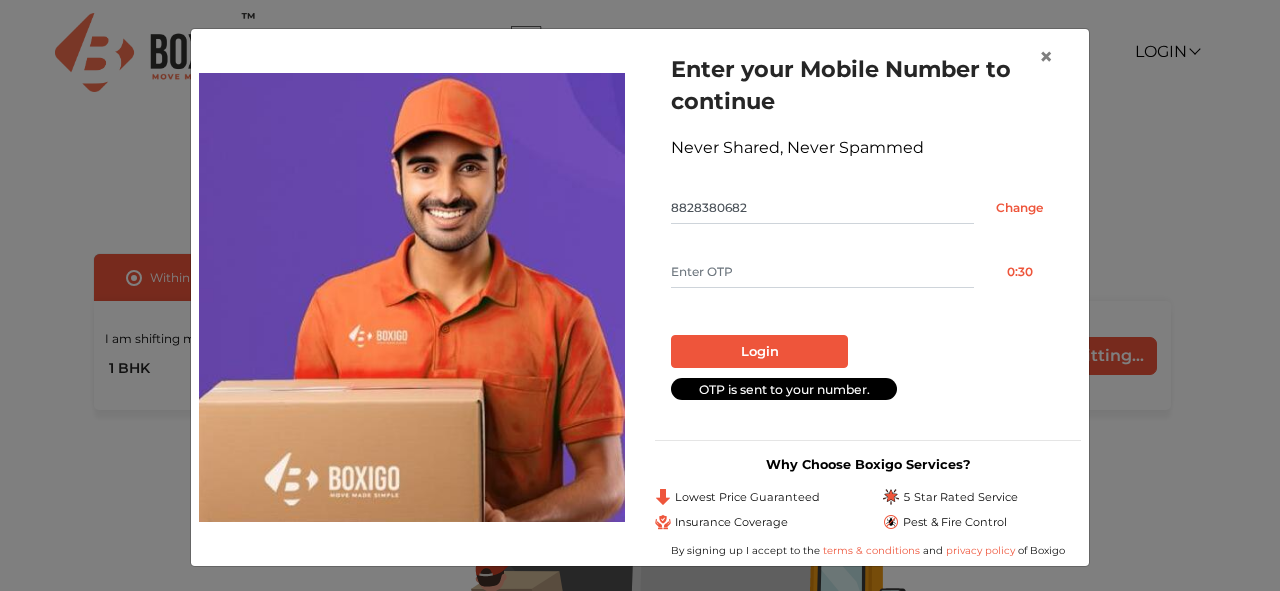 click at bounding box center [822, 272] 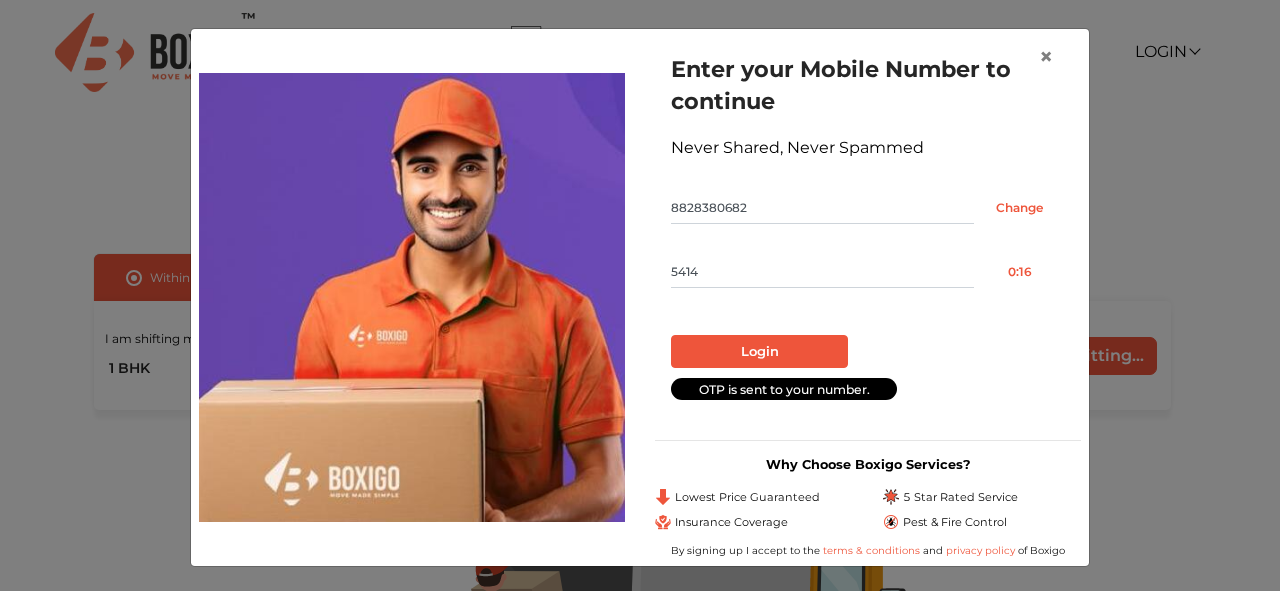 type on "5414" 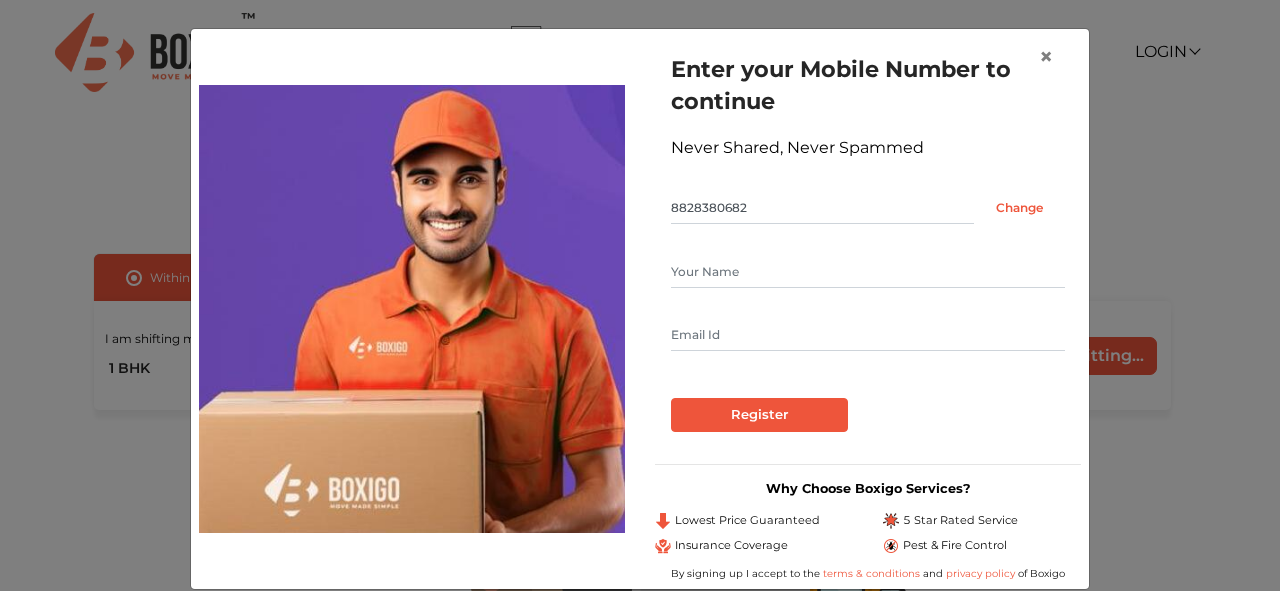 click at bounding box center [868, 272] 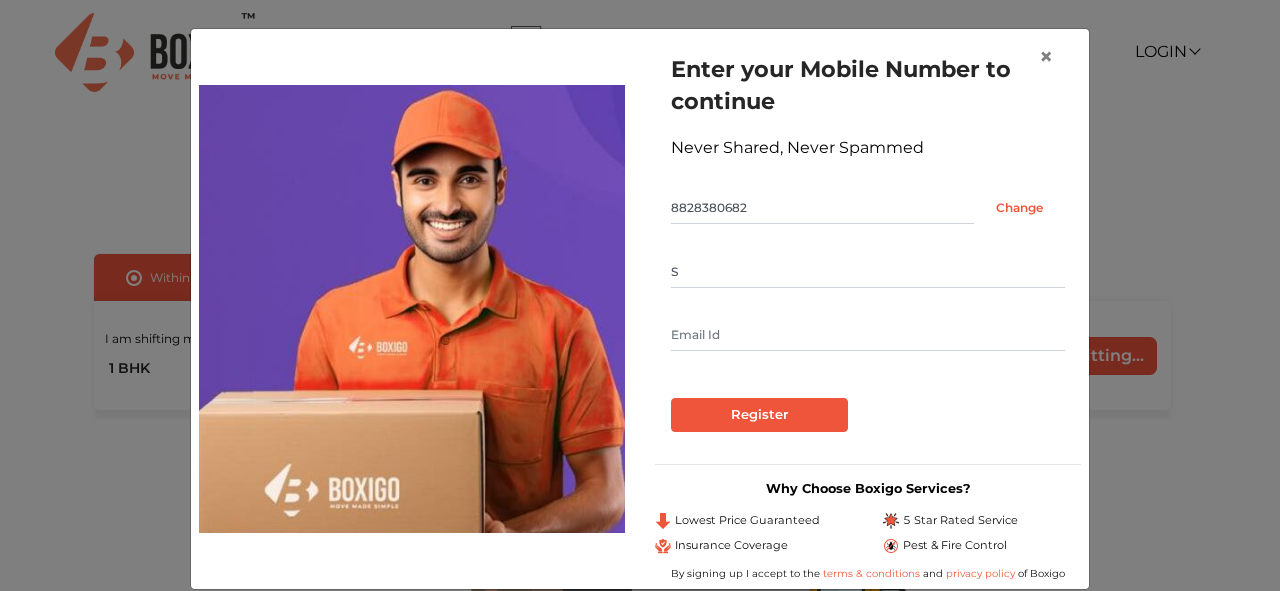 type on "Sourabh Rajput" 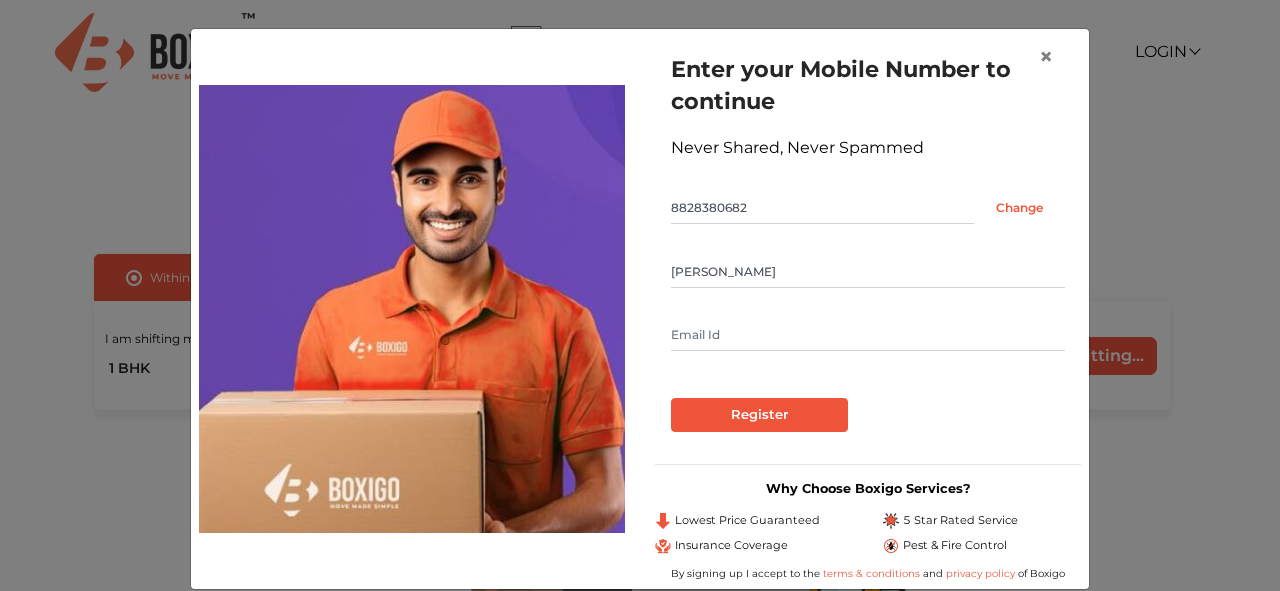 type on "sourabhr619@gmail.com" 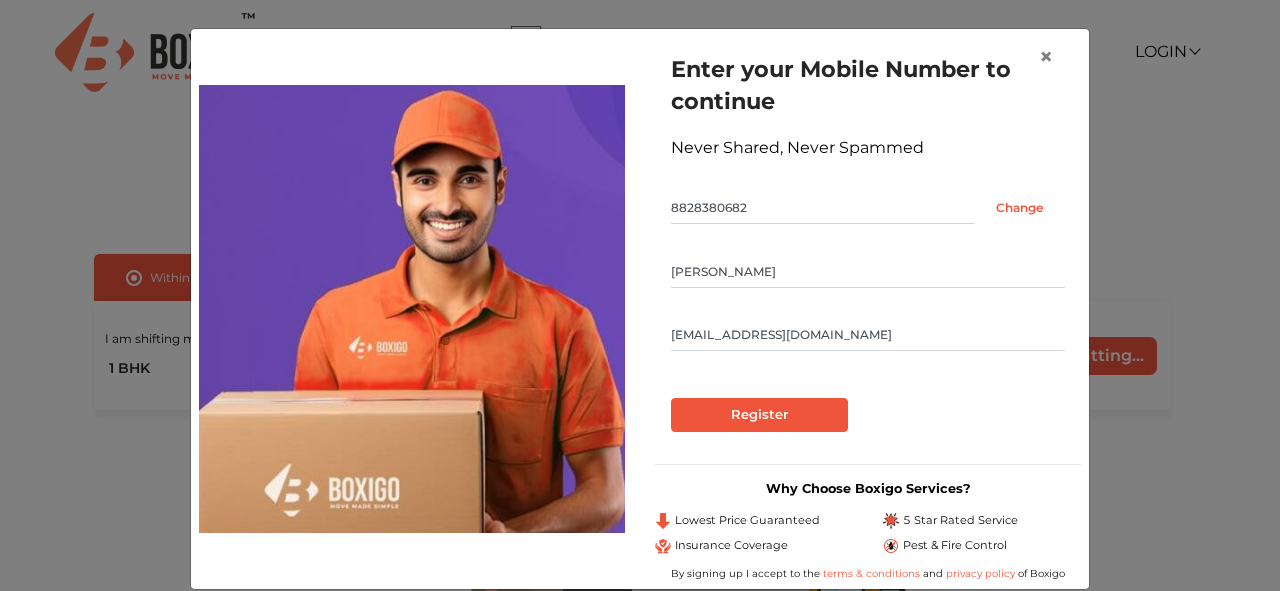 click on "Sourabh Rajput" at bounding box center [868, 272] 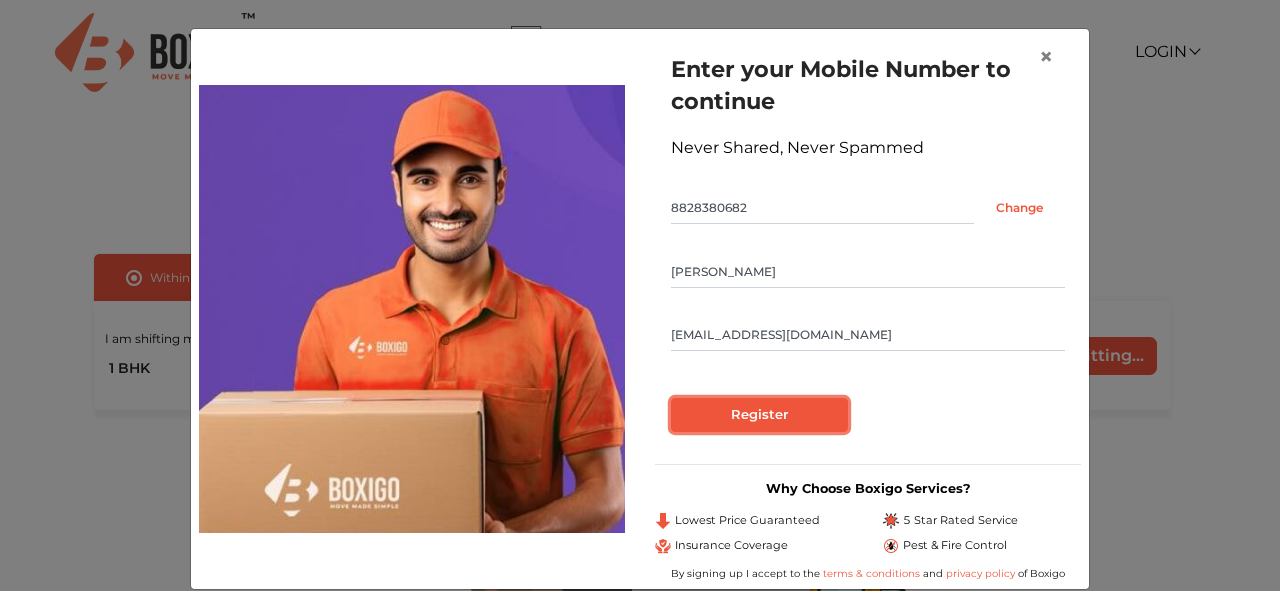 click on "Register" at bounding box center (759, 415) 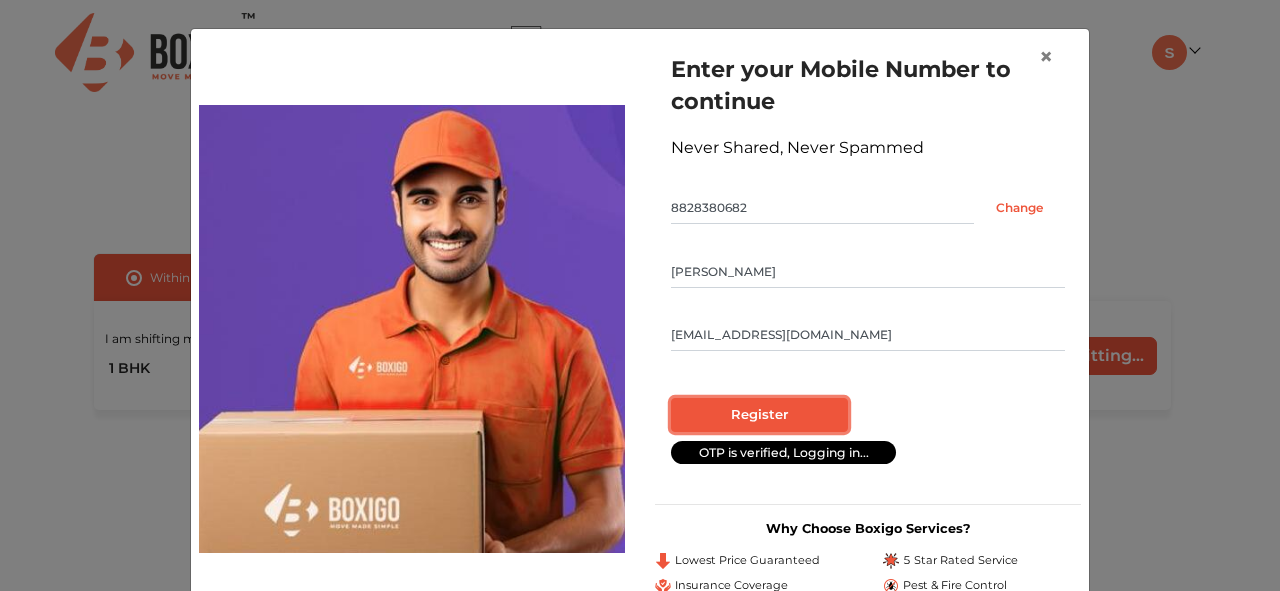radio on "false" 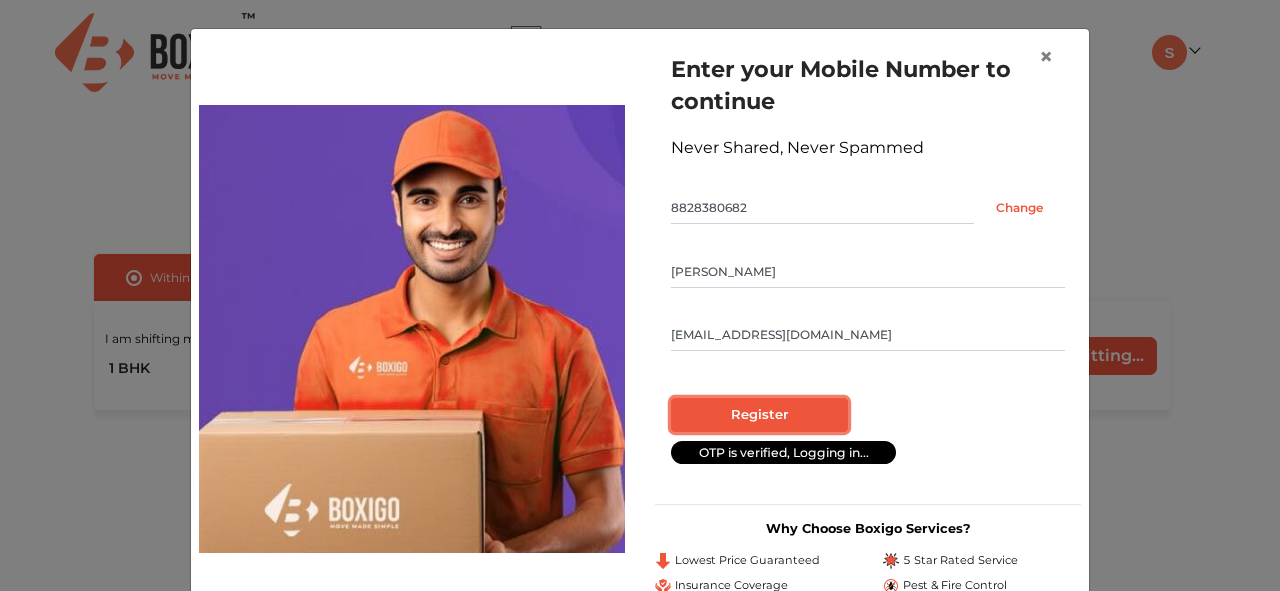 radio on "true" 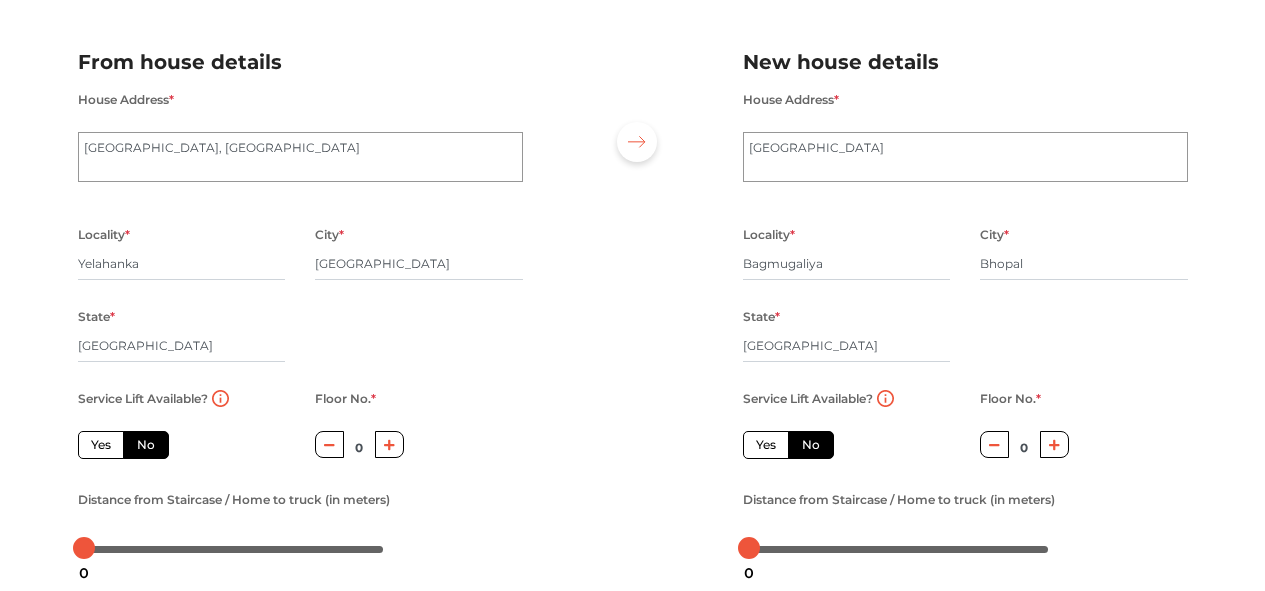 scroll, scrollTop: 125, scrollLeft: 0, axis: vertical 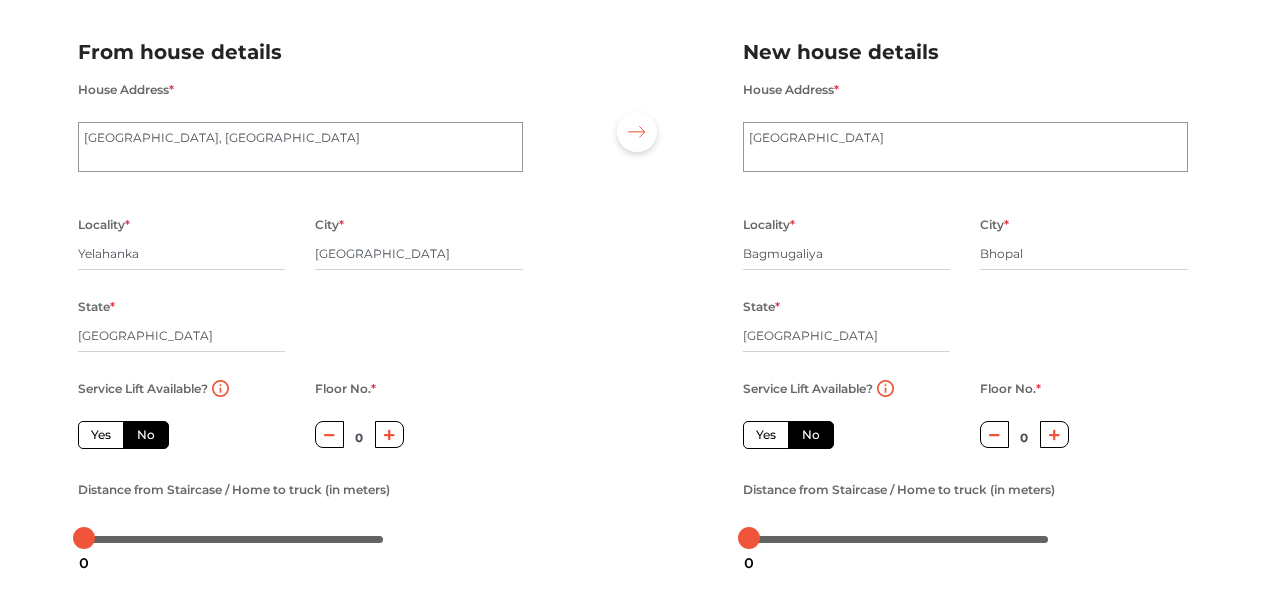 click on "House Address  *   Godrej Avenues, Bangalore, Doddaballapura Main Road, Sree Sai Layout" at bounding box center [300, 136] 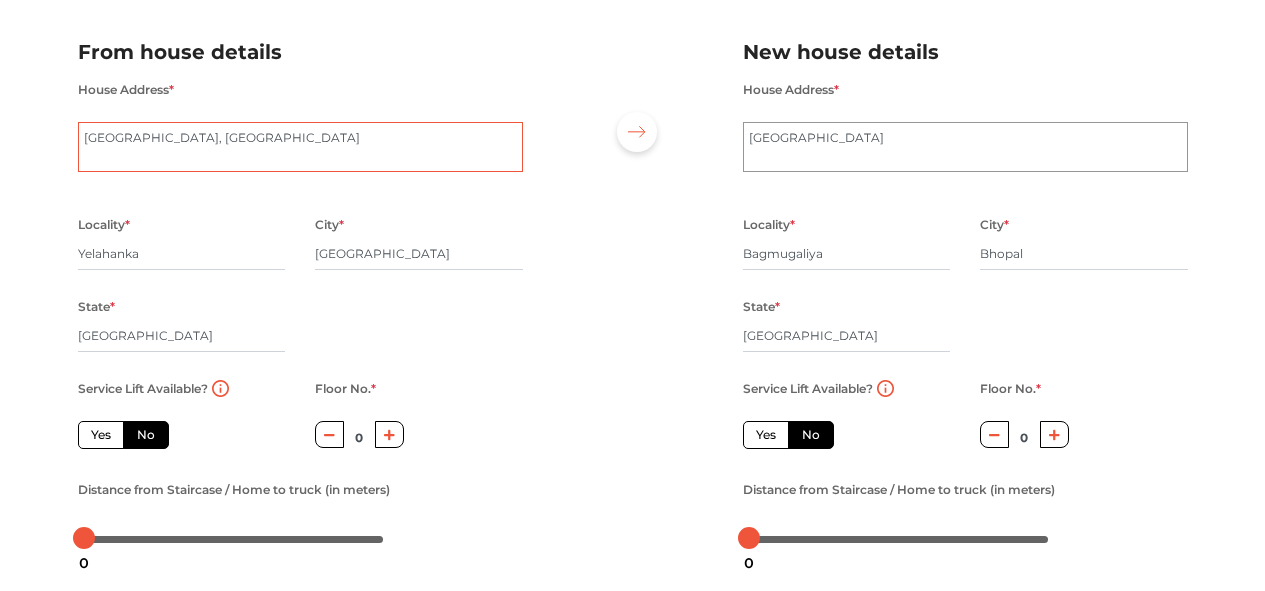 click on "Godrej Avenues, Bangalore, Doddaballapura Main Road, Sree Sai Layout" at bounding box center [300, 147] 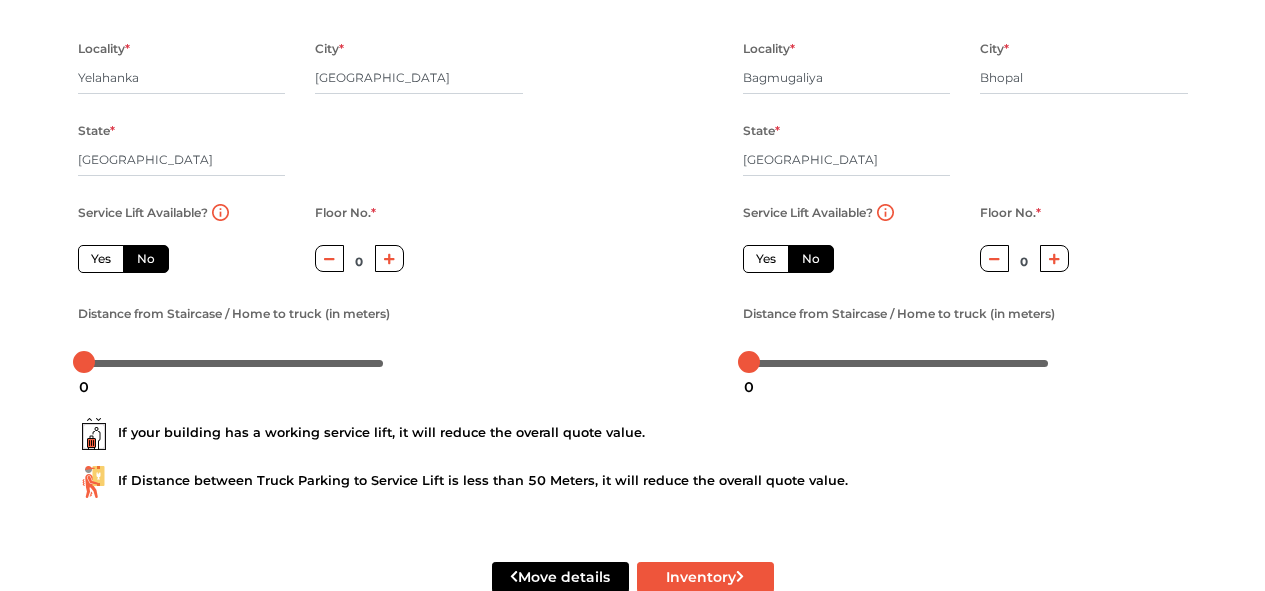 scroll, scrollTop: 308, scrollLeft: 0, axis: vertical 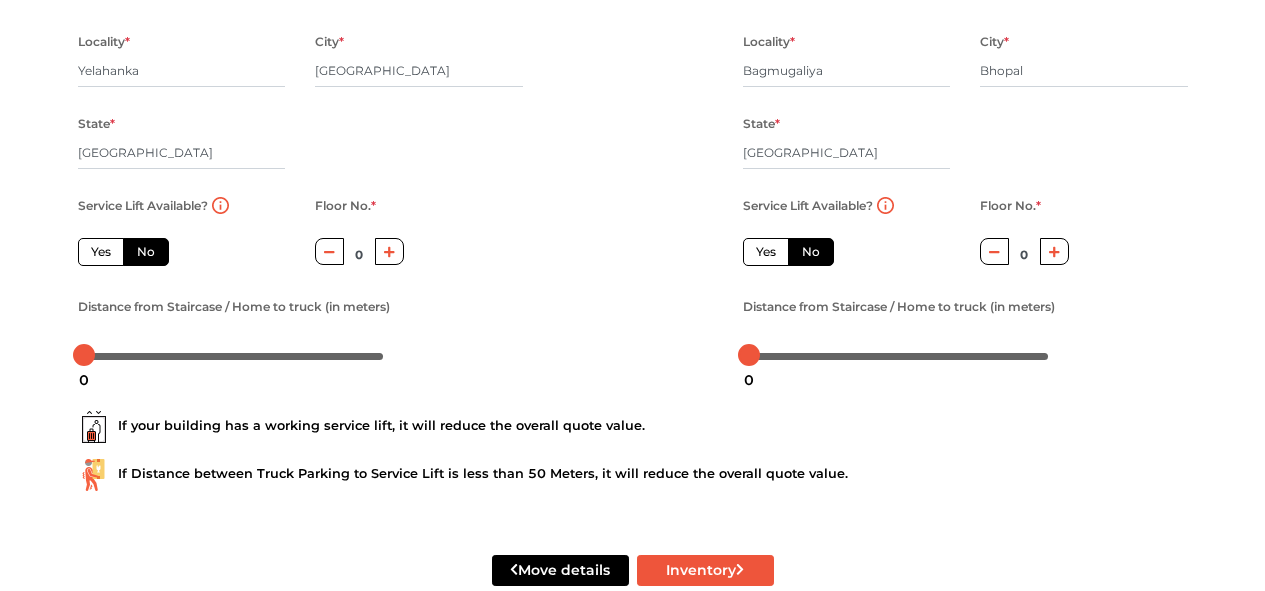 click on "Yes" at bounding box center (101, 252) 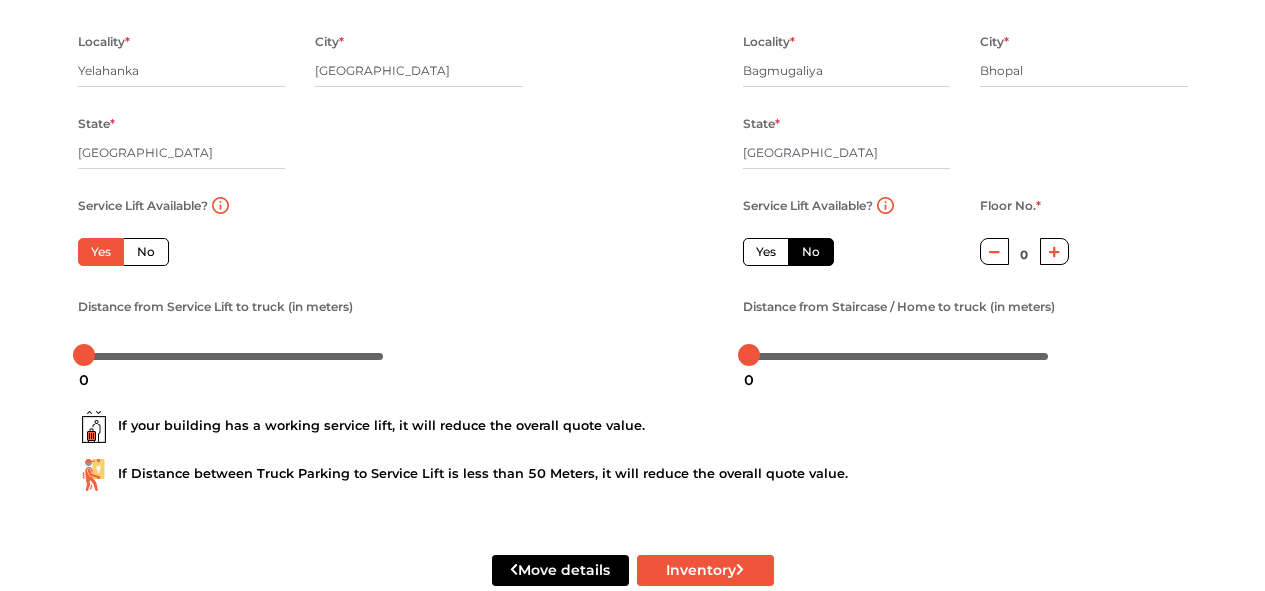 scroll, scrollTop: 355, scrollLeft: 0, axis: vertical 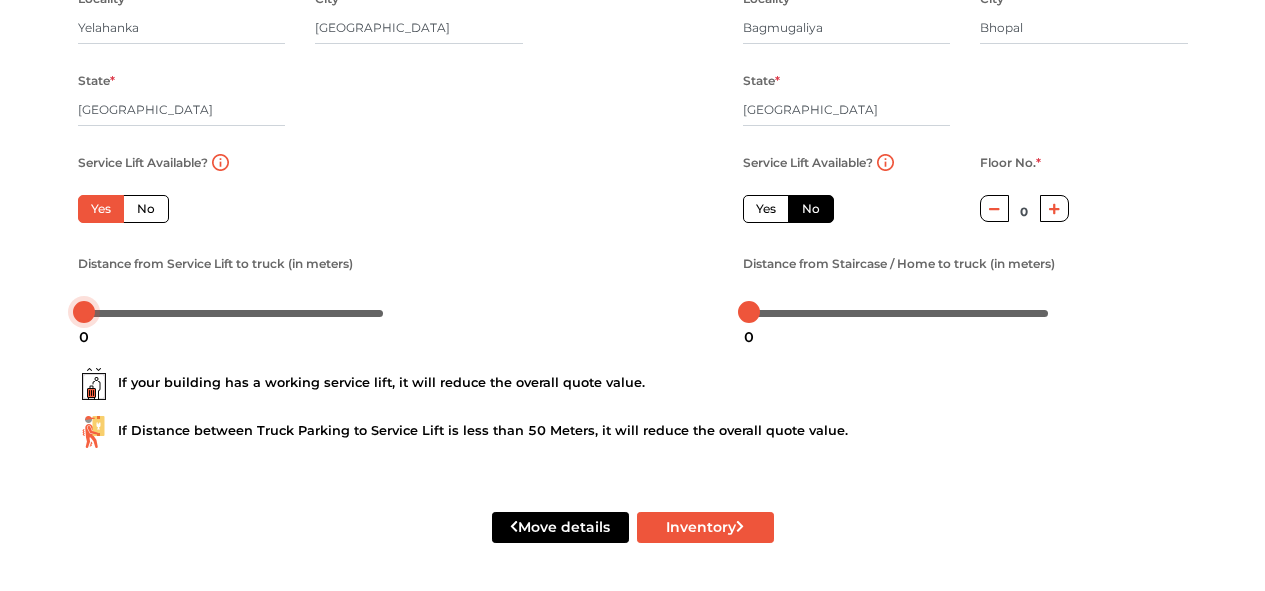 click at bounding box center (234, 312) 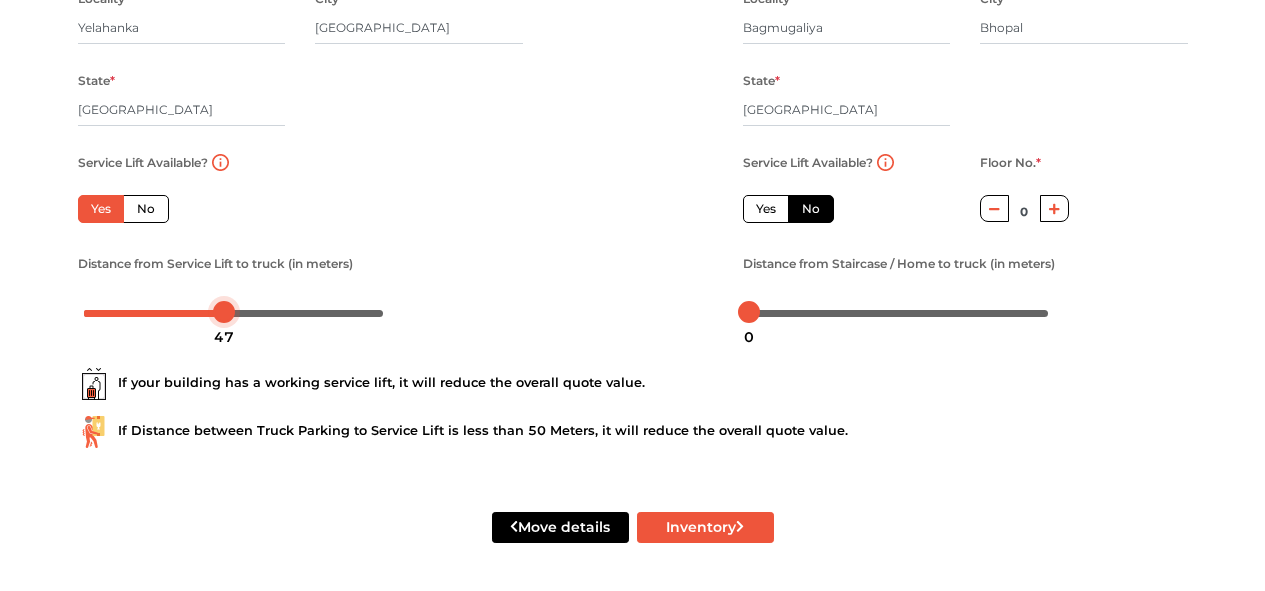 drag, startPoint x: 101, startPoint y: 309, endPoint x: 224, endPoint y: 302, distance: 123.19903 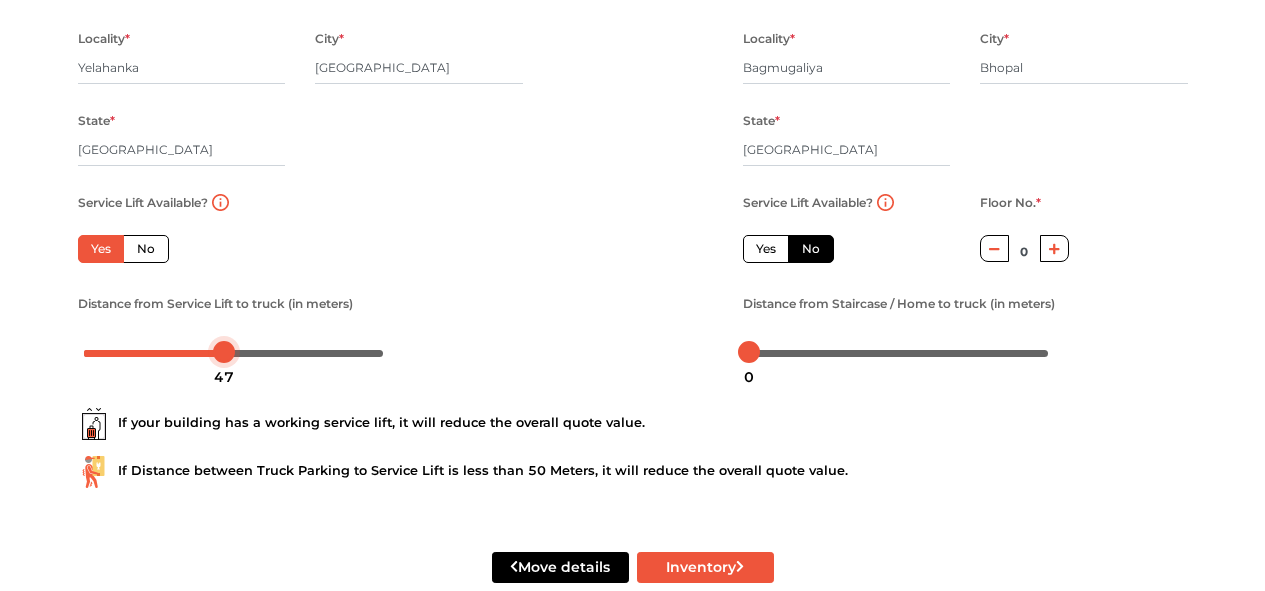 scroll, scrollTop: 330, scrollLeft: 0, axis: vertical 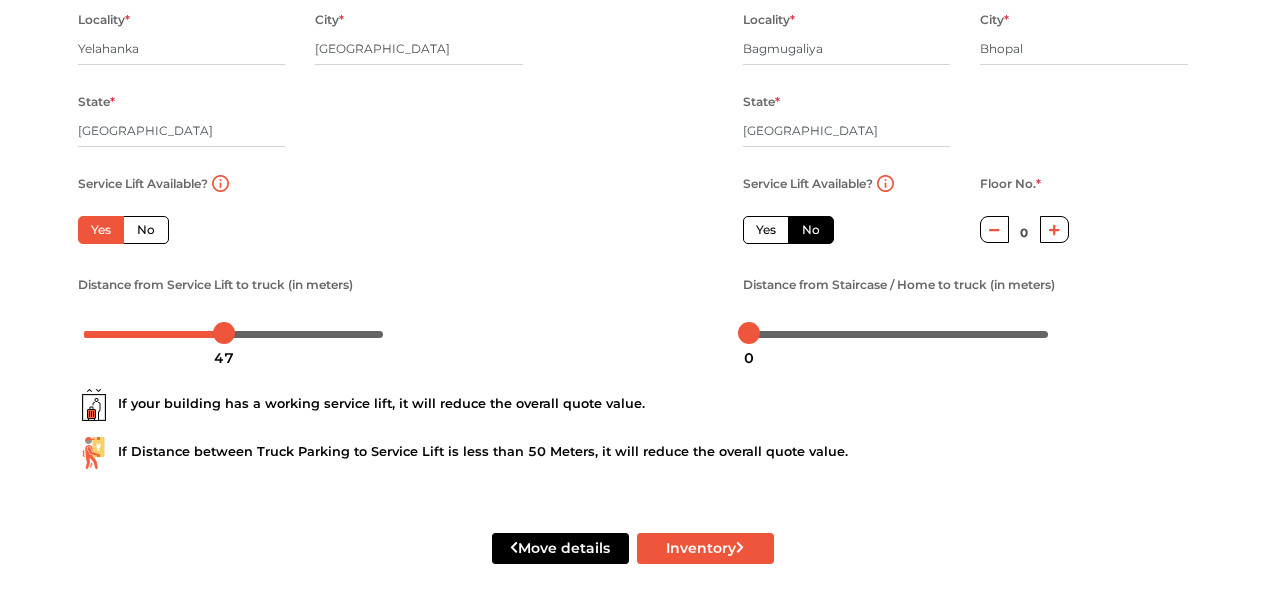click on "No" at bounding box center [811, 230] 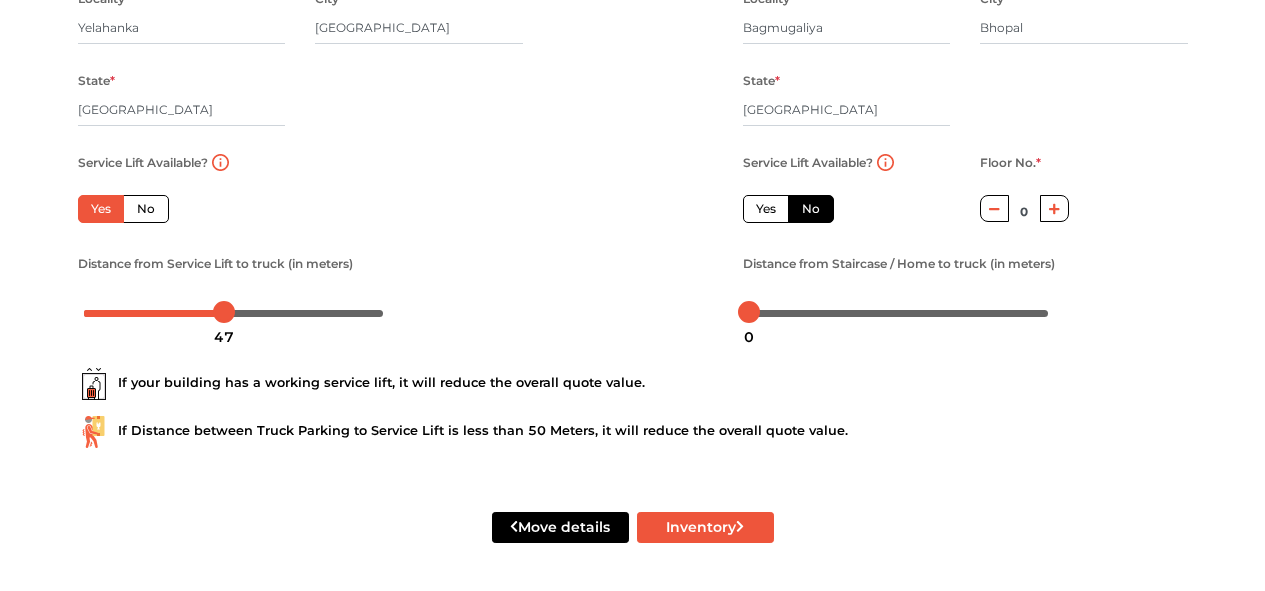 click at bounding box center (1054, 208) 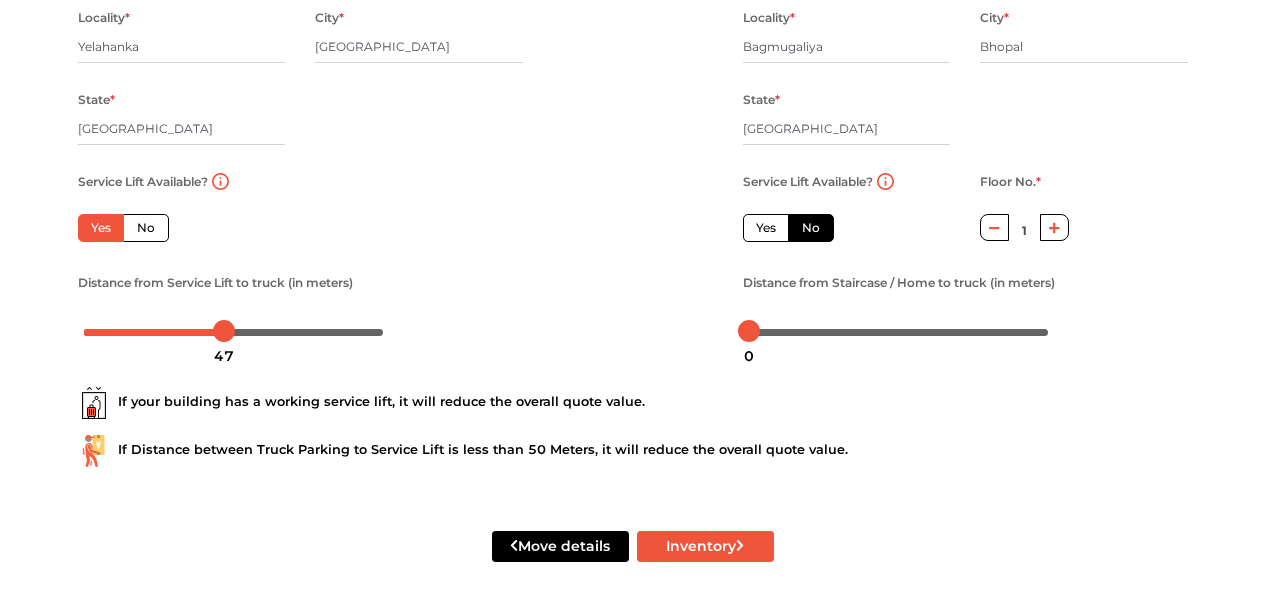 scroll, scrollTop: 334, scrollLeft: 0, axis: vertical 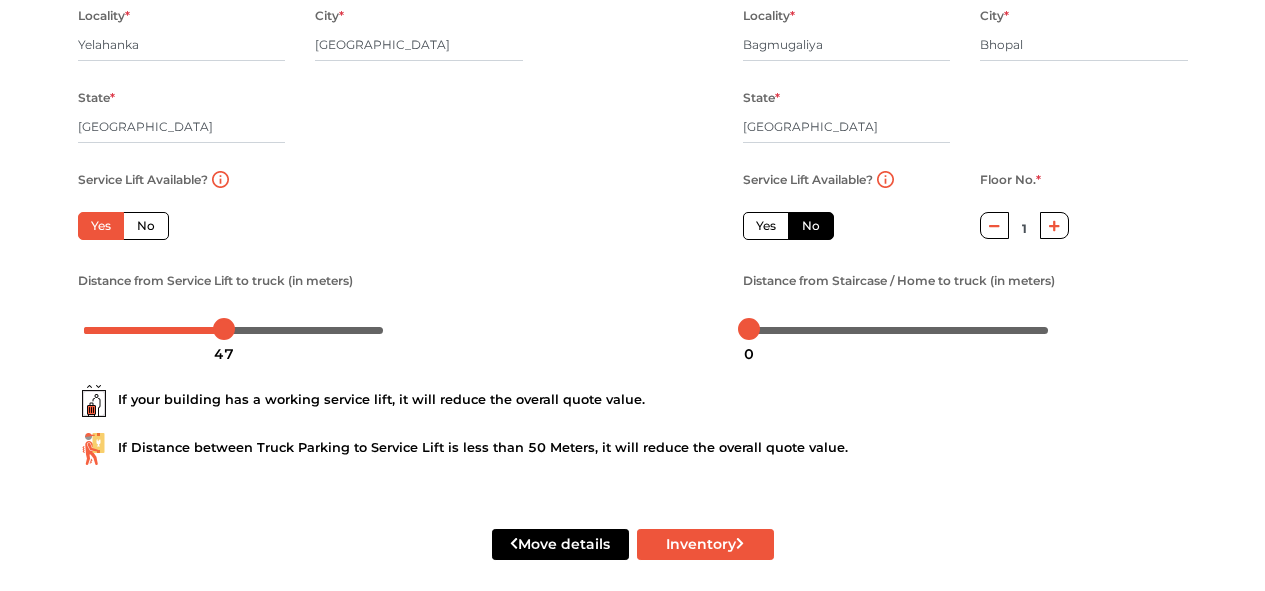 click on "Yes" at bounding box center [766, 226] 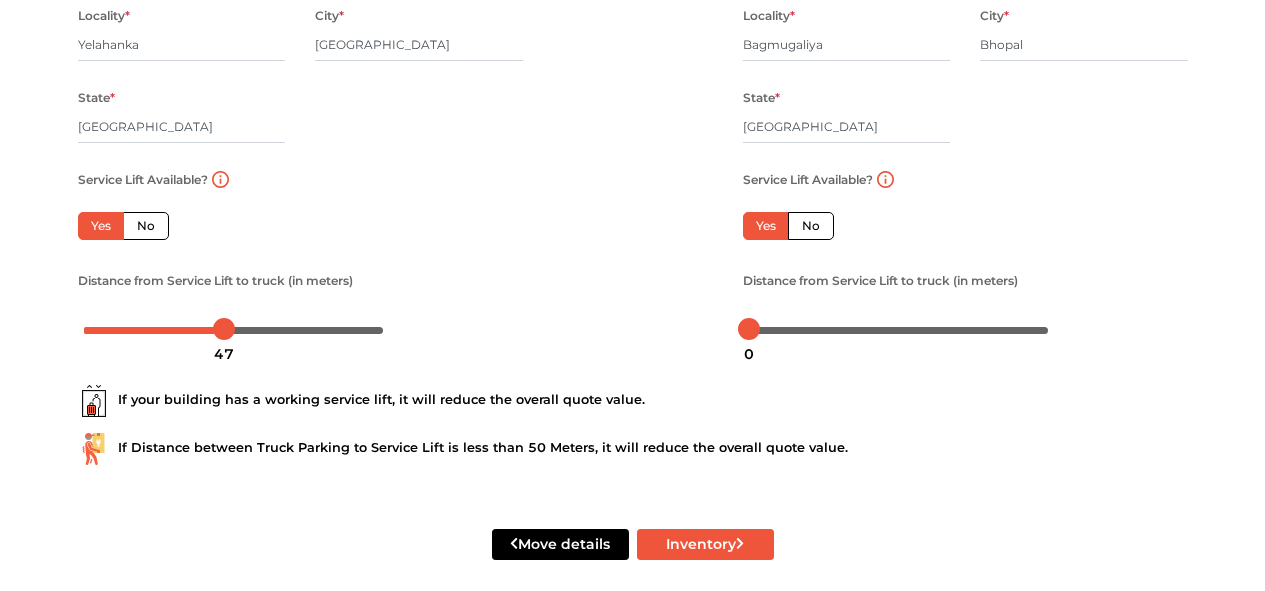 click on "No" at bounding box center (811, 226) 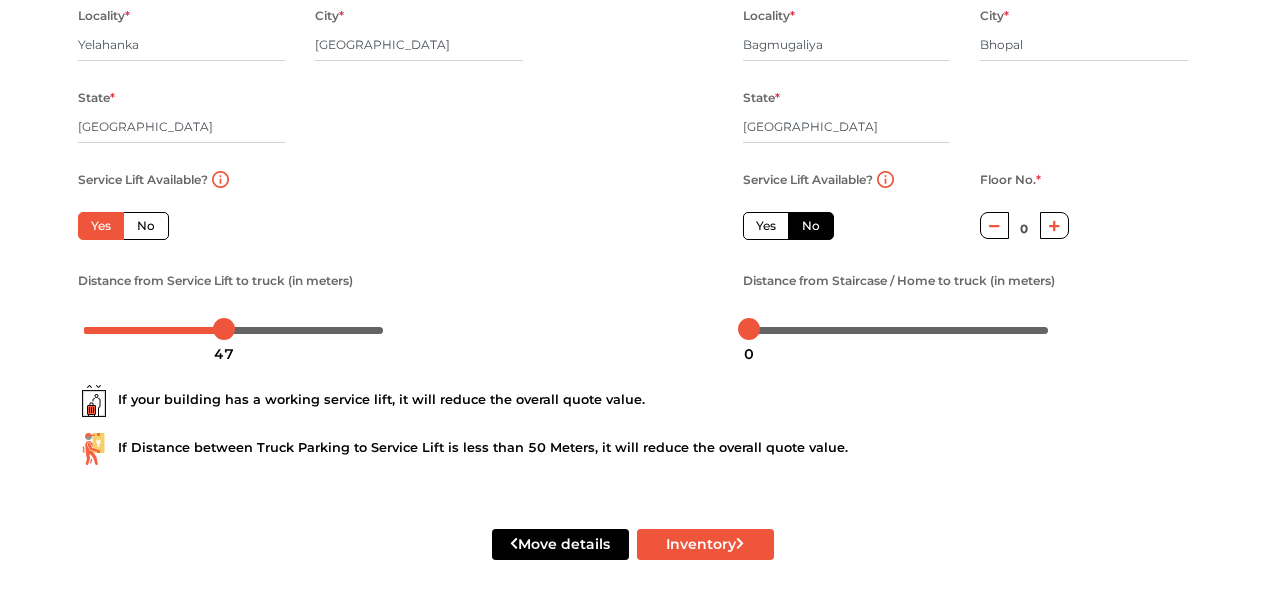 click at bounding box center (1054, 225) 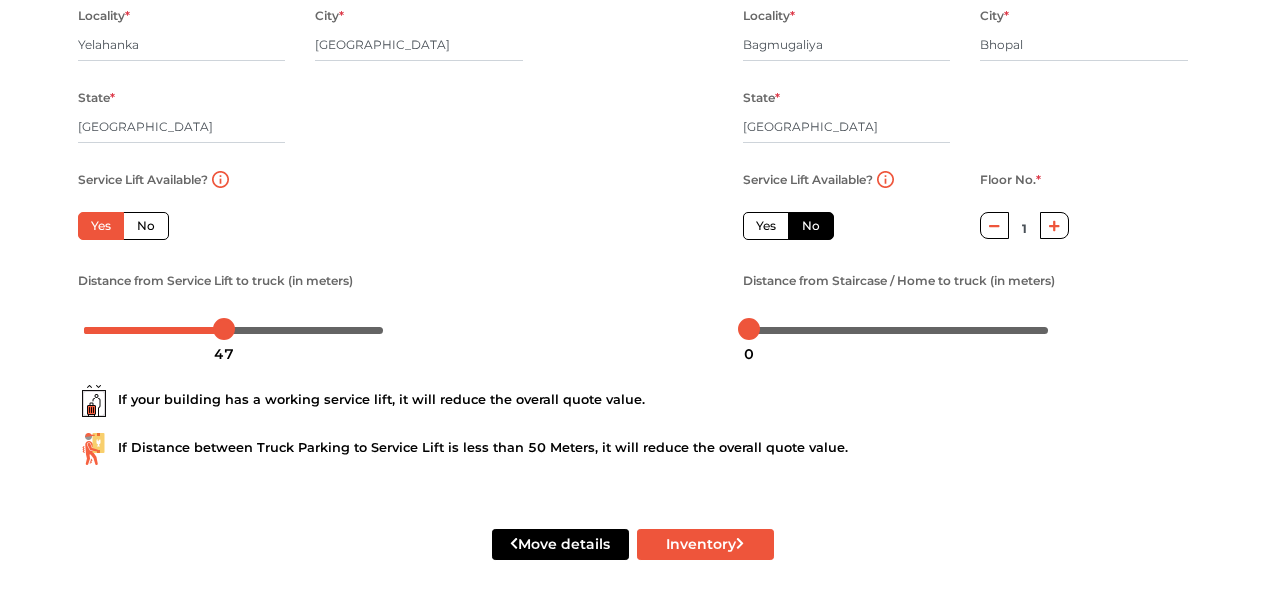 scroll, scrollTop: 355, scrollLeft: 0, axis: vertical 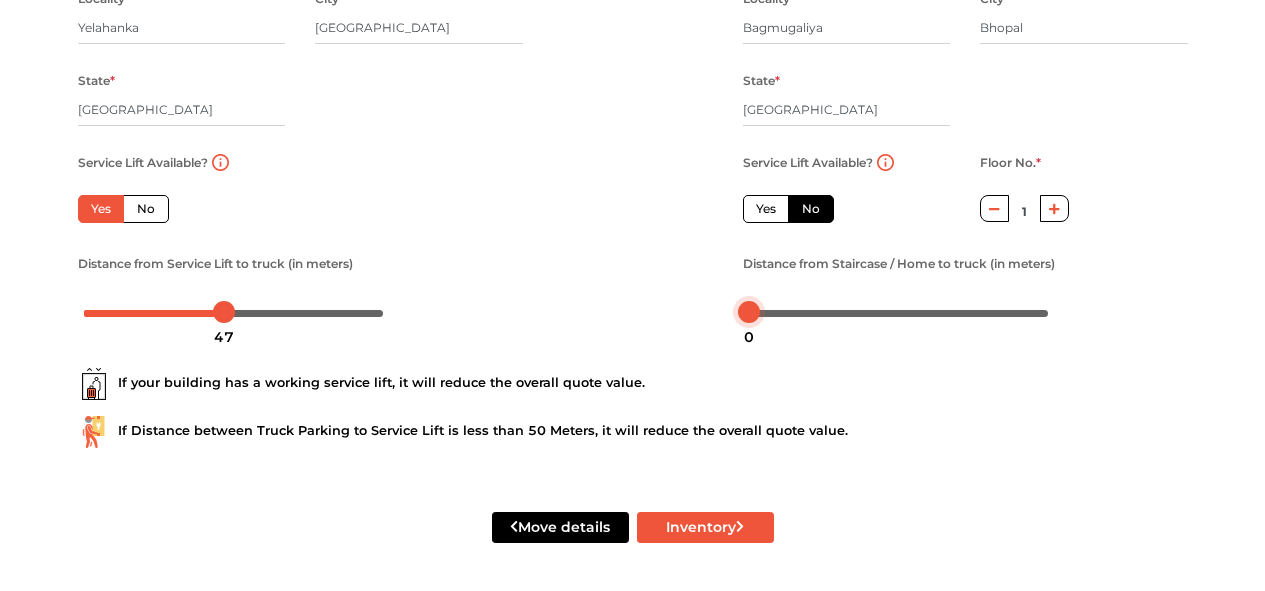 click at bounding box center [899, 312] 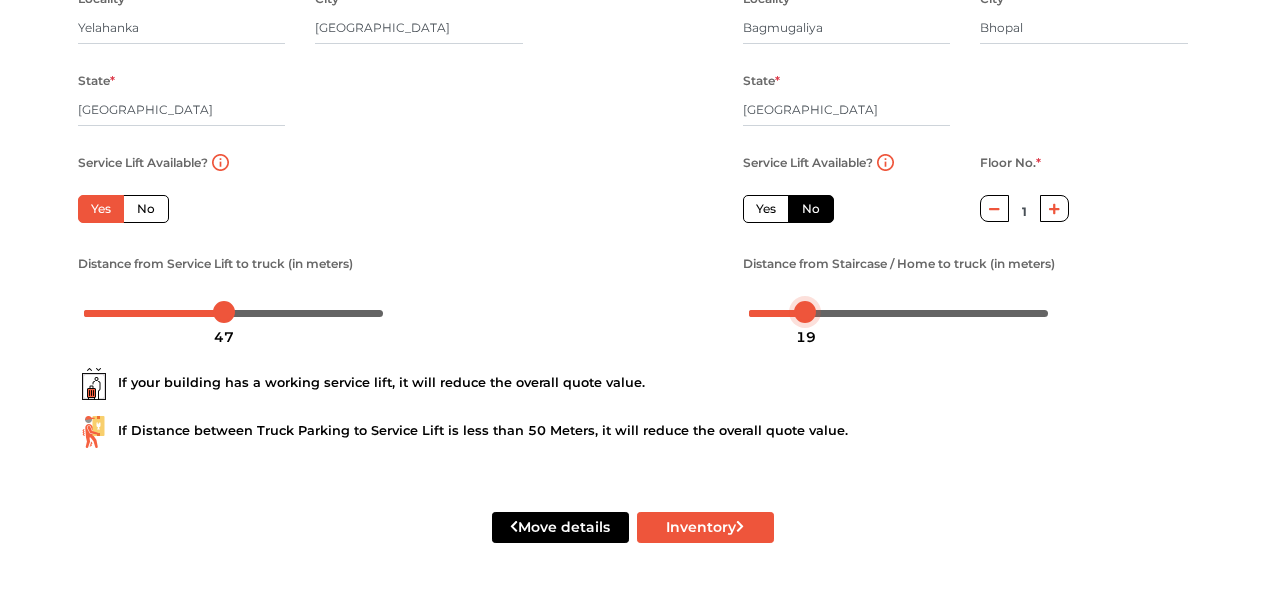 click at bounding box center [899, 312] 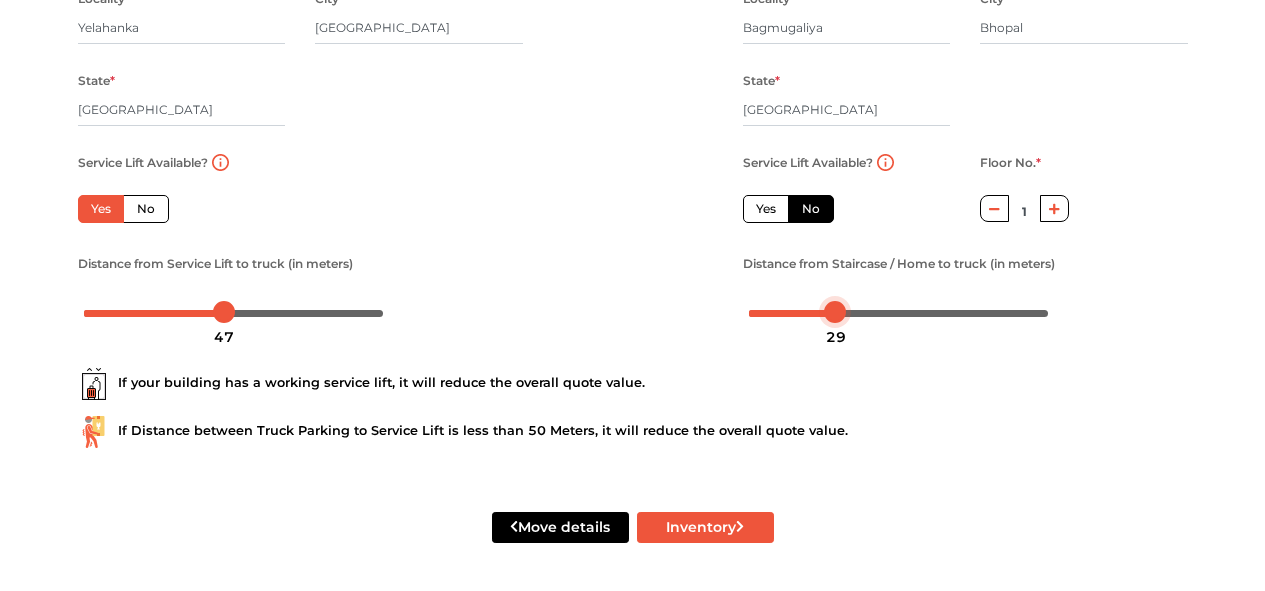 click at bounding box center (899, 312) 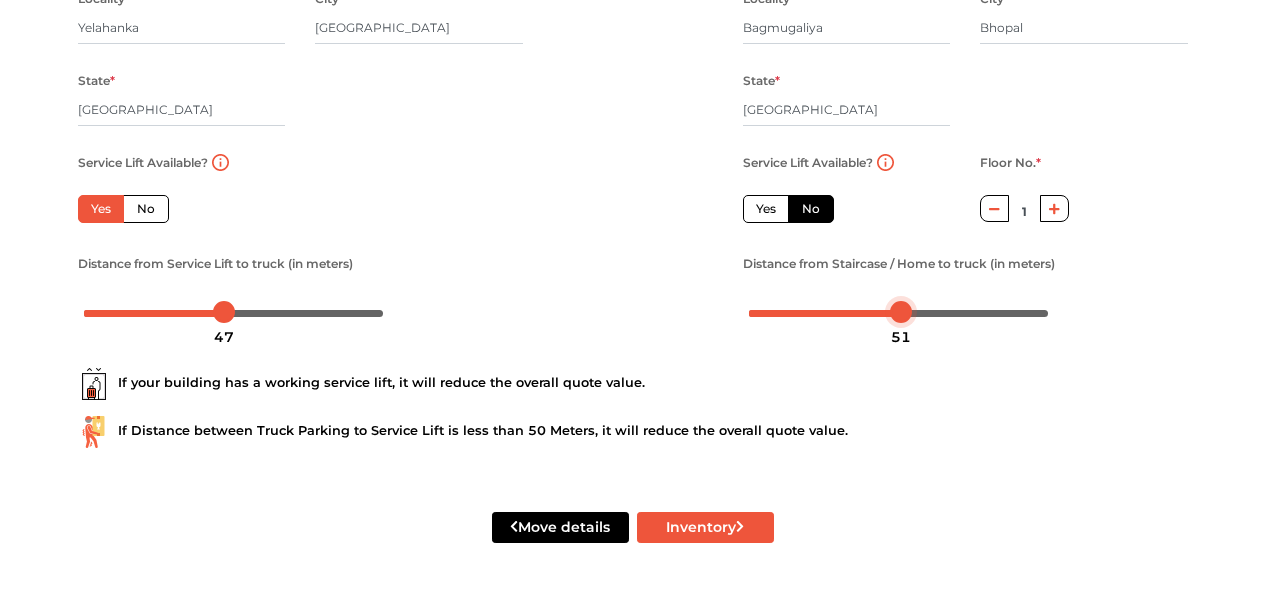 click at bounding box center (899, 312) 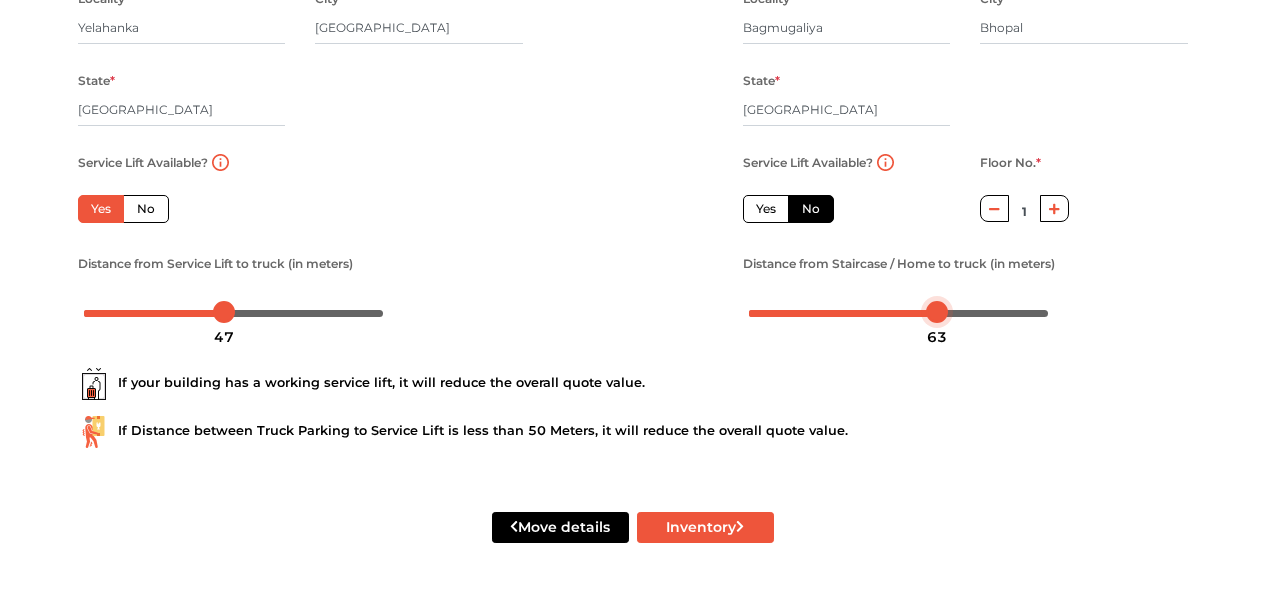click at bounding box center (899, 312) 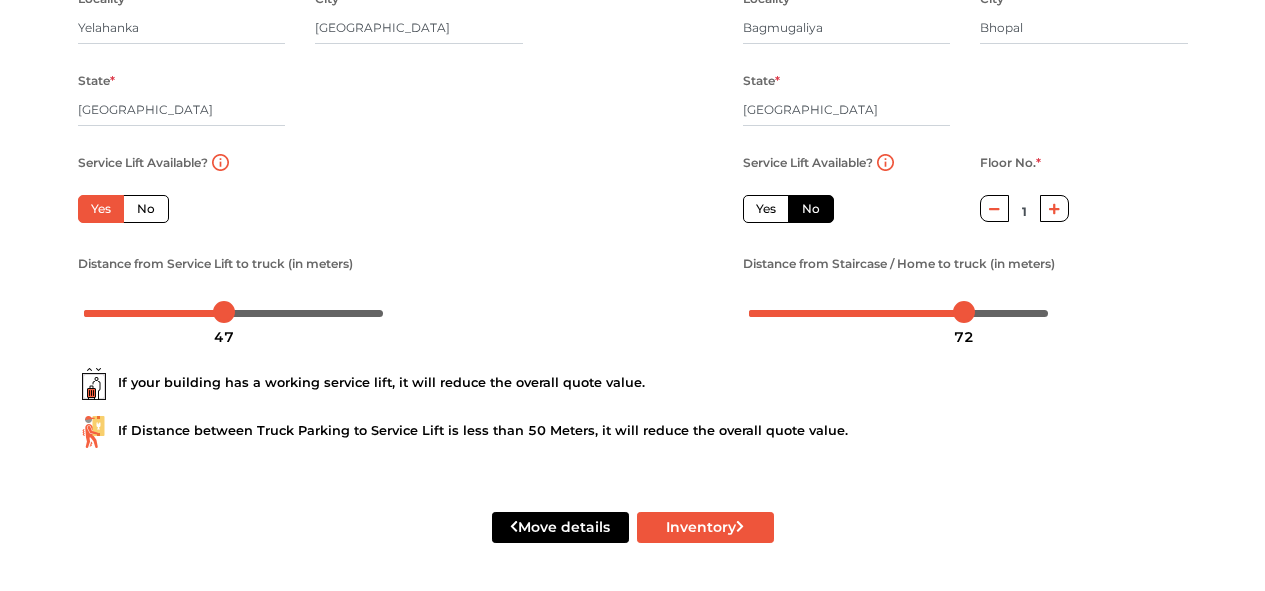 click at bounding box center [899, 312] 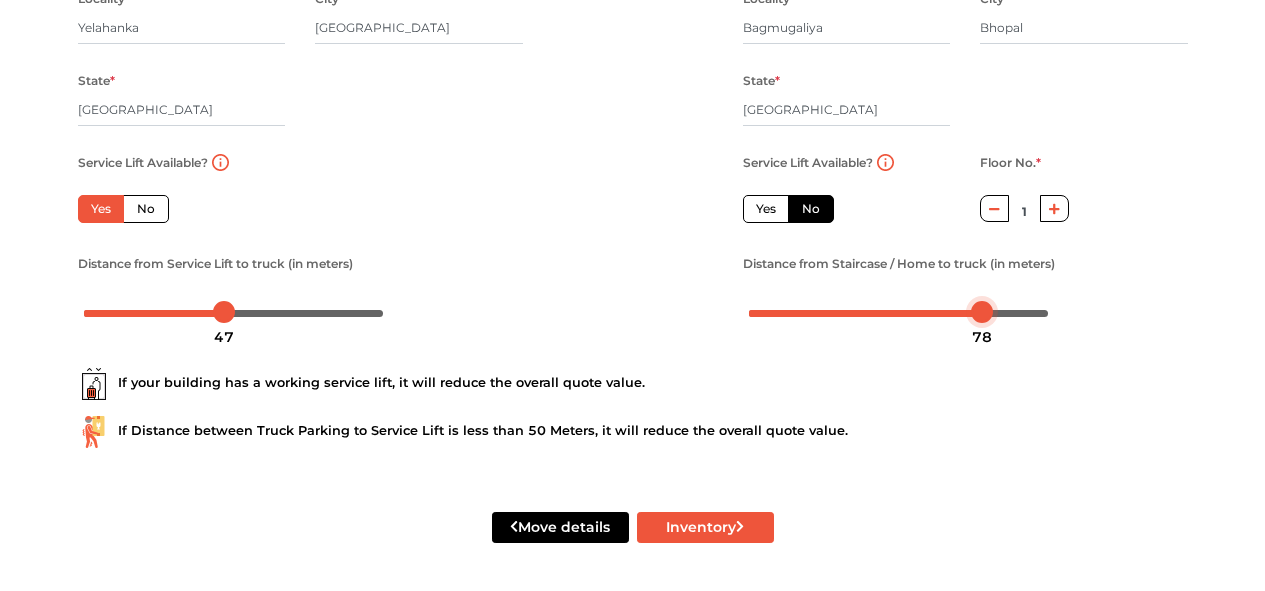 click at bounding box center (899, 312) 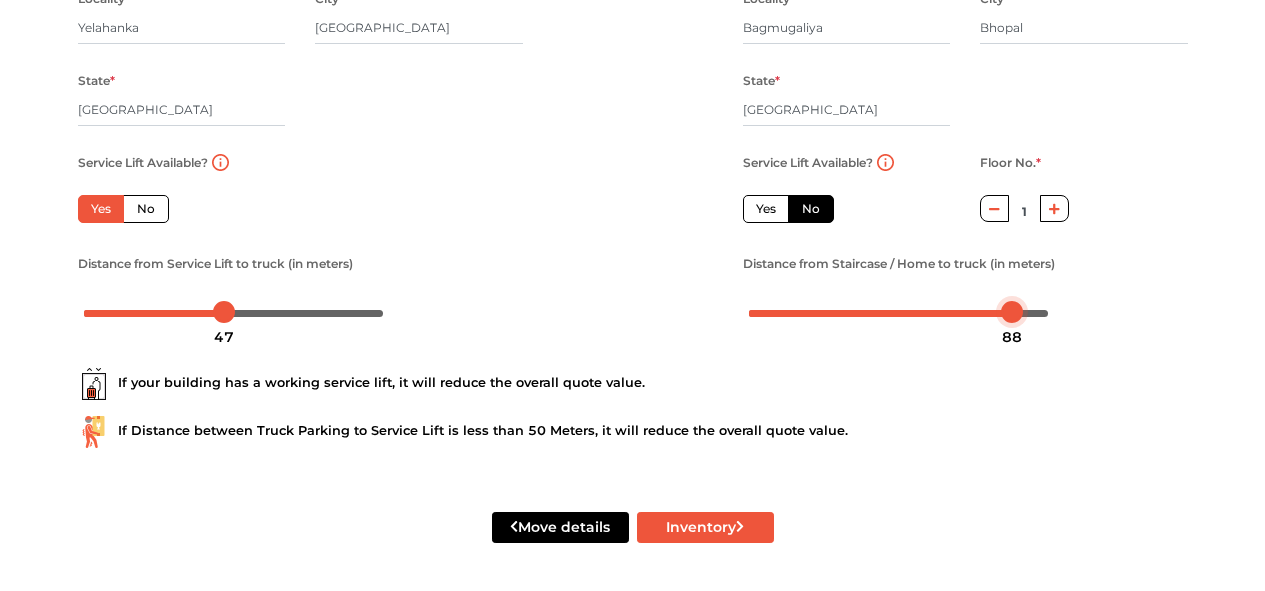click at bounding box center (899, 312) 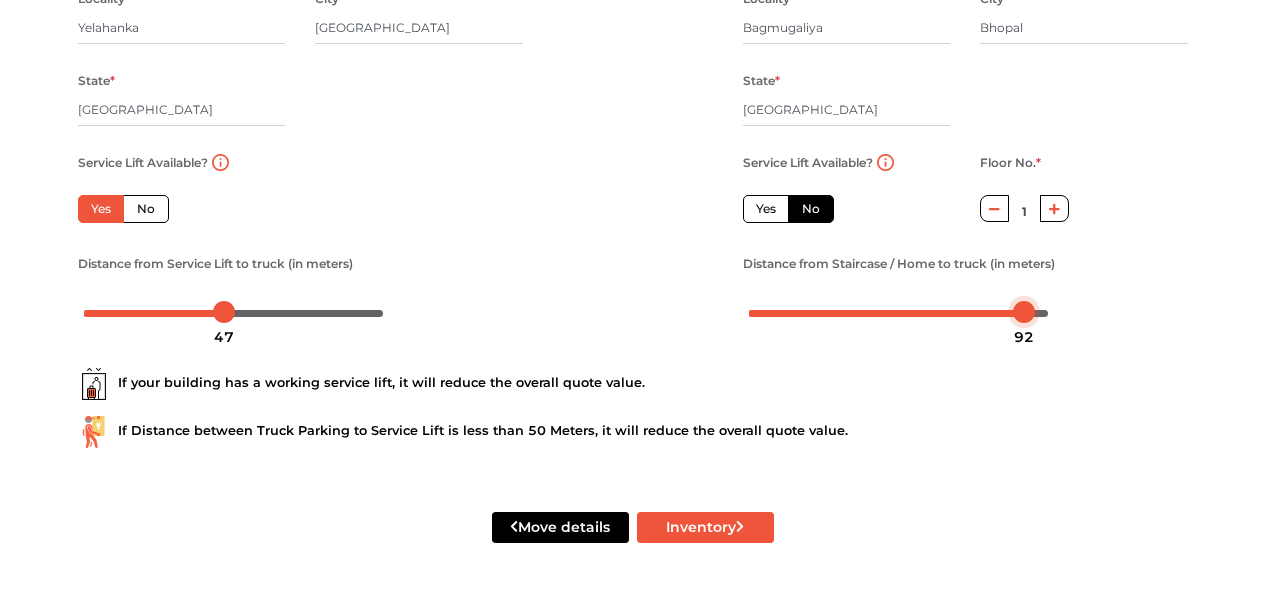 drag, startPoint x: 1024, startPoint y: 311, endPoint x: 1040, endPoint y: 311, distance: 16 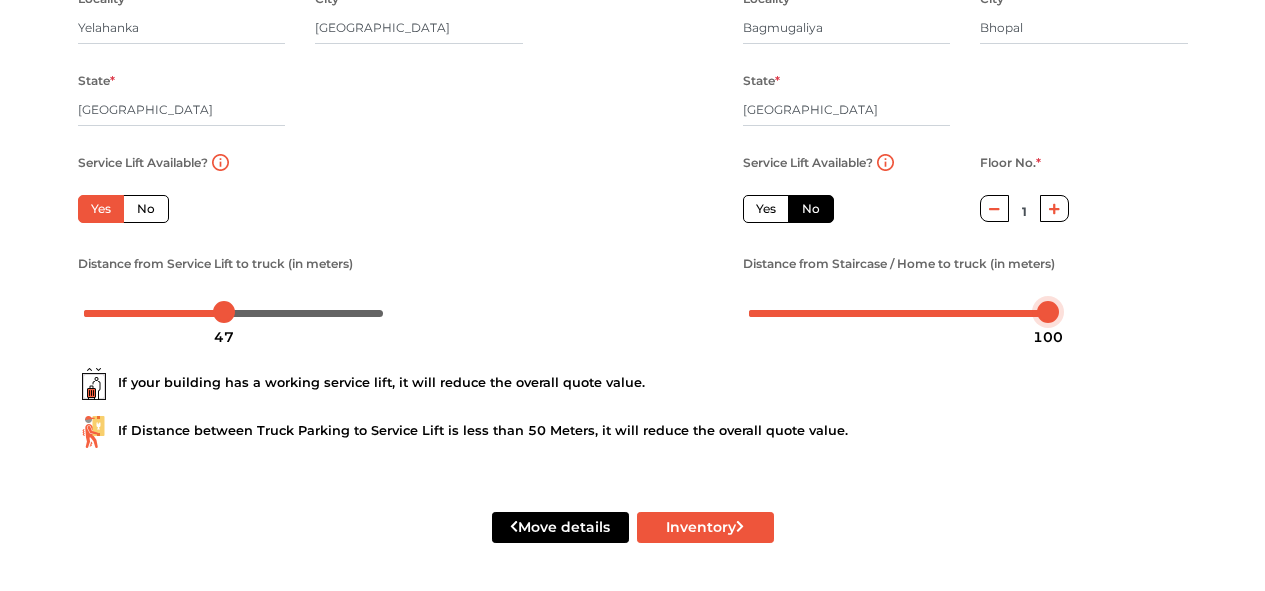 drag, startPoint x: 1040, startPoint y: 311, endPoint x: 1069, endPoint y: 311, distance: 29 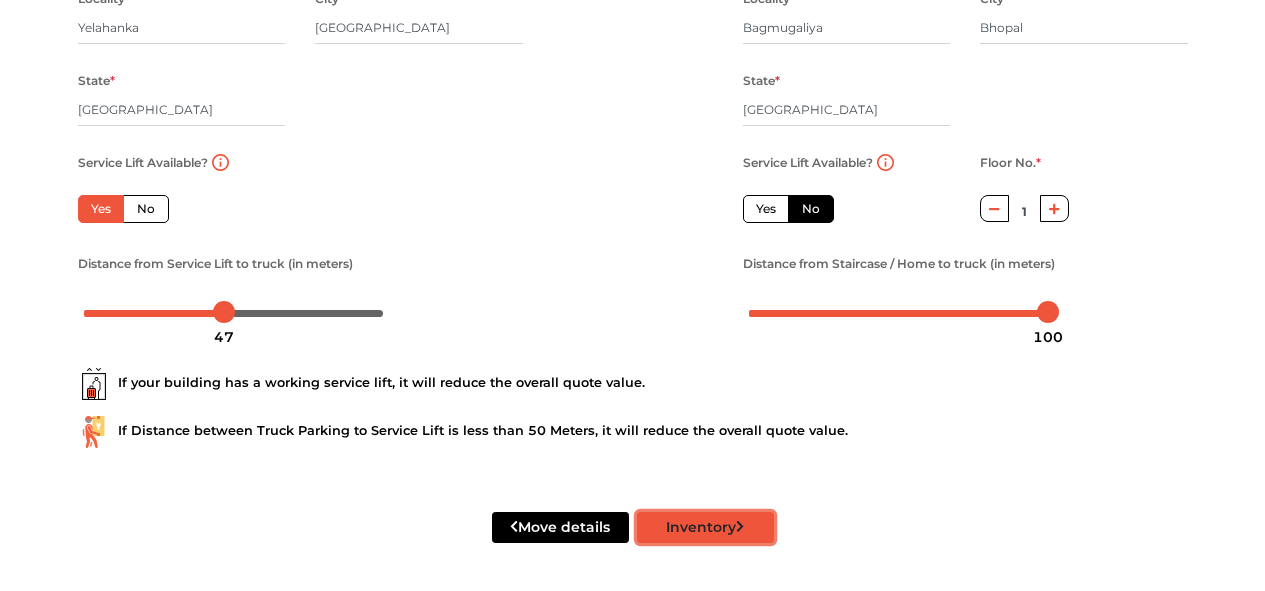 click on "Inventory" at bounding box center [705, 527] 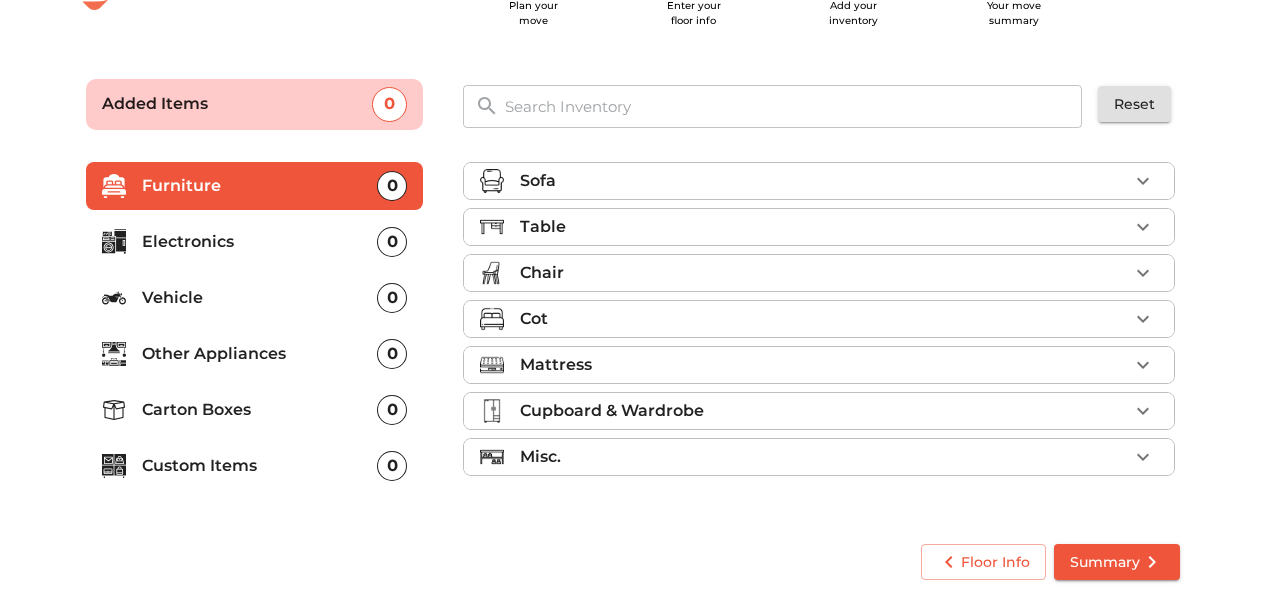 scroll, scrollTop: 91, scrollLeft: 0, axis: vertical 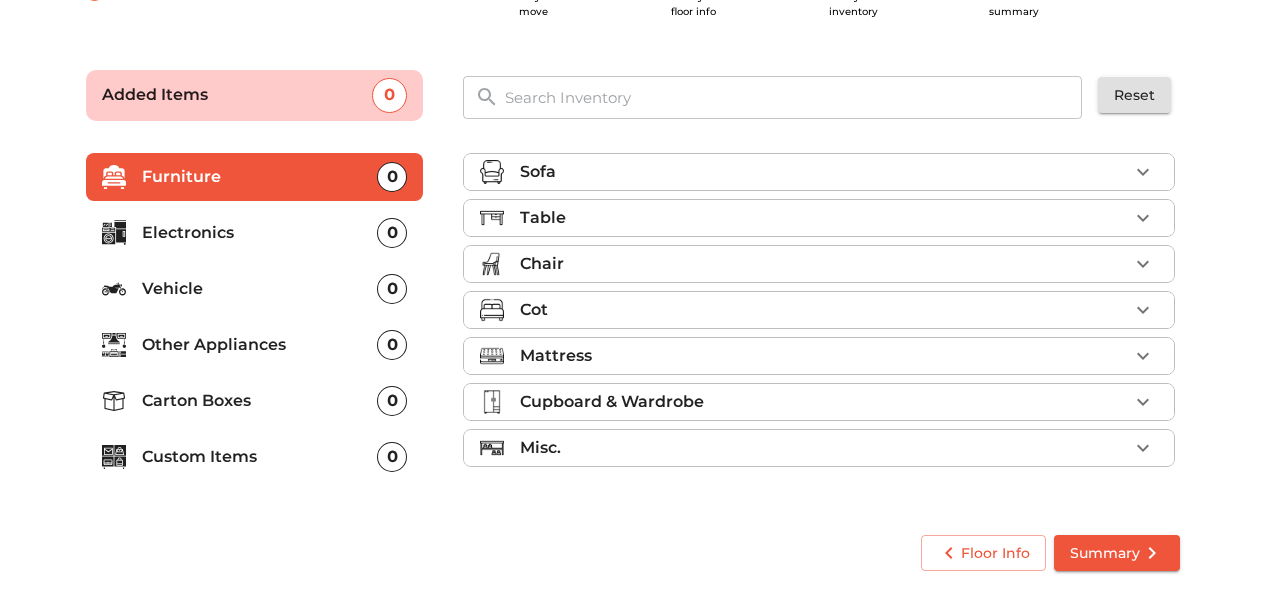 click on "Misc." at bounding box center (819, 448) 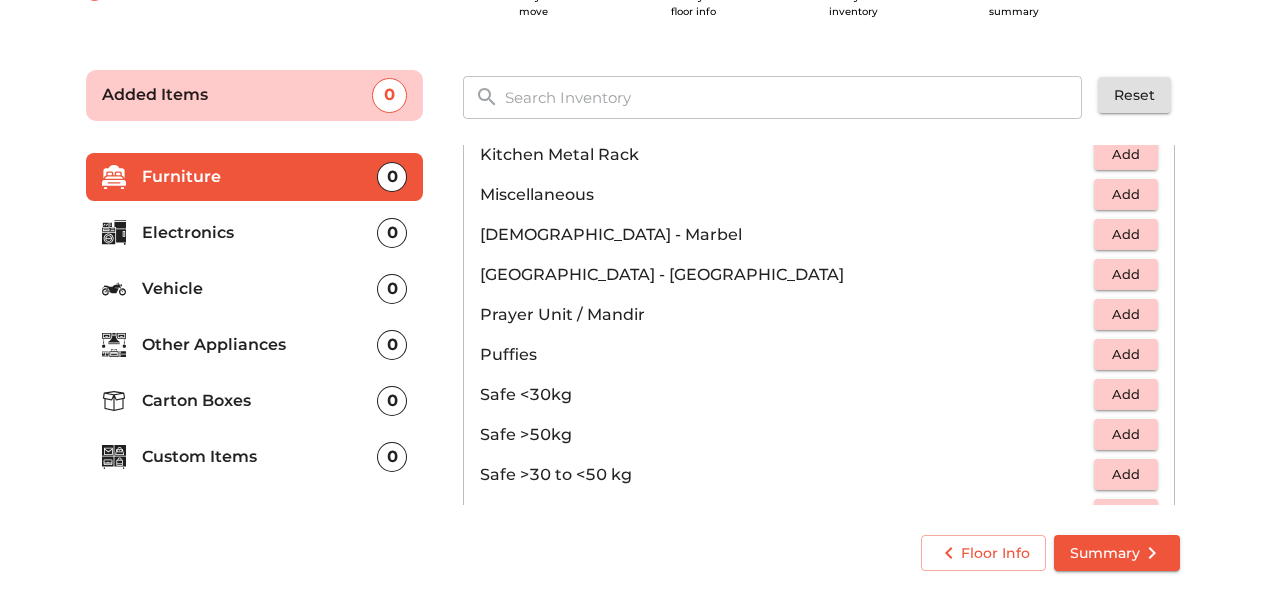 scroll, scrollTop: 744, scrollLeft: 0, axis: vertical 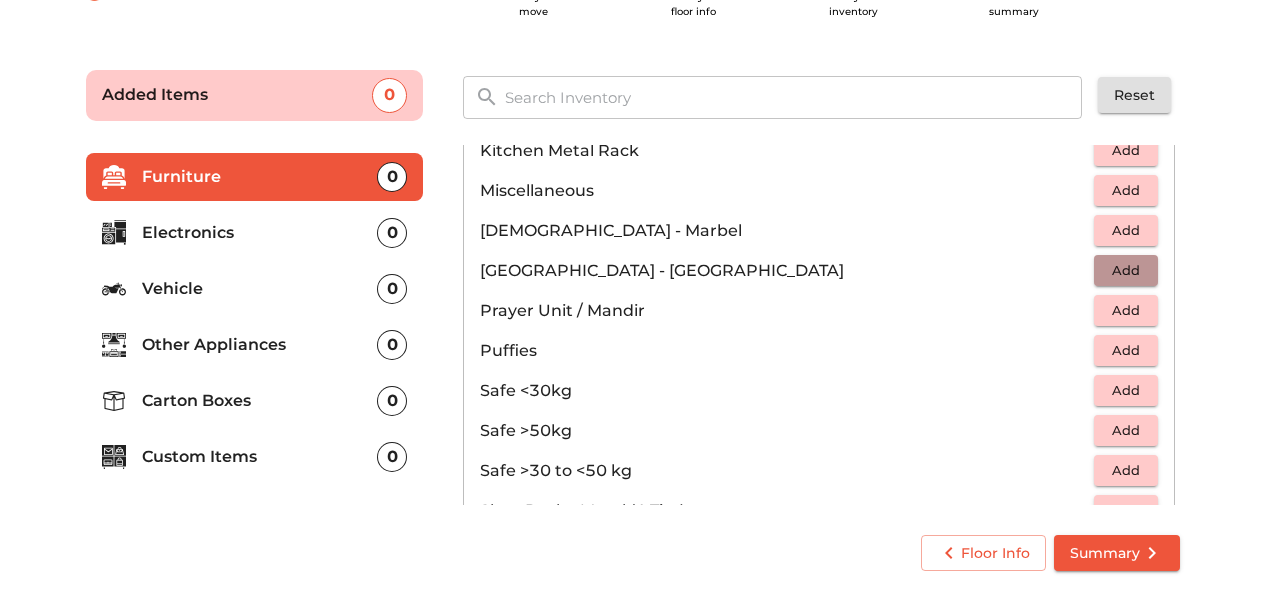 click on "Add" at bounding box center [1126, 270] 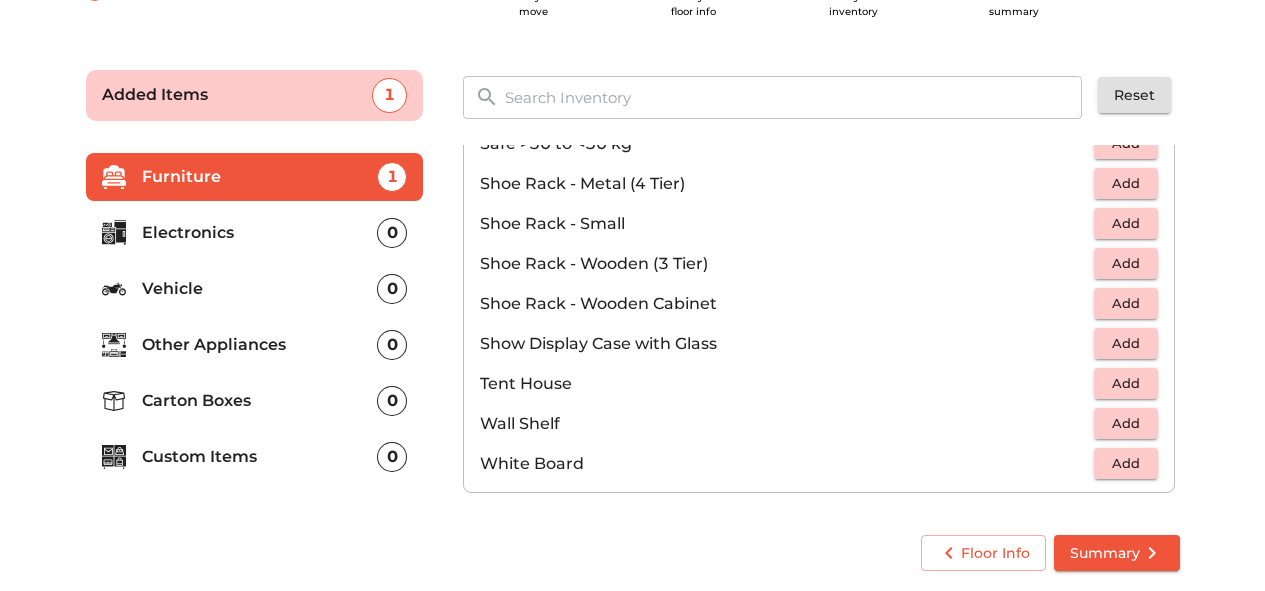 scroll, scrollTop: 1075, scrollLeft: 0, axis: vertical 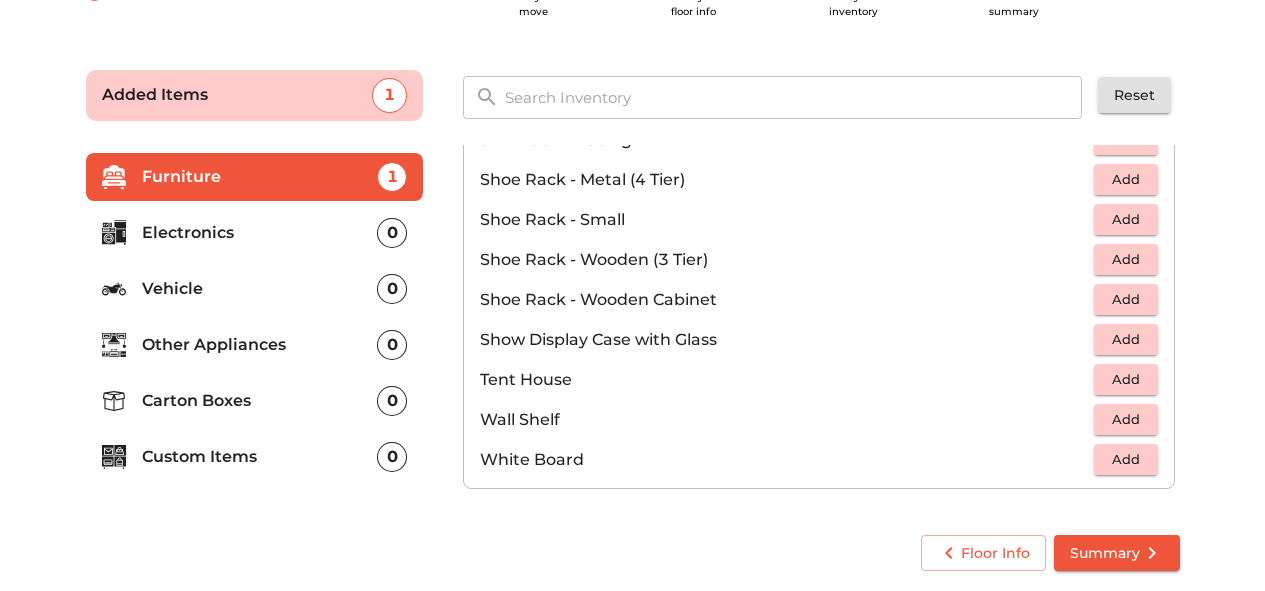 click on "Electronics" at bounding box center (260, 233) 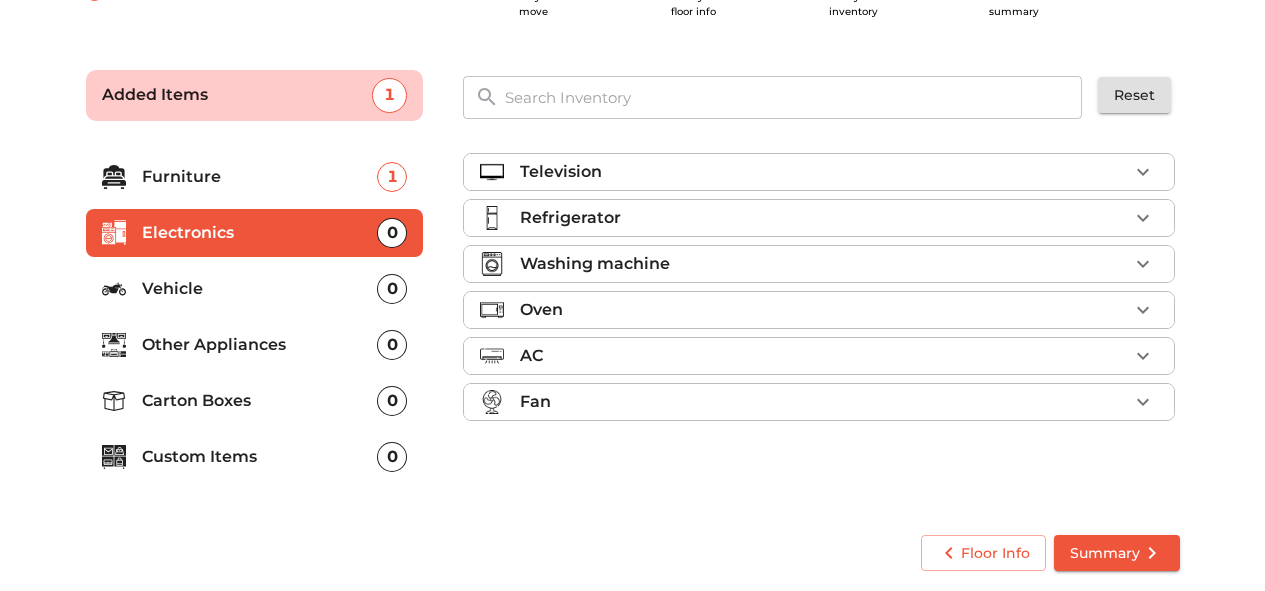 scroll, scrollTop: 0, scrollLeft: 0, axis: both 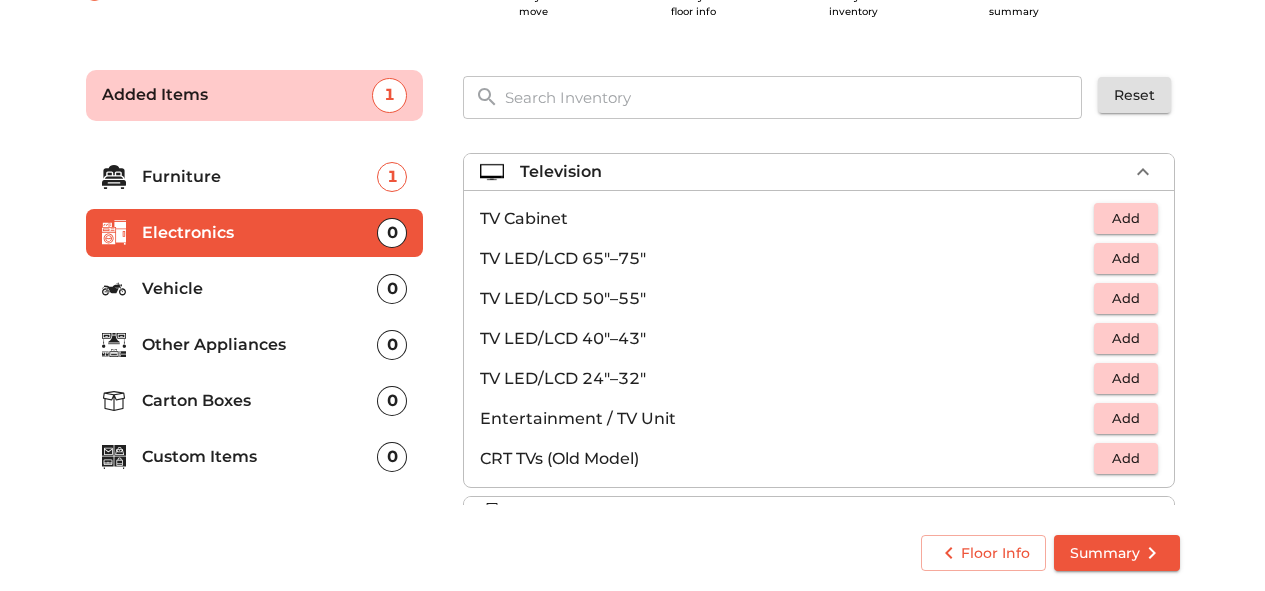 click on "Add" at bounding box center (1126, 338) 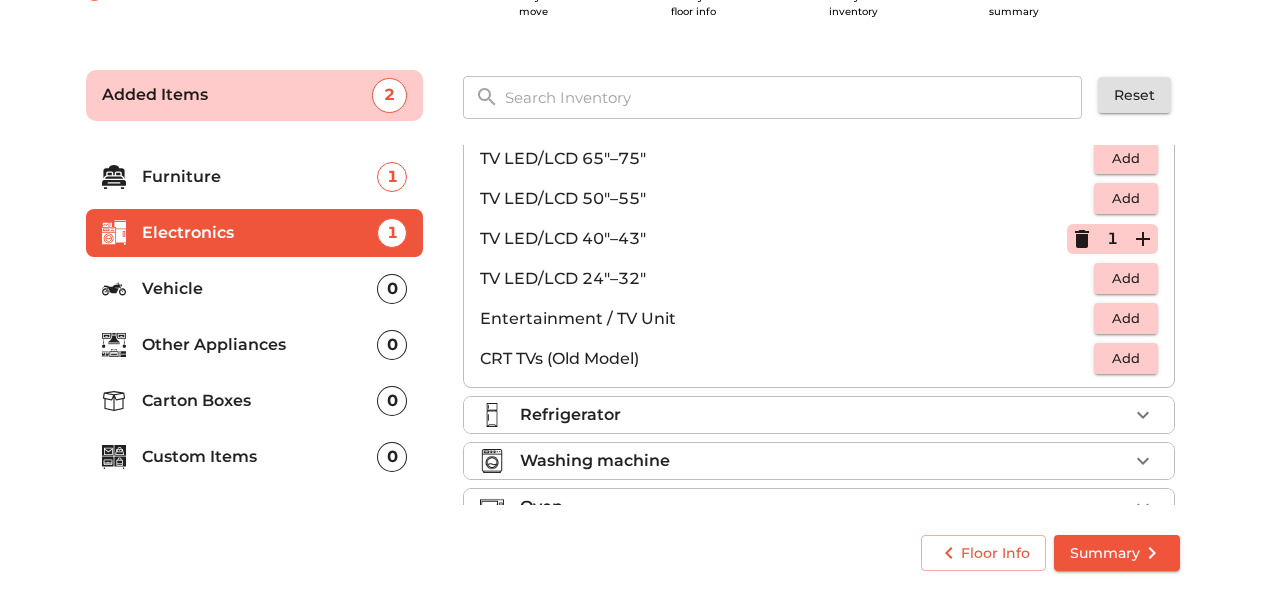 scroll, scrollTop: 0, scrollLeft: 0, axis: both 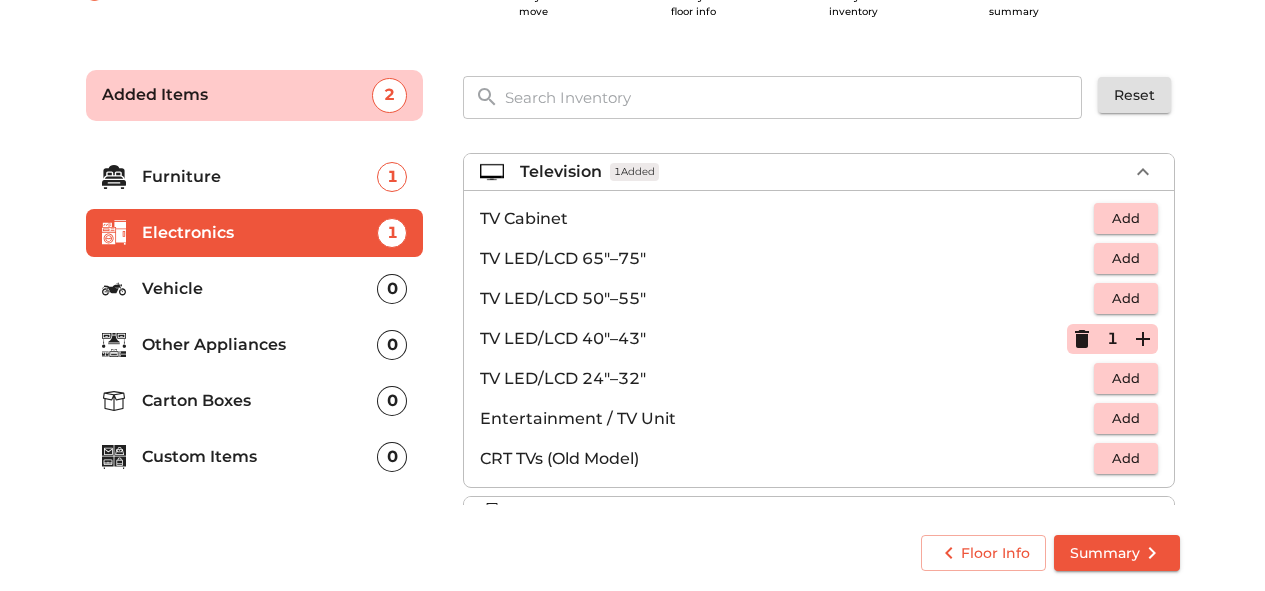 click on "Add" at bounding box center (1126, 378) 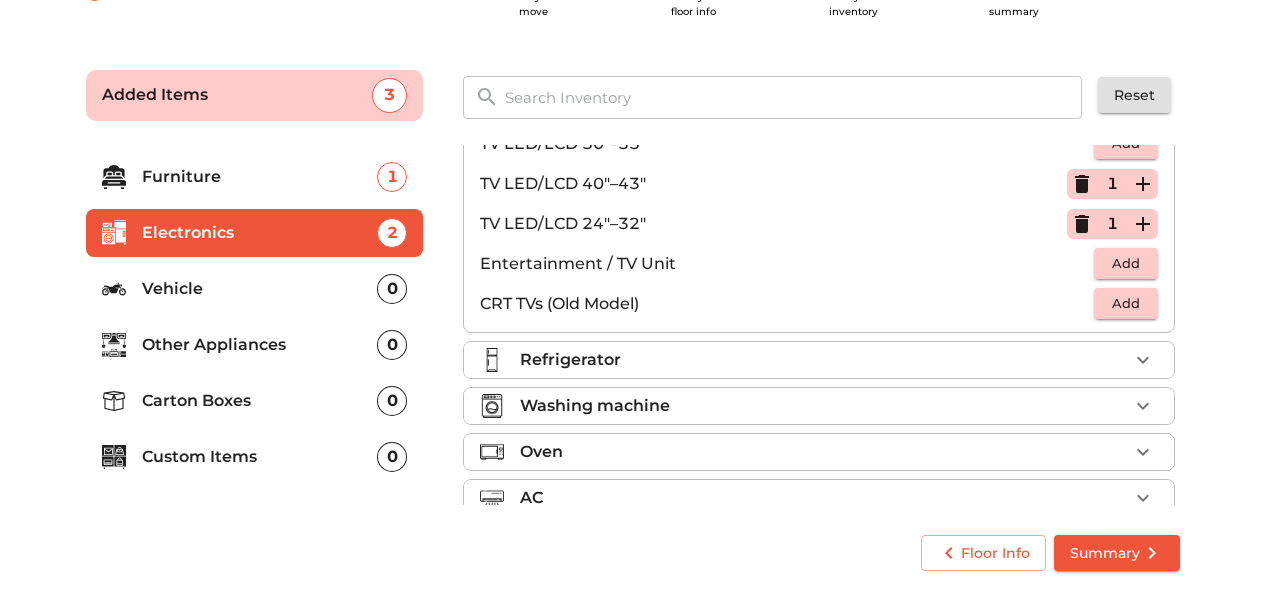 scroll, scrollTop: 229, scrollLeft: 0, axis: vertical 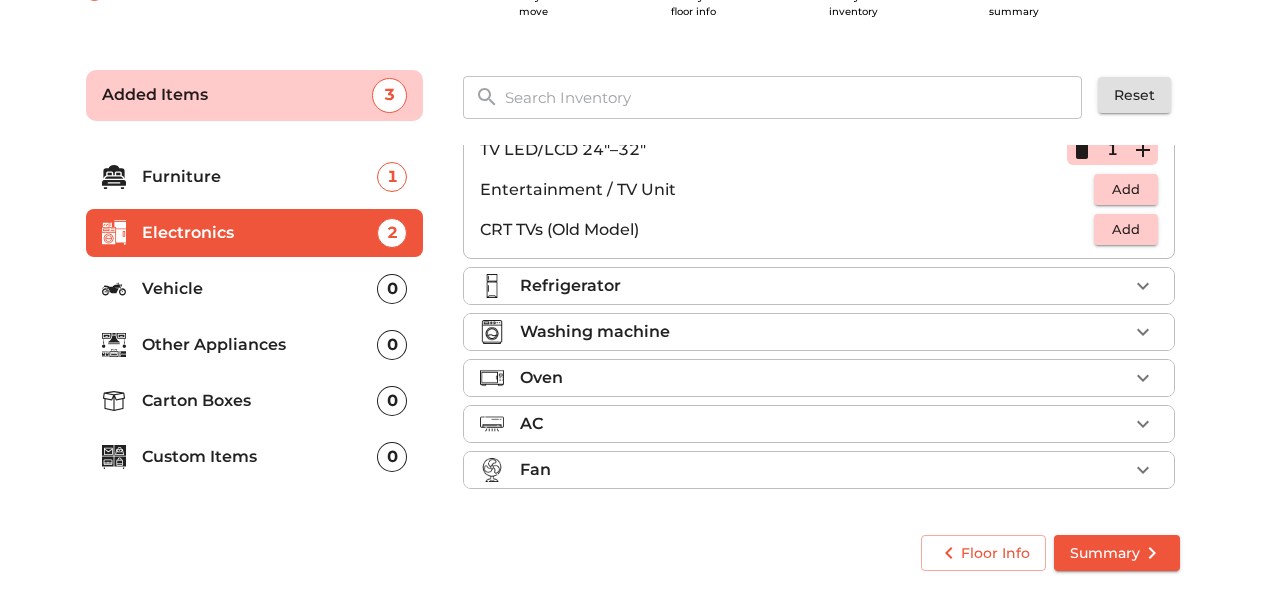 click on "Vehicle" at bounding box center (260, 289) 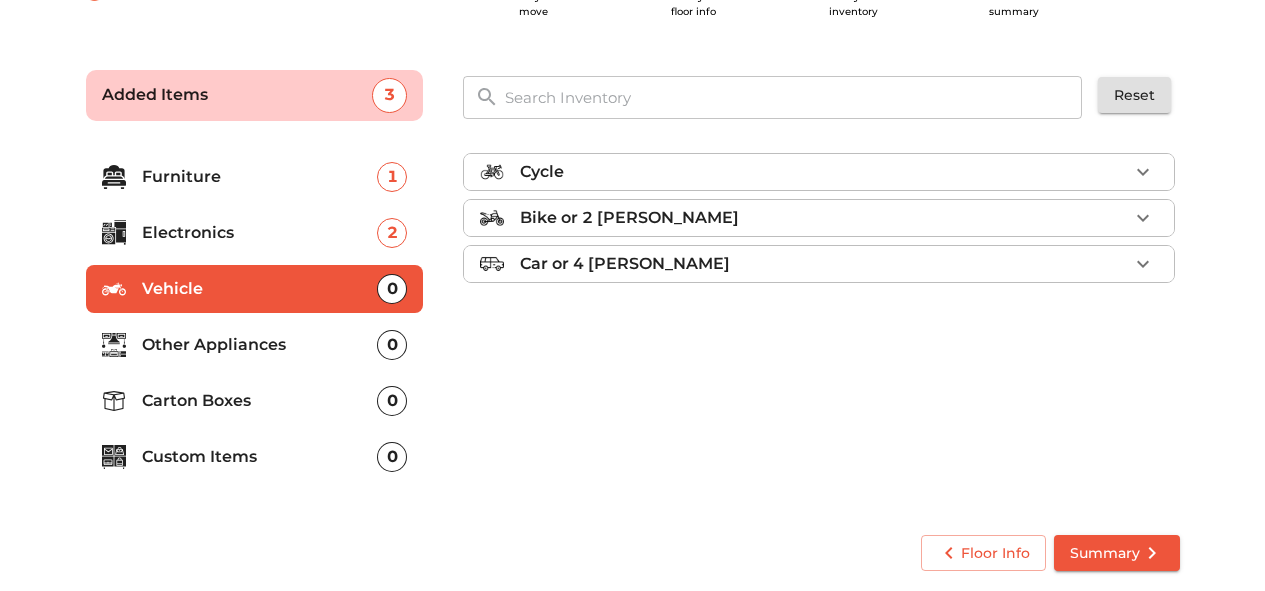 scroll, scrollTop: 0, scrollLeft: 0, axis: both 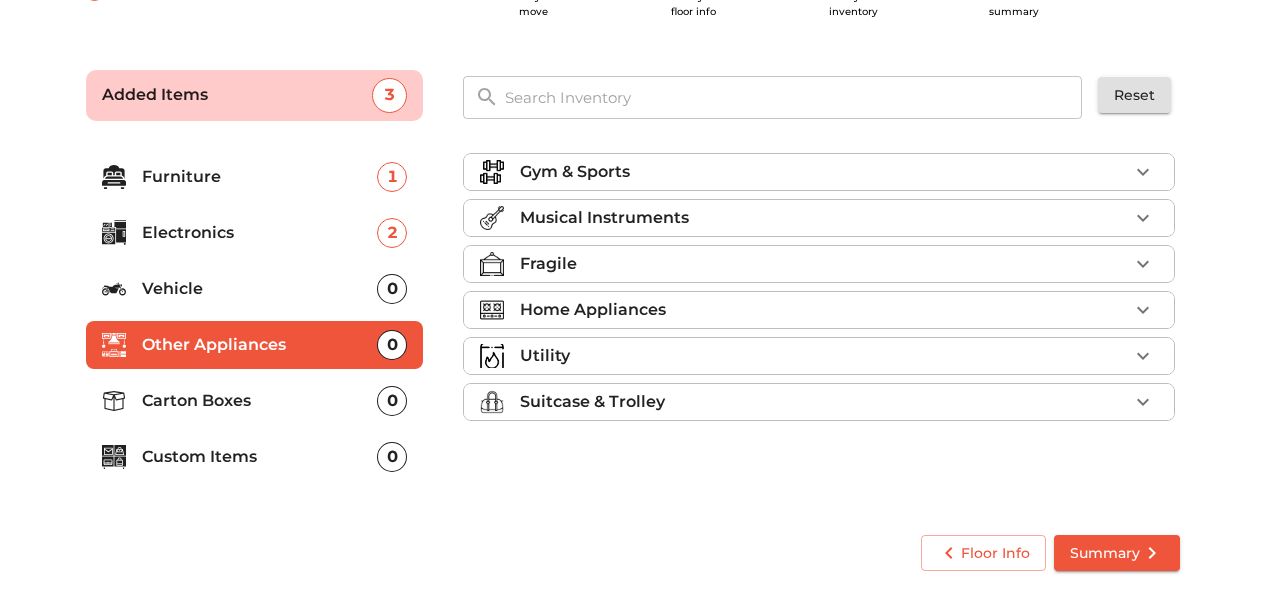 click on "Home Appliances" at bounding box center [593, 310] 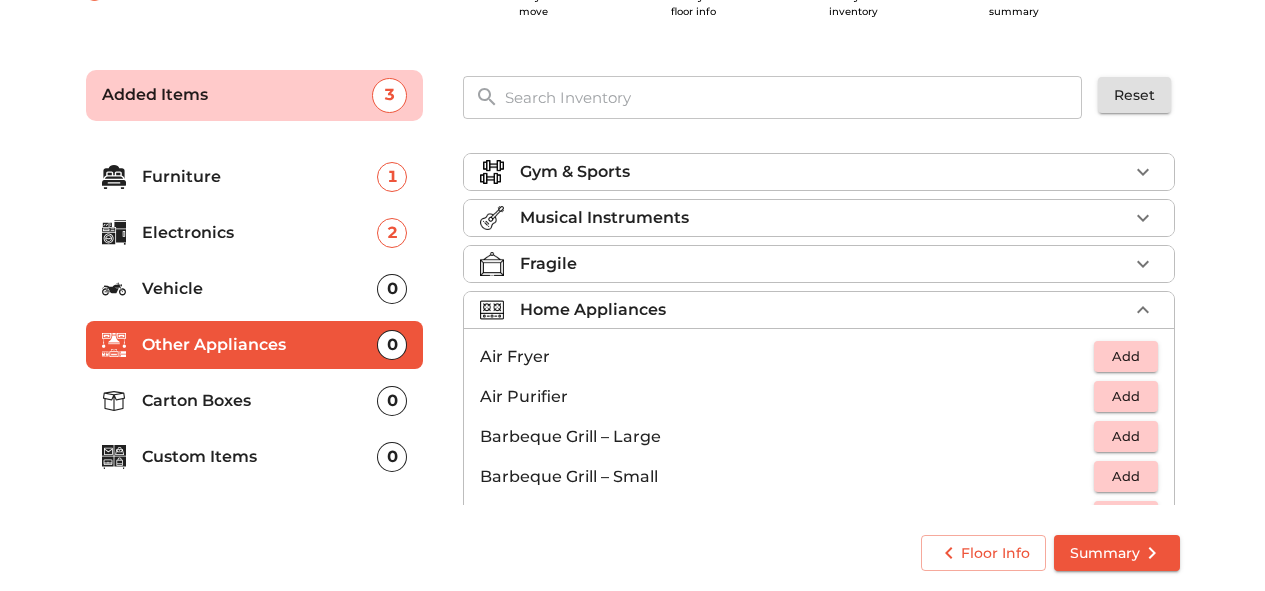 click on "Add" at bounding box center (1126, 356) 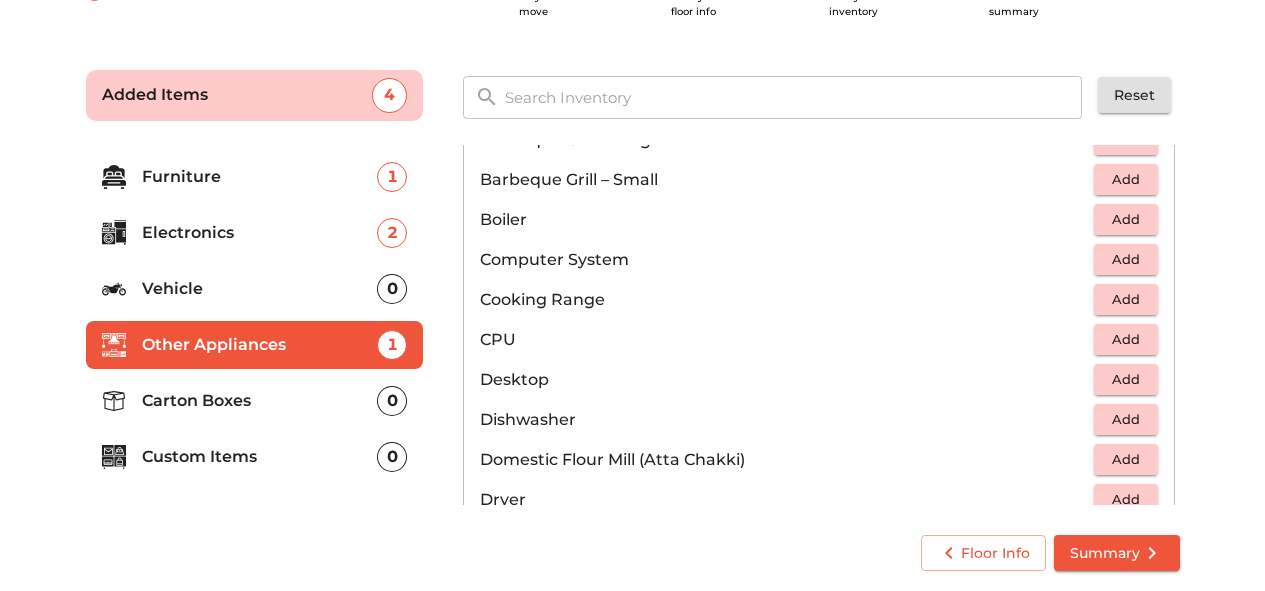 scroll, scrollTop: 317, scrollLeft: 0, axis: vertical 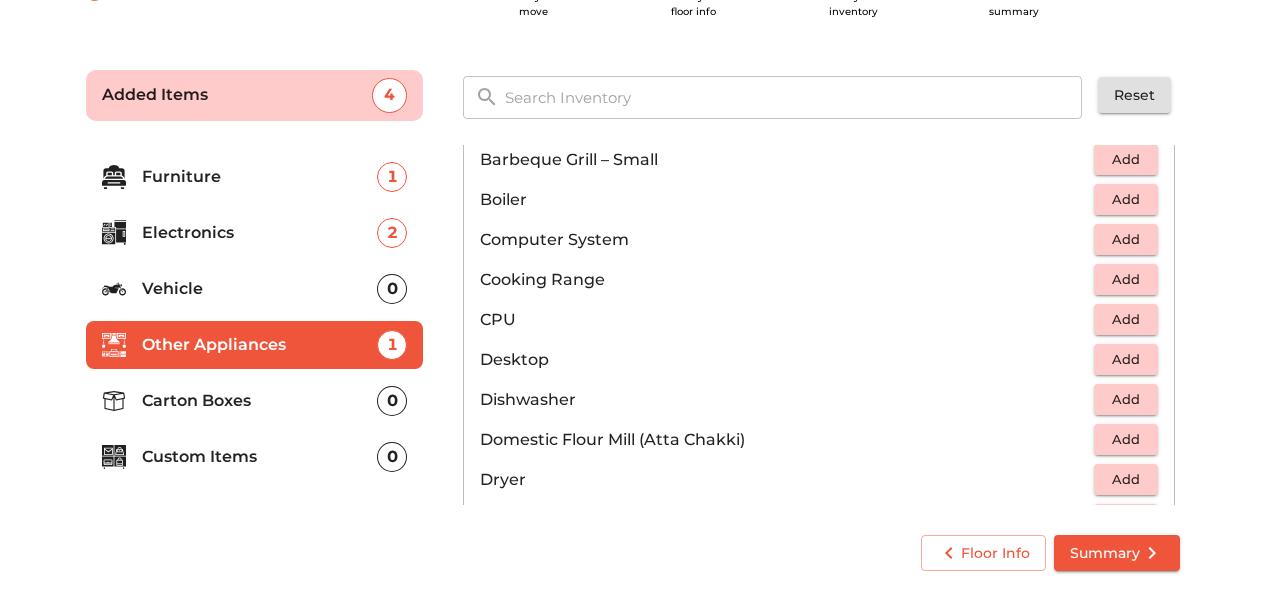 click on "Add" at bounding box center (1126, 359) 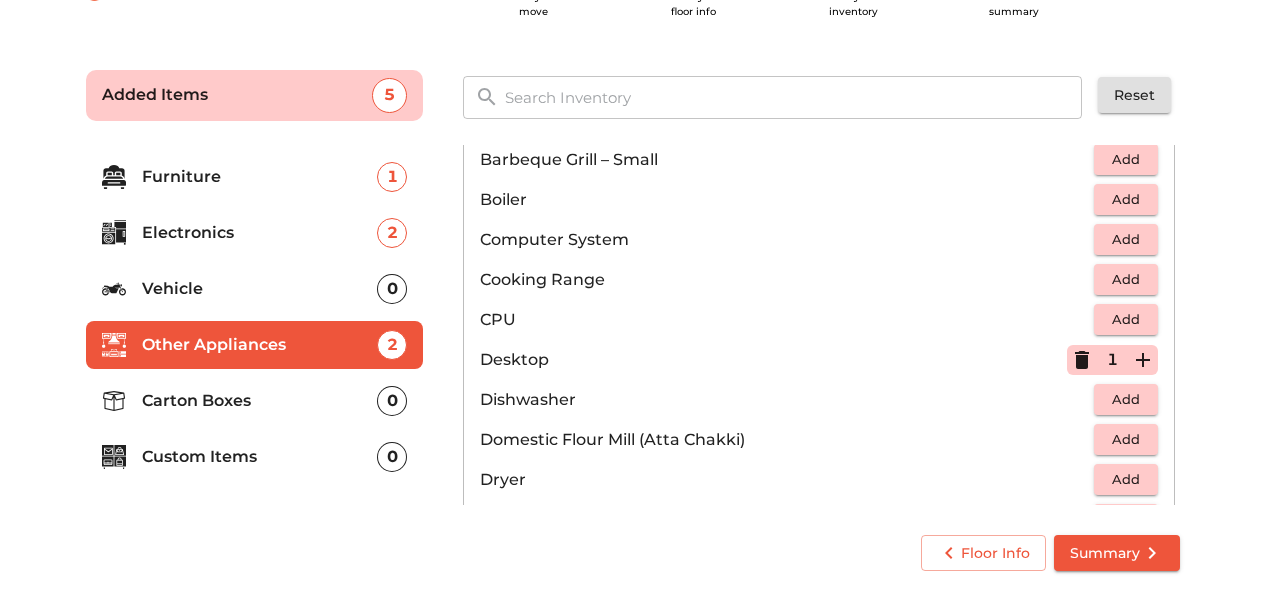 click on "Electronics" at bounding box center [260, 233] 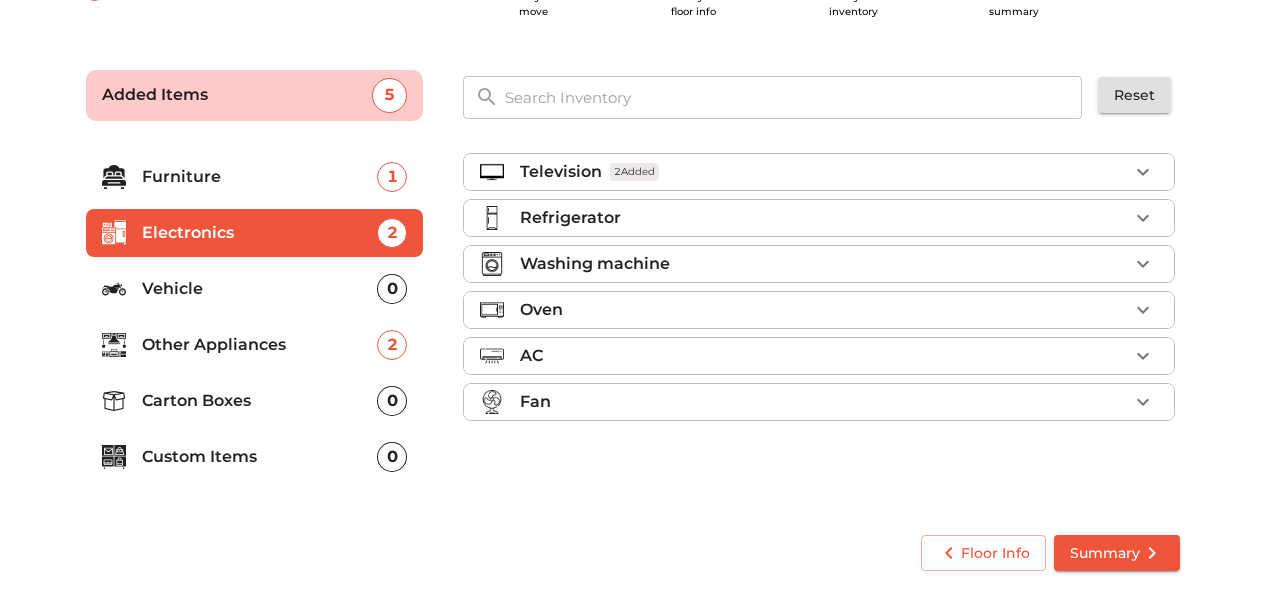 scroll, scrollTop: 0, scrollLeft: 0, axis: both 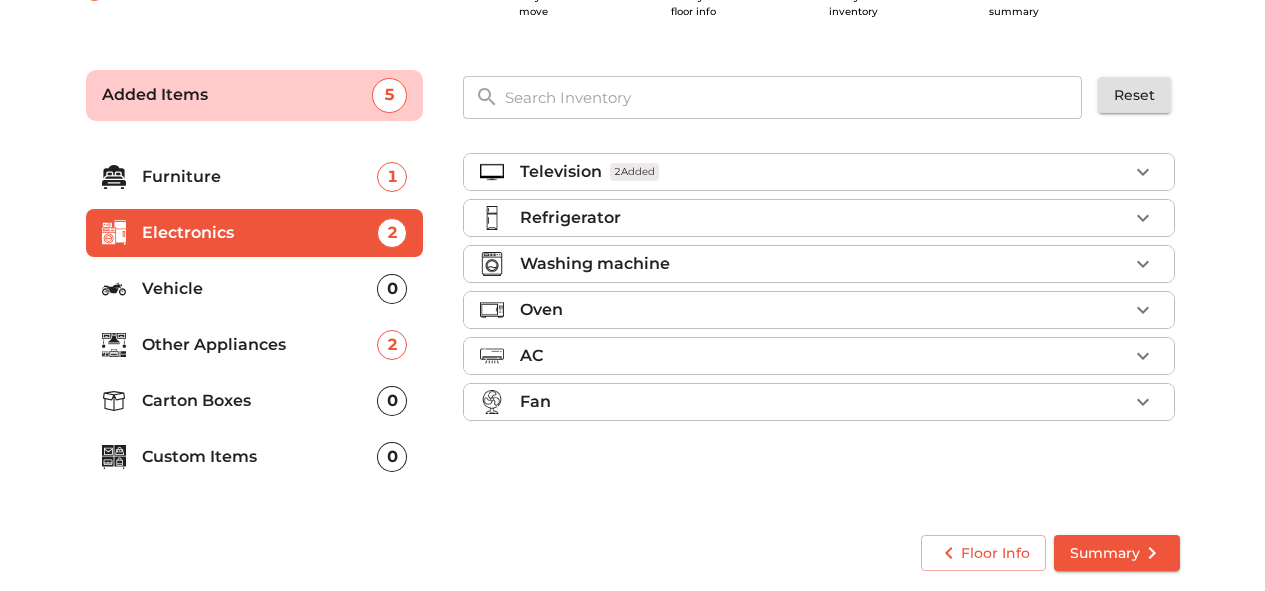 click on "Television 2  Added" at bounding box center (824, 172) 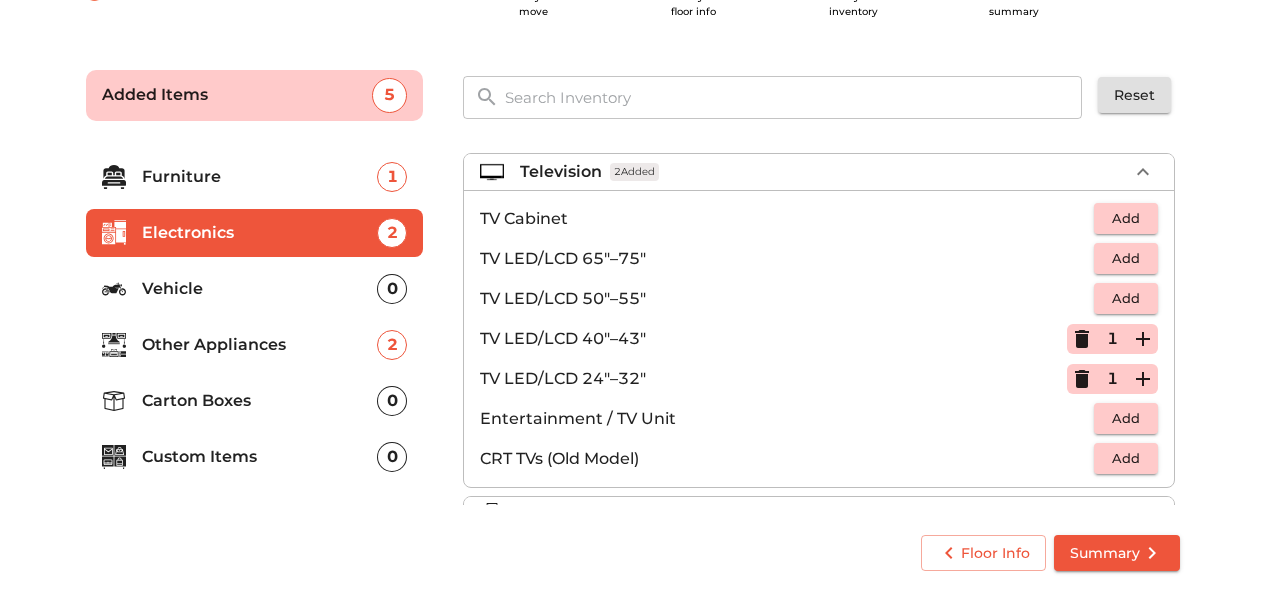 click 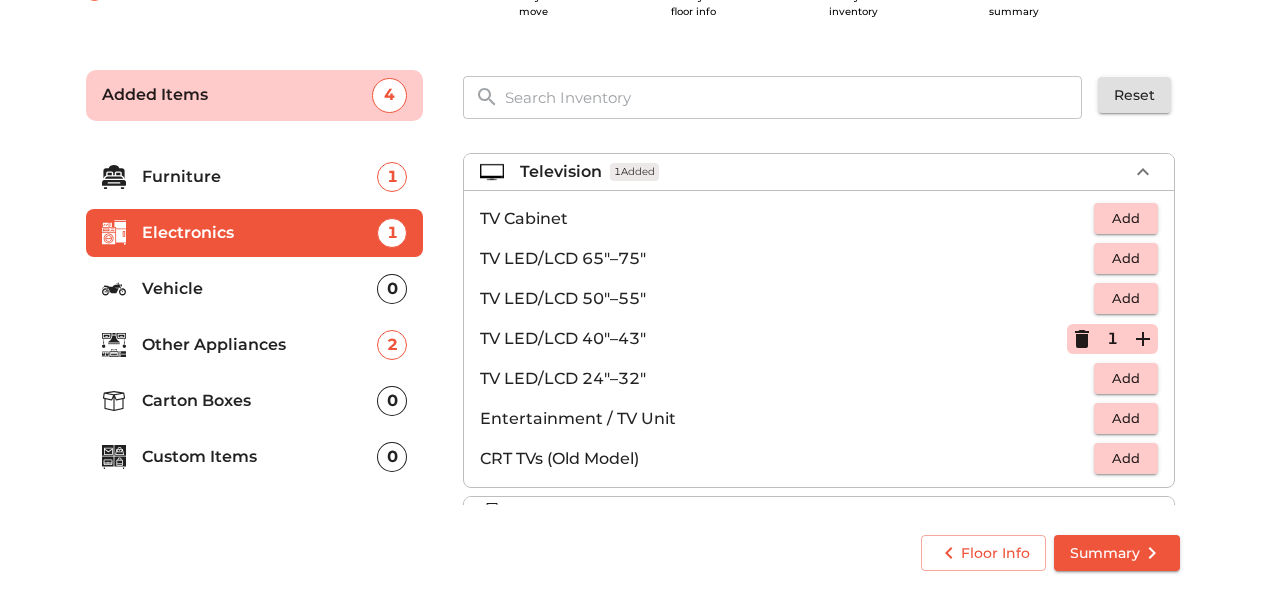 click on "Other Appliances" at bounding box center (260, 345) 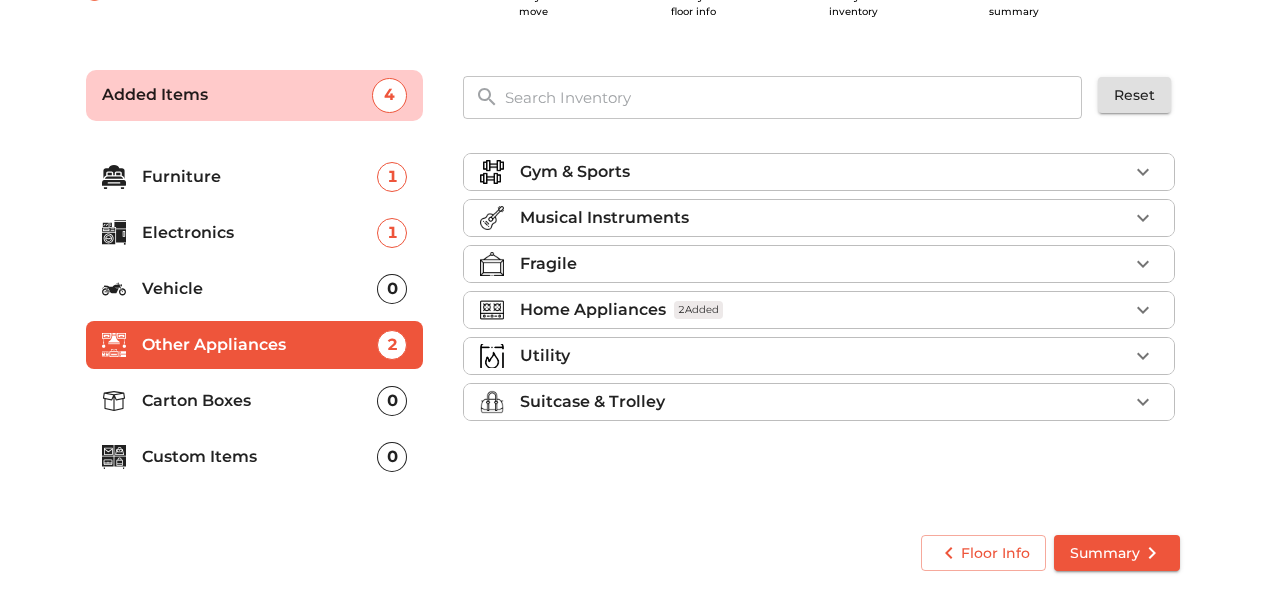 click on "Gym & Sports" at bounding box center [824, 172] 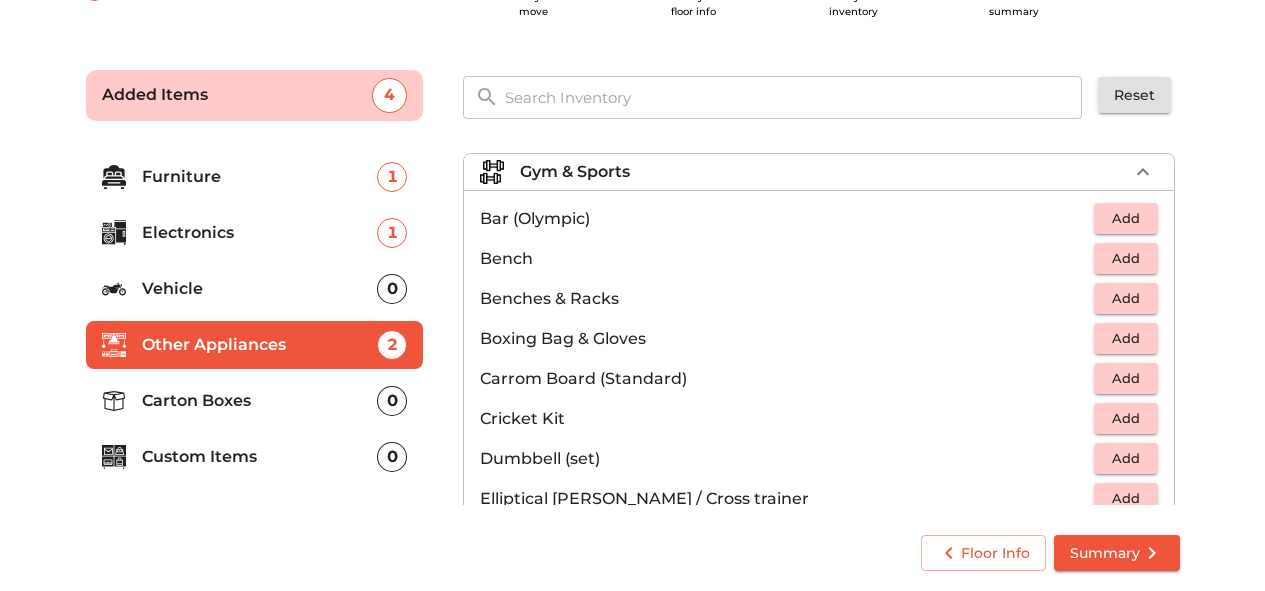 click on "Gym & Sports" at bounding box center (824, 172) 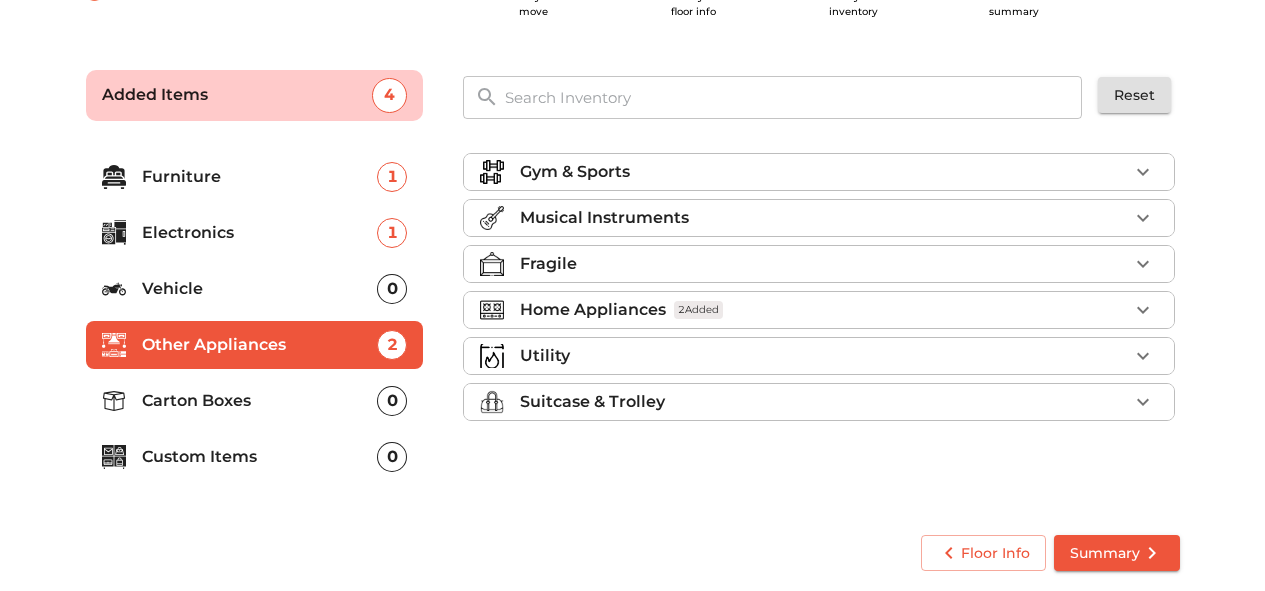 click on "Fragile" at bounding box center (819, 264) 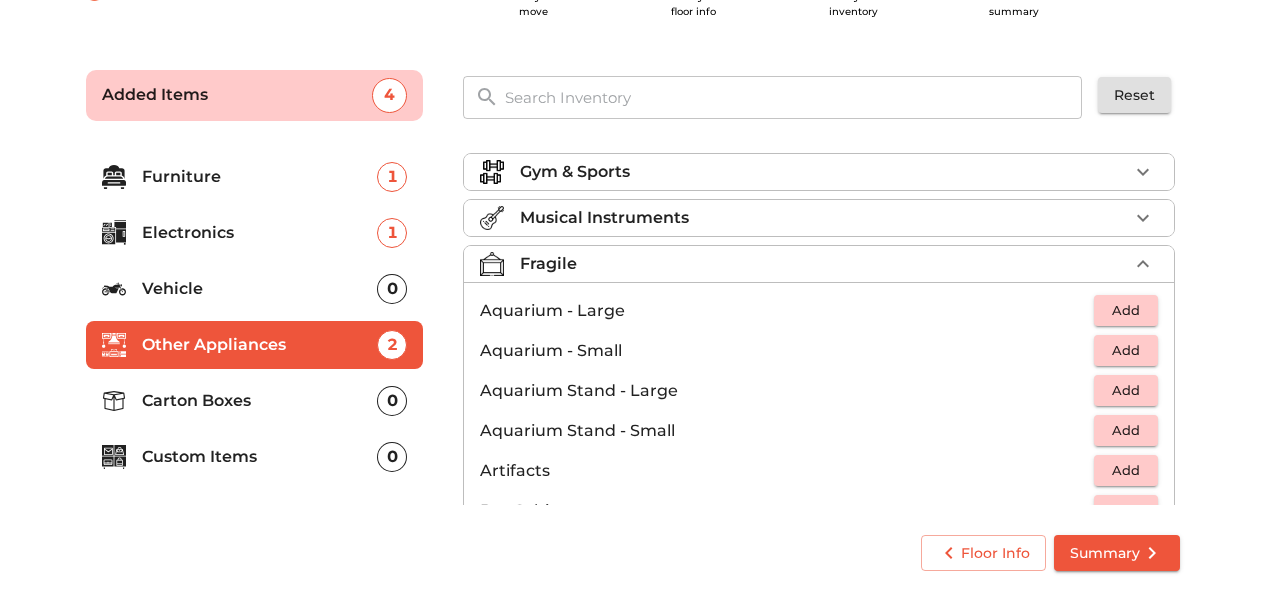 click on "Fragile" at bounding box center (819, 264) 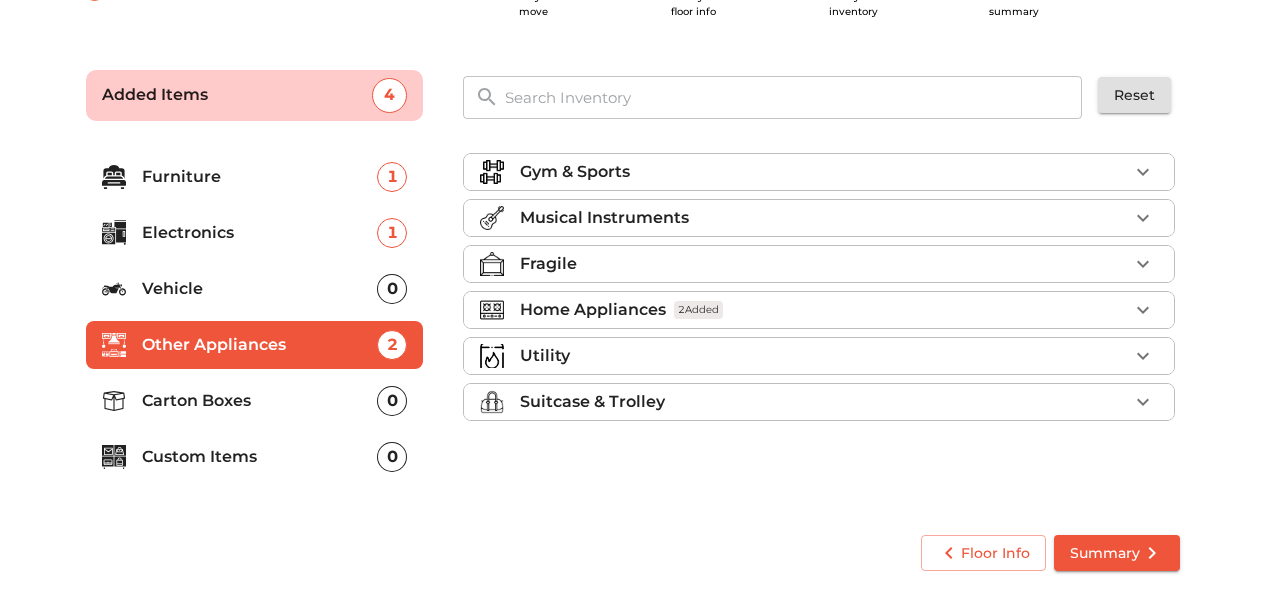 click on "Home Appliances 2  Added" at bounding box center (819, 310) 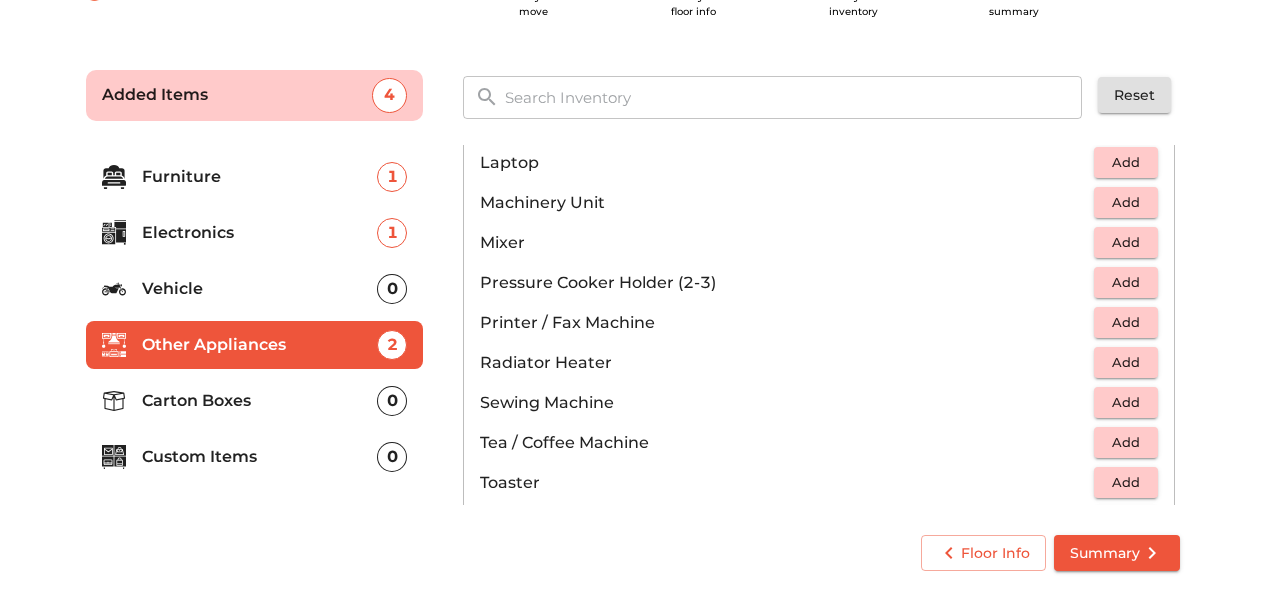 scroll, scrollTop: 1081, scrollLeft: 0, axis: vertical 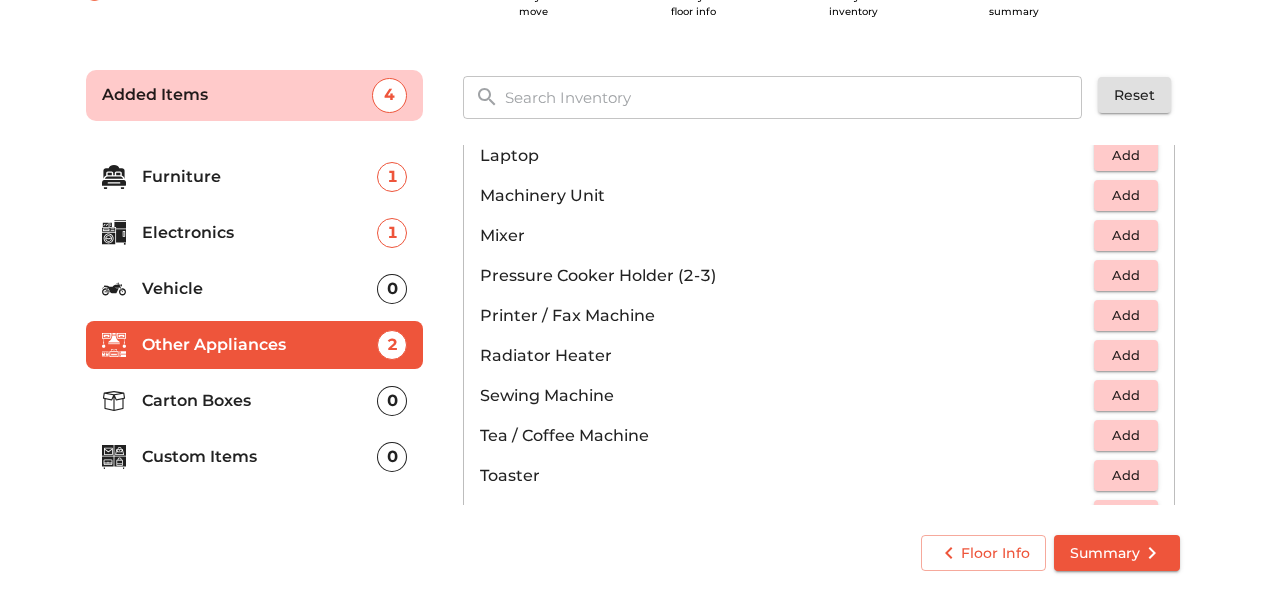 click on "Add" at bounding box center (1126, 235) 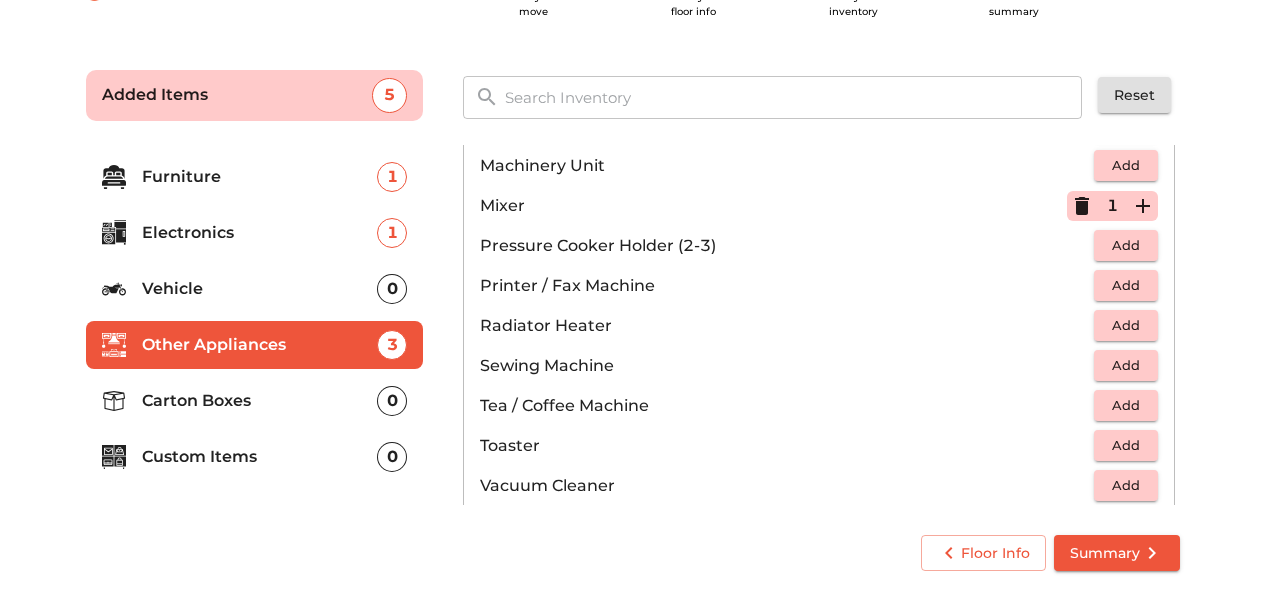scroll, scrollTop: 1116, scrollLeft: 0, axis: vertical 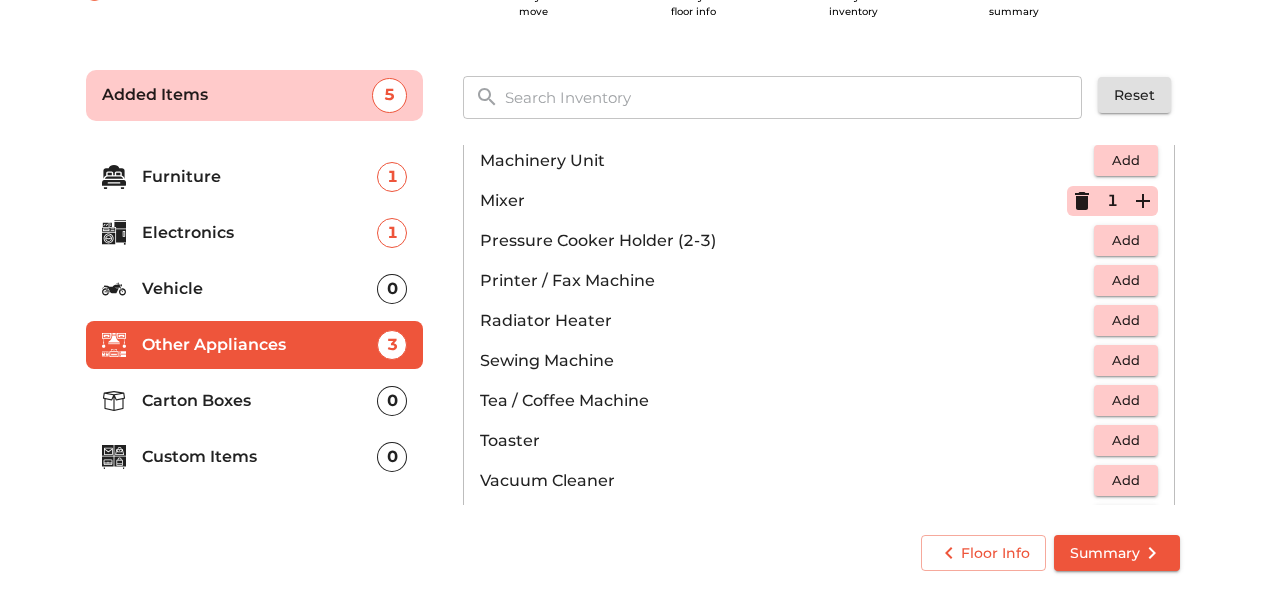 click on "Add" at bounding box center [1126, 240] 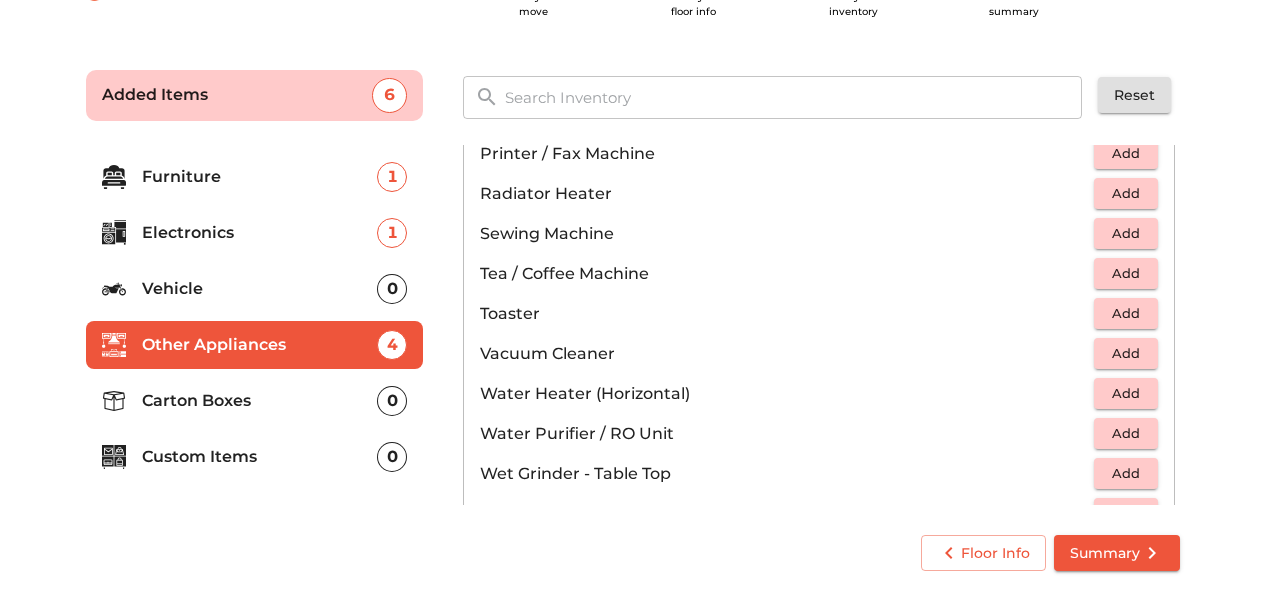 scroll, scrollTop: 1246, scrollLeft: 0, axis: vertical 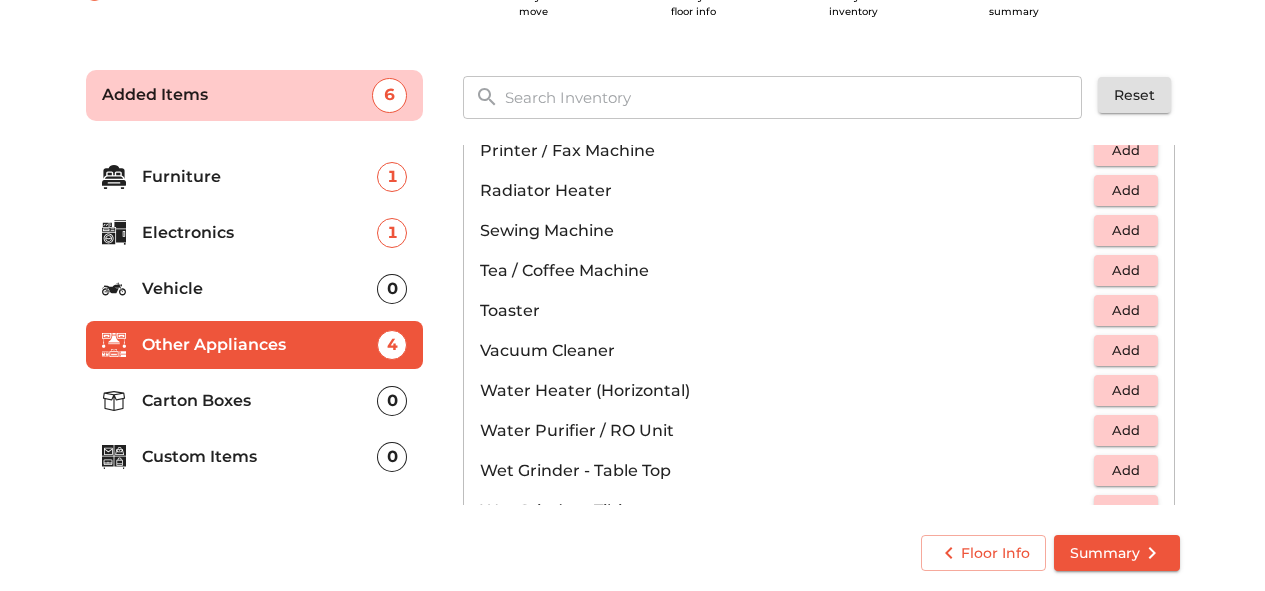 click on "Add" at bounding box center [1126, 270] 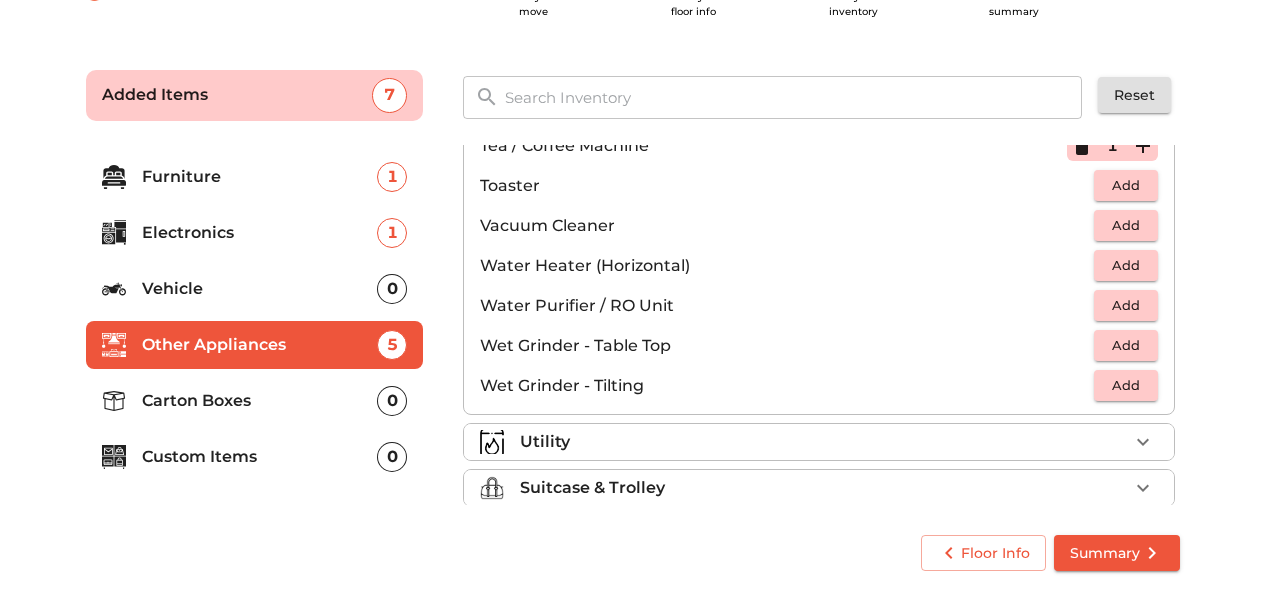 scroll, scrollTop: 1389, scrollLeft: 0, axis: vertical 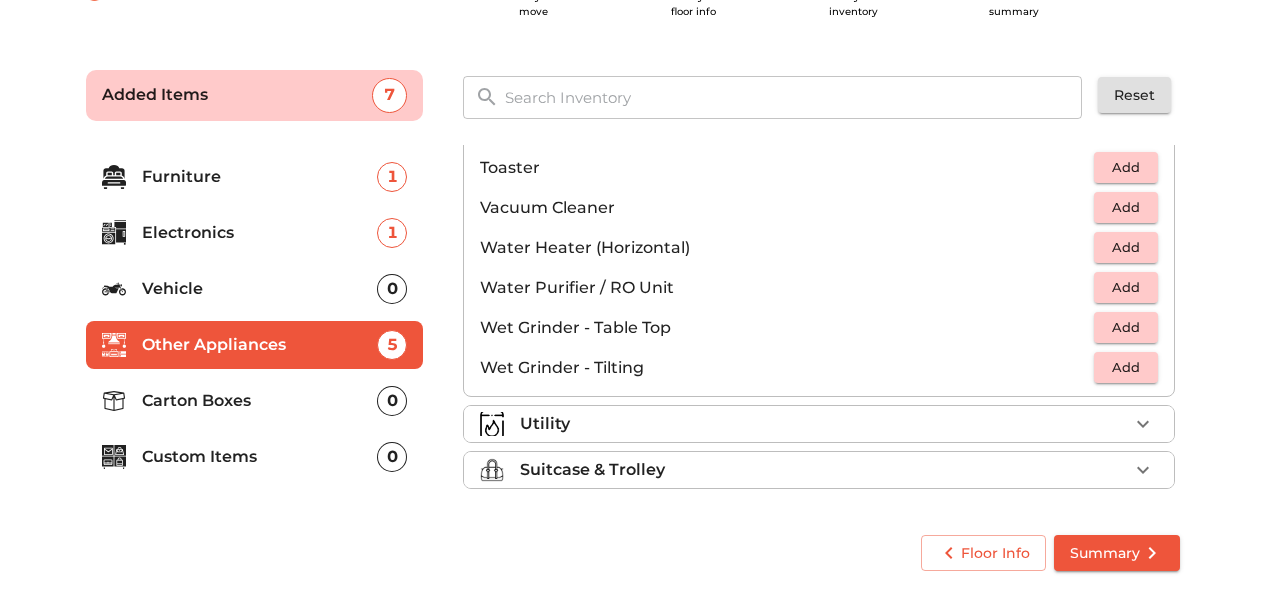 click on "Utility" at bounding box center (824, 424) 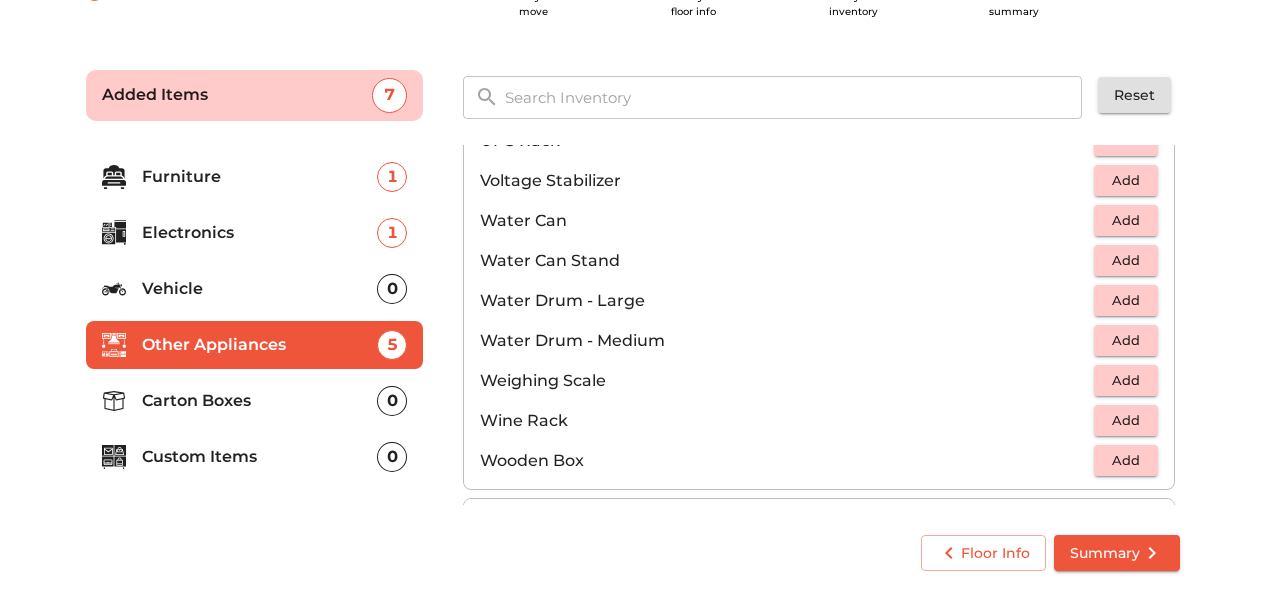 scroll, scrollTop: 1509, scrollLeft: 0, axis: vertical 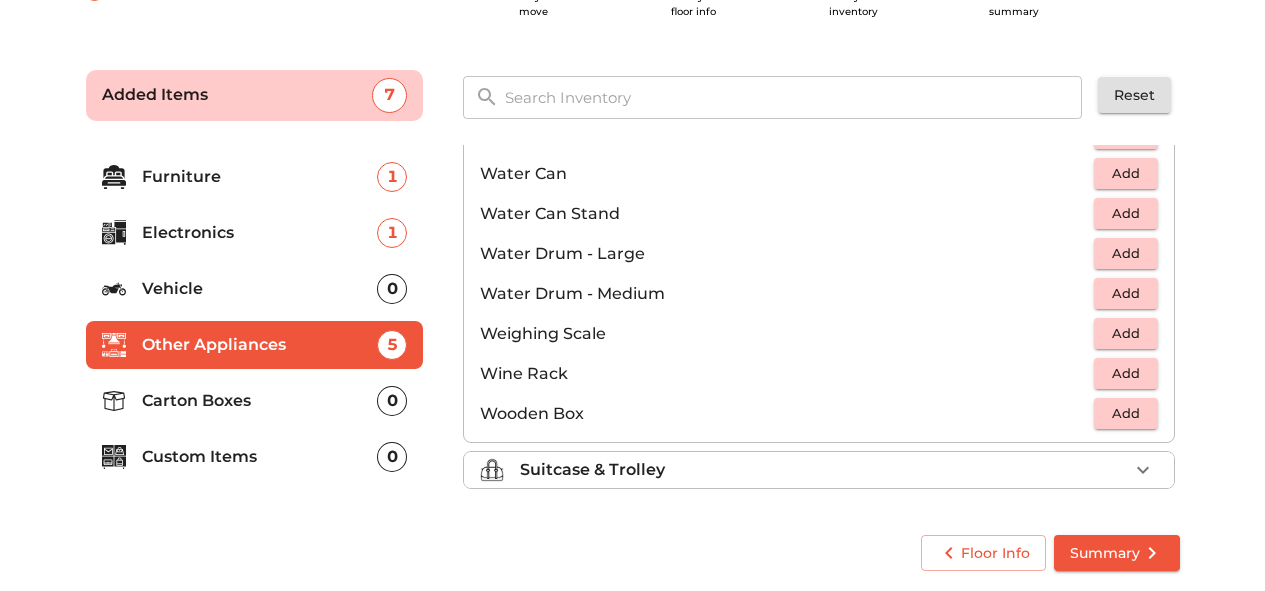 click on "Suitcase & Trolley" at bounding box center (592, 470) 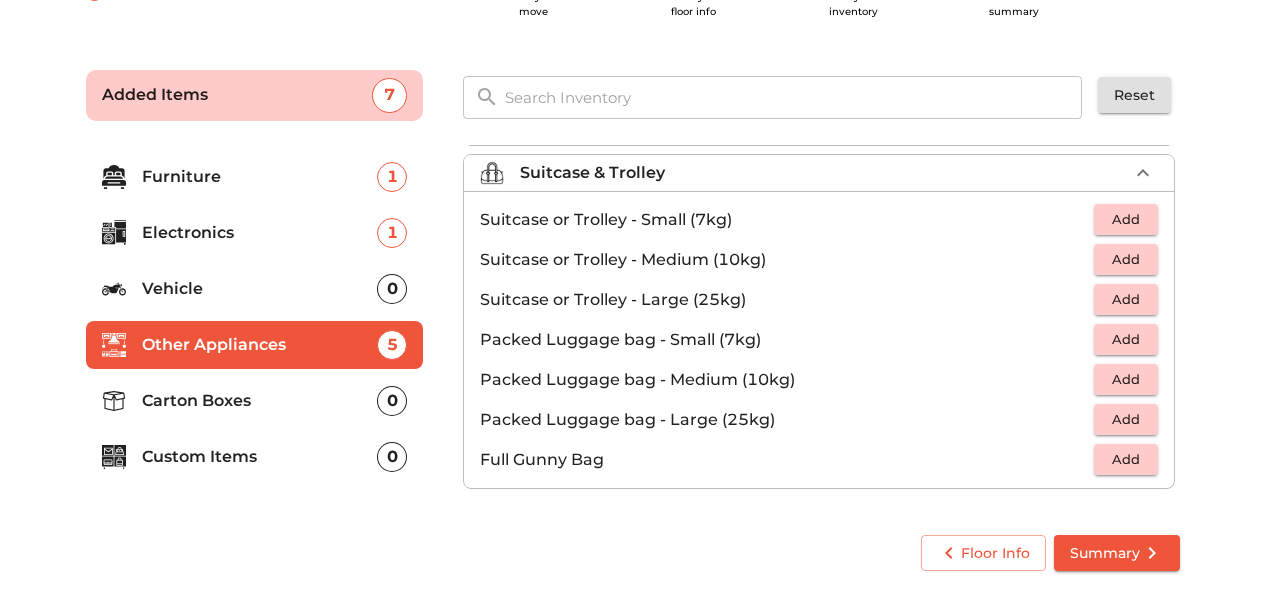 scroll, scrollTop: 229, scrollLeft: 0, axis: vertical 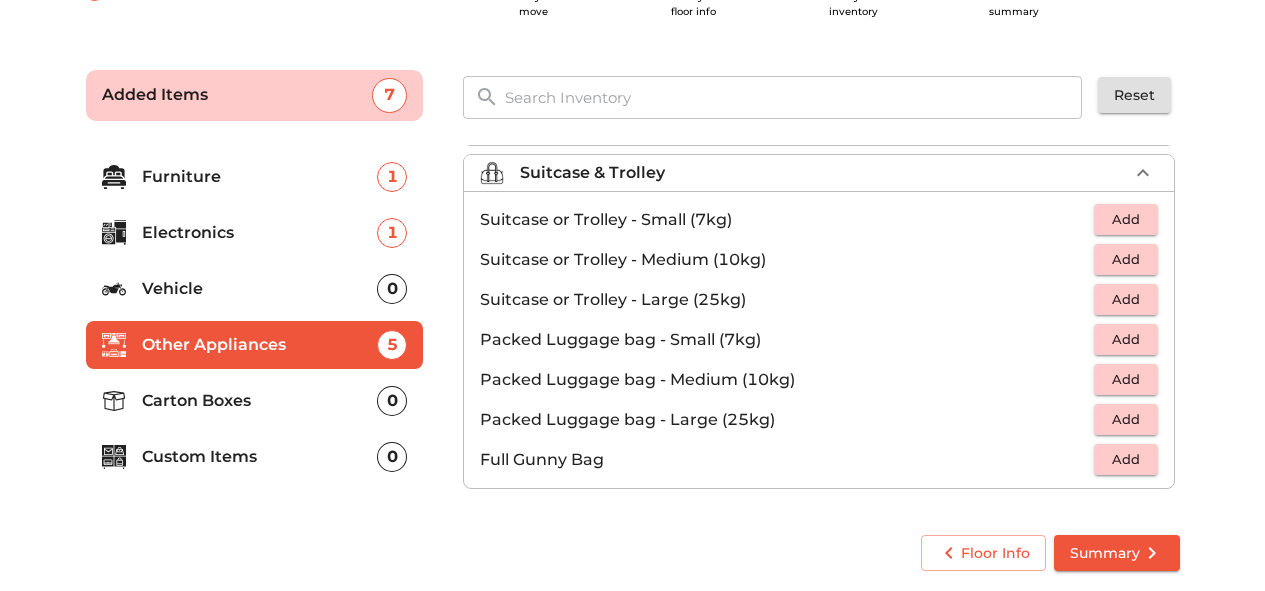 click on "Add" at bounding box center (1126, 259) 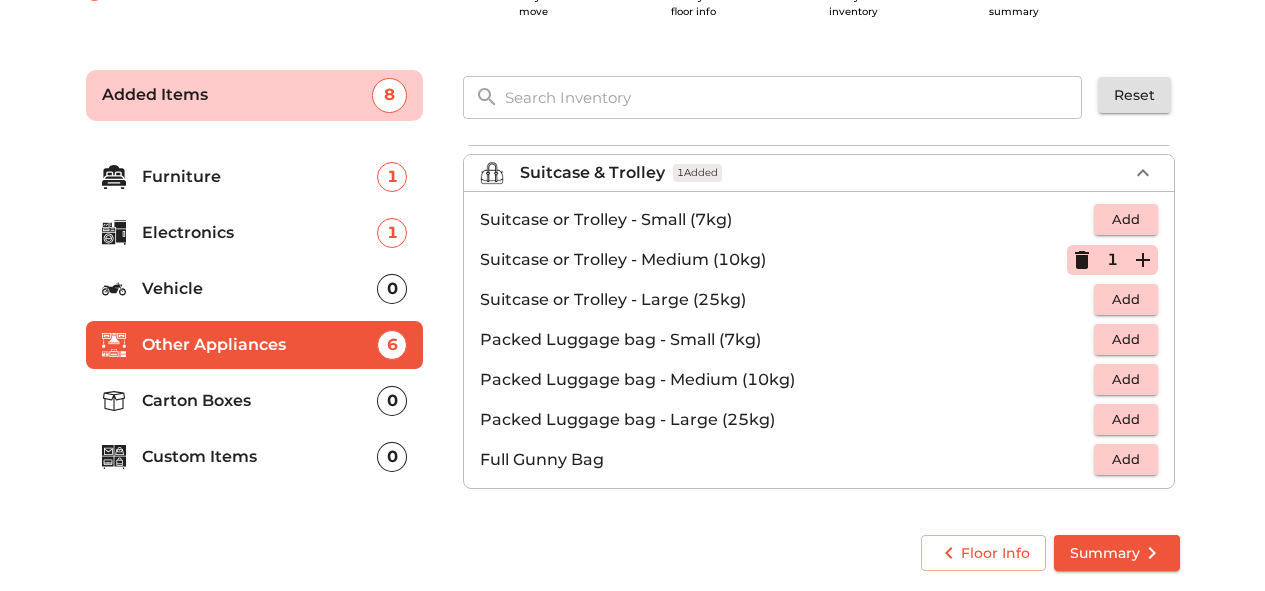 click 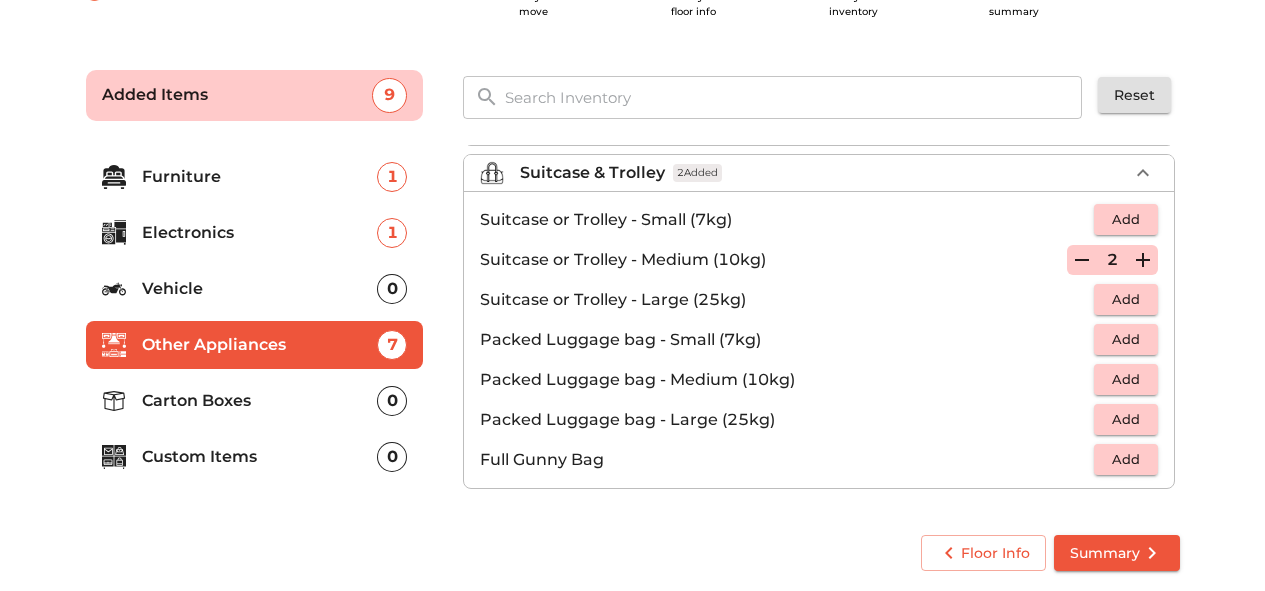 click on "Add" at bounding box center (1126, 219) 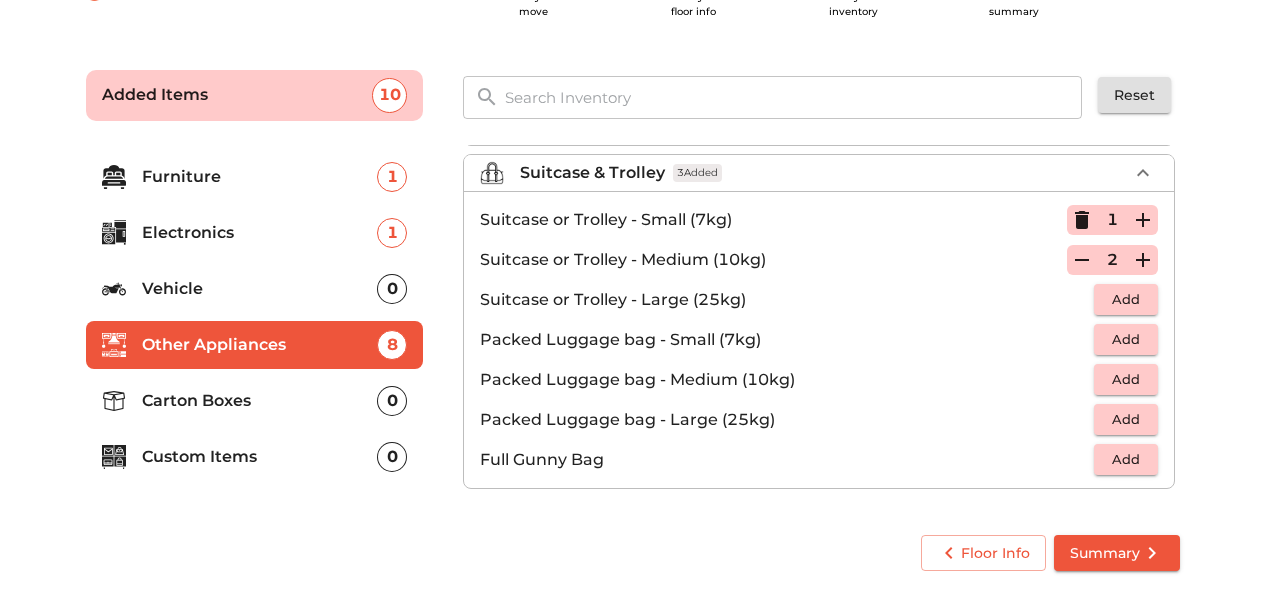 click on "Carton Boxes 0" at bounding box center [255, 401] 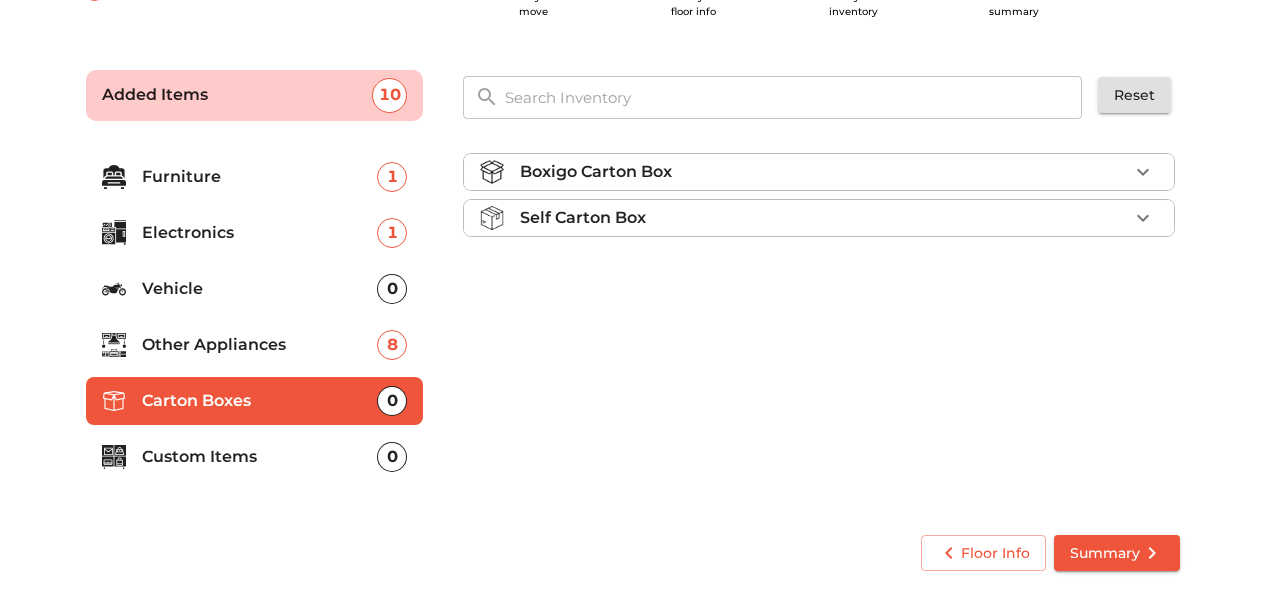 click on "Boxigo Carton Box" at bounding box center (824, 172) 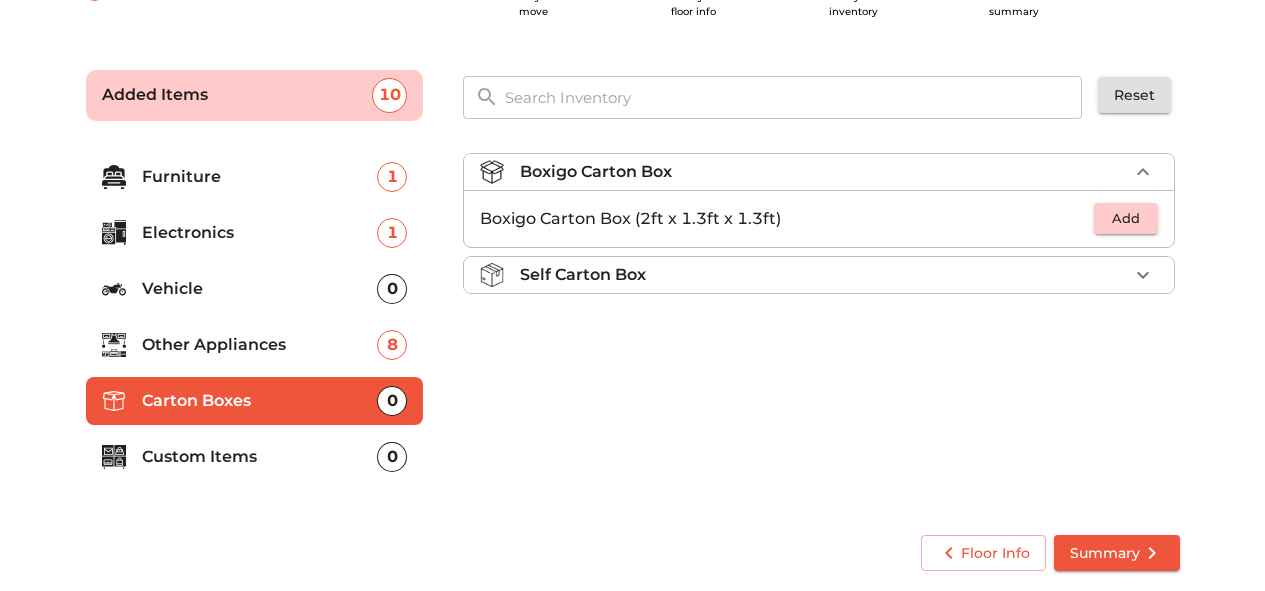 click on "Self Carton Box" at bounding box center [824, 275] 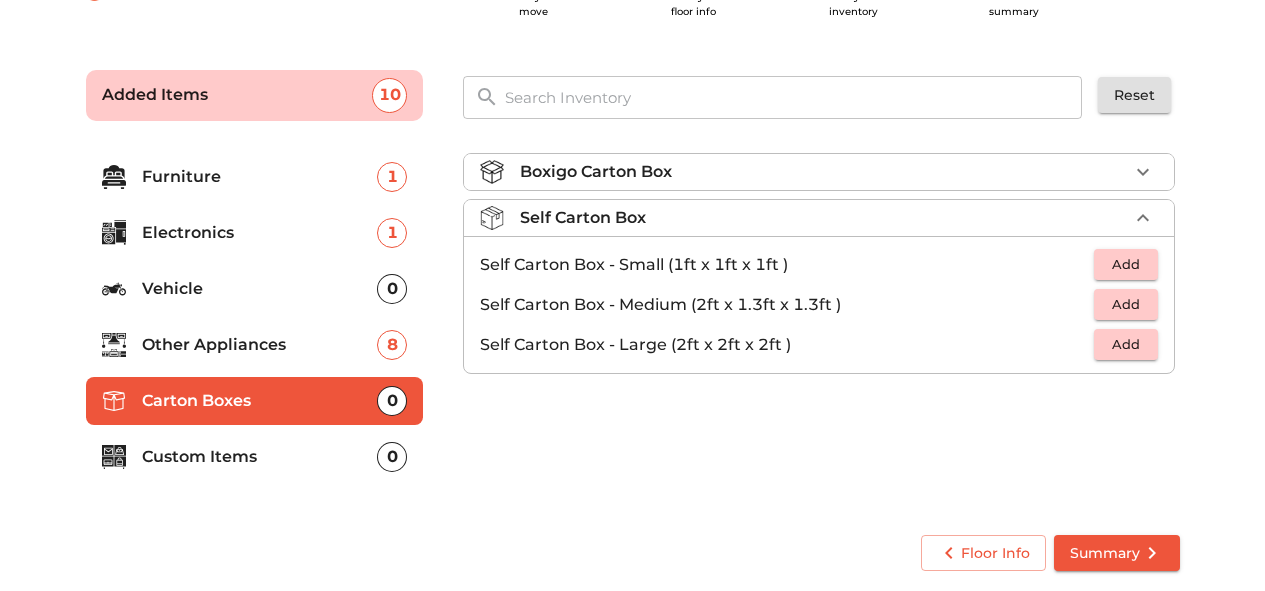 click on "Boxigo Carton Box" at bounding box center [824, 172] 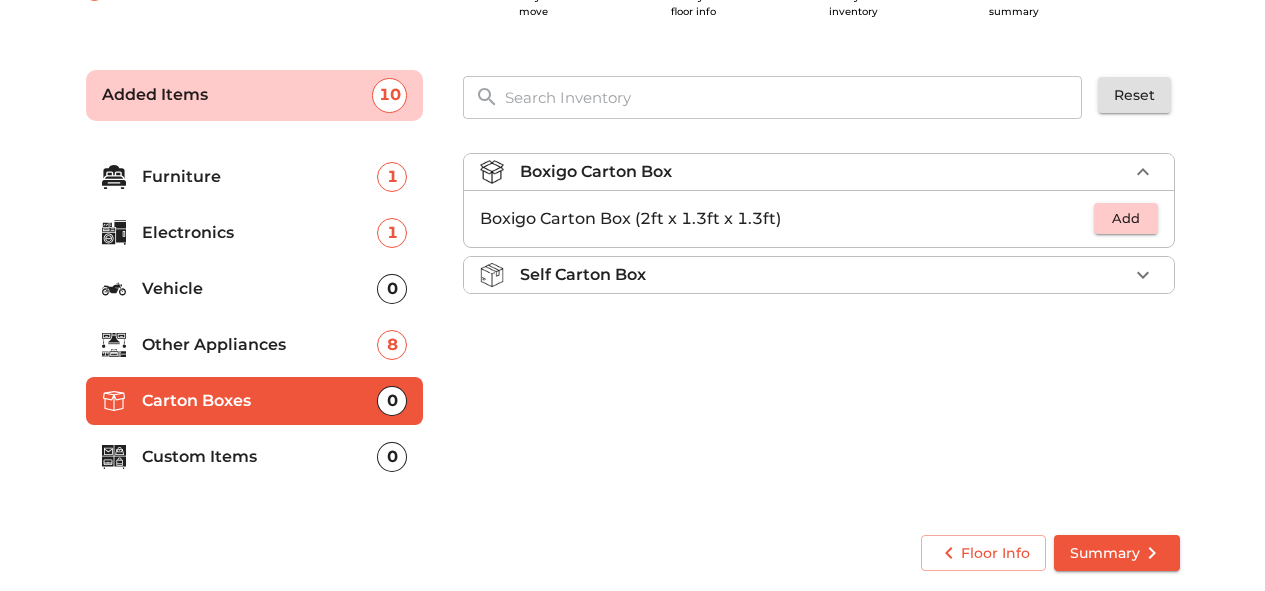 click on "Add" at bounding box center [1126, 218] 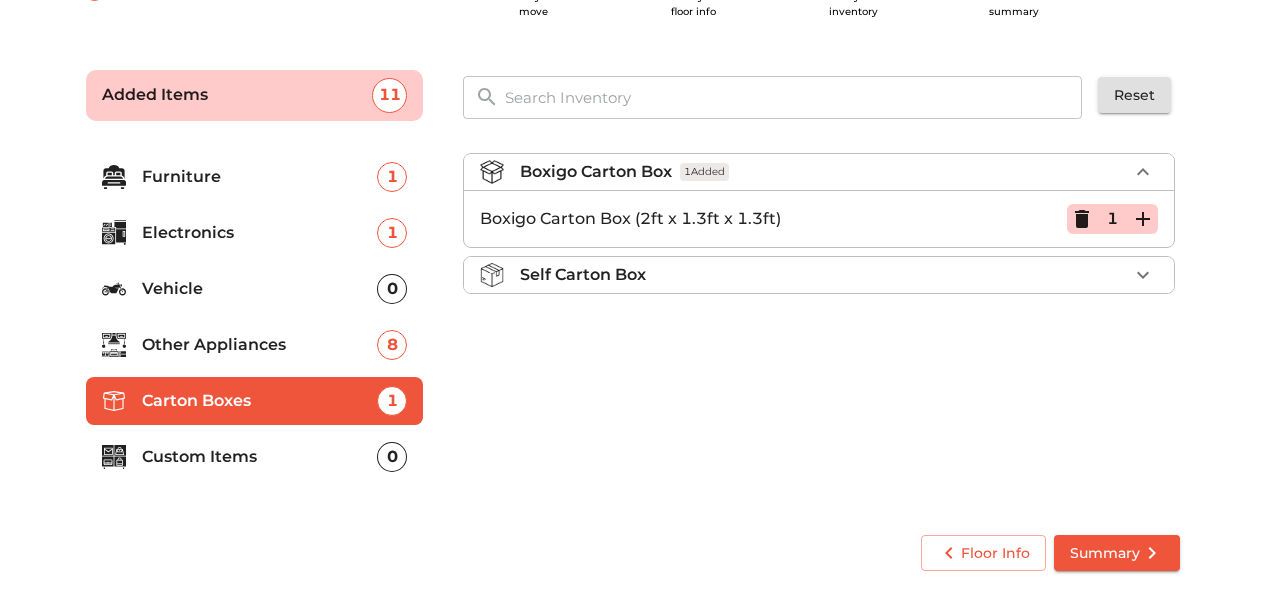 click on "1" at bounding box center (1112, 219) 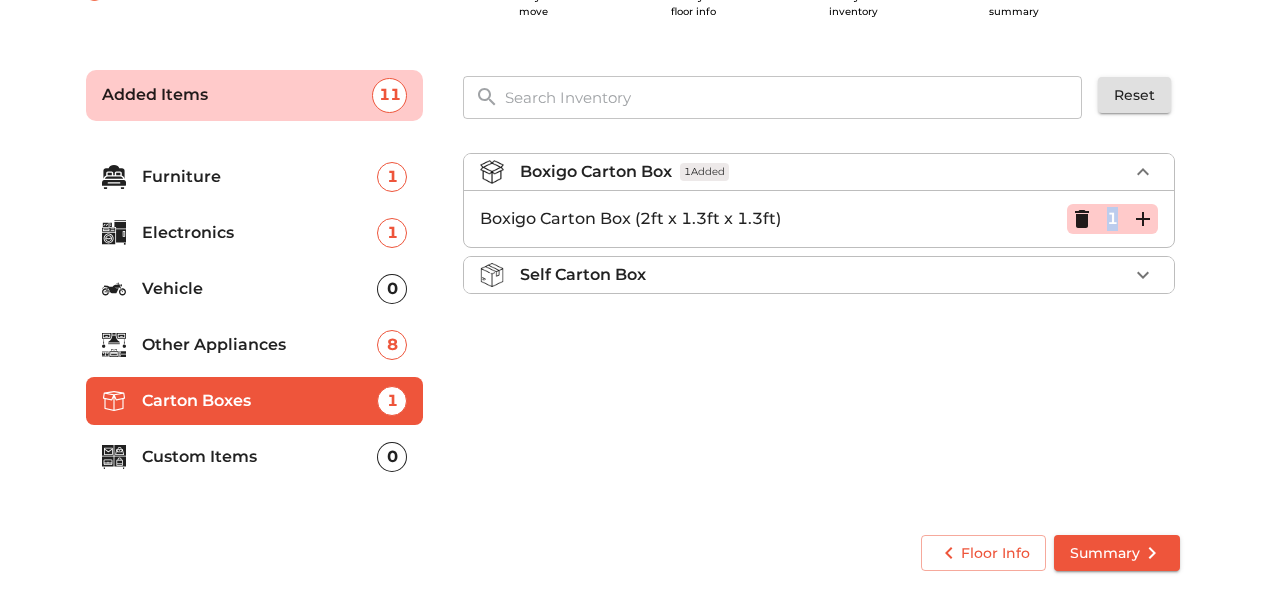 click 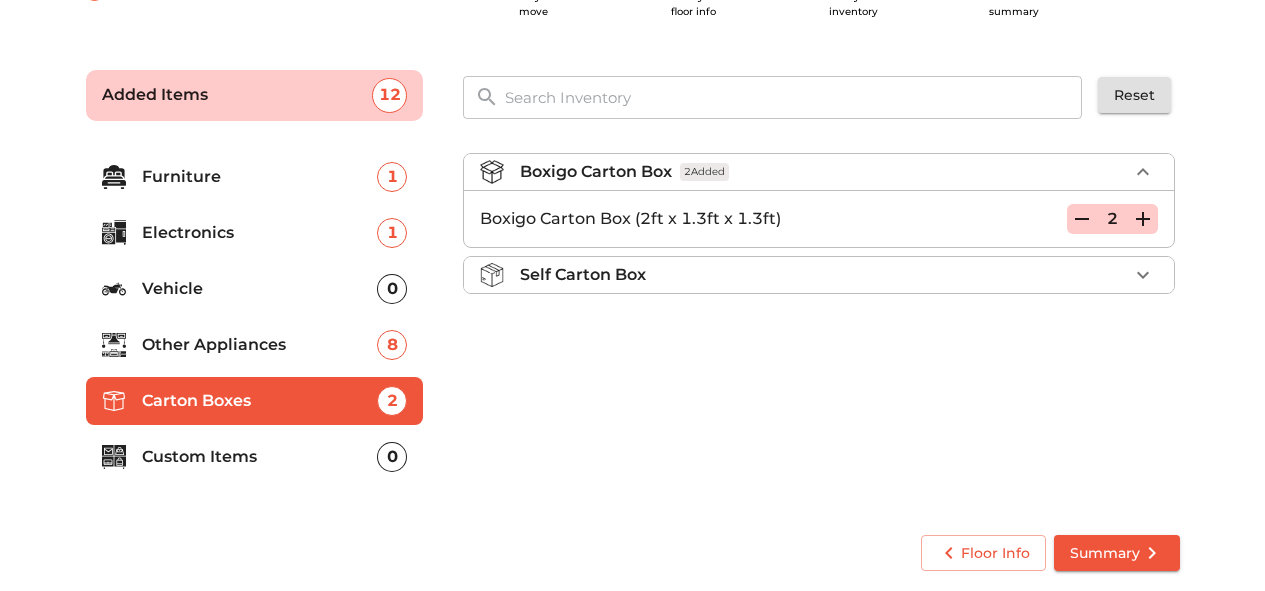 click 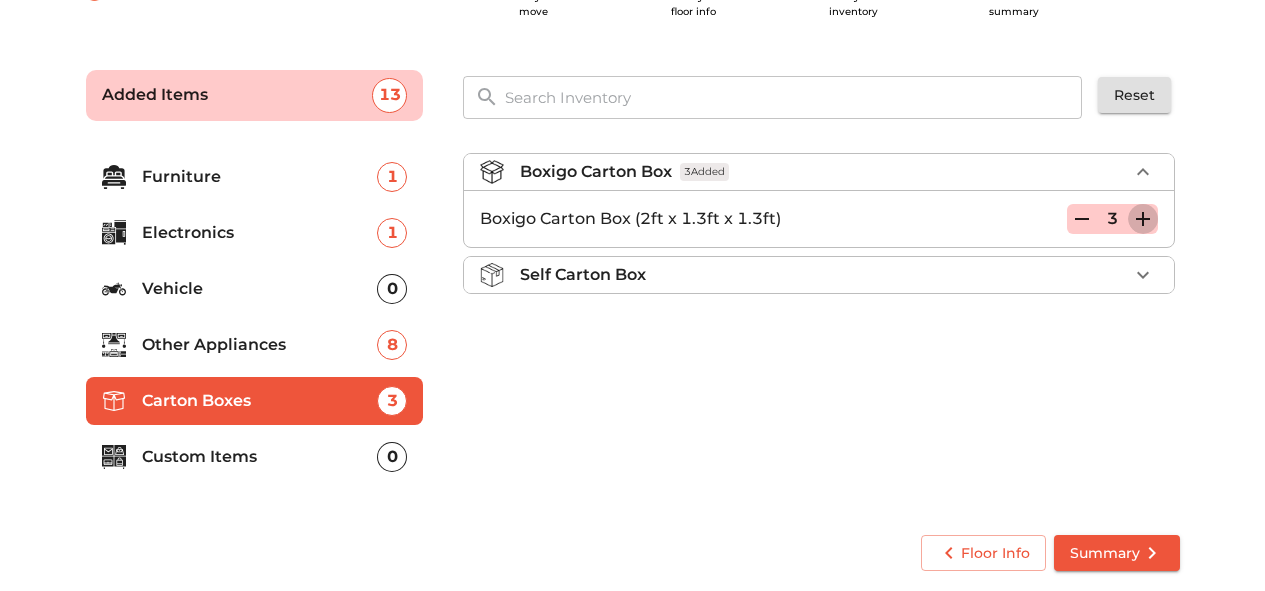 click 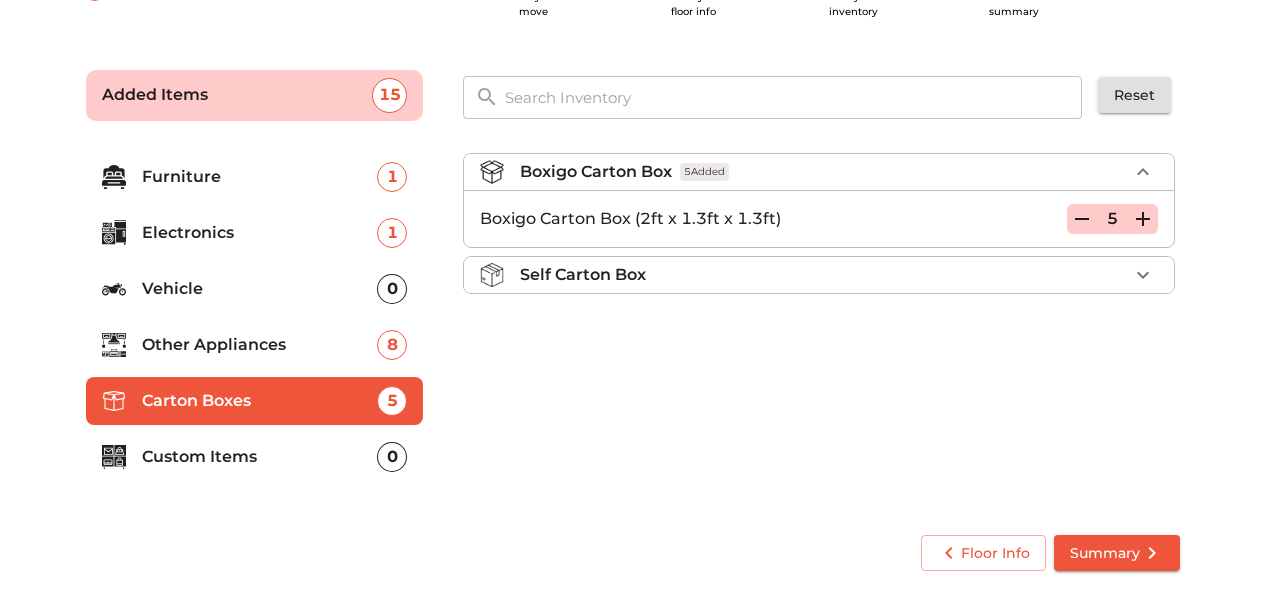 click 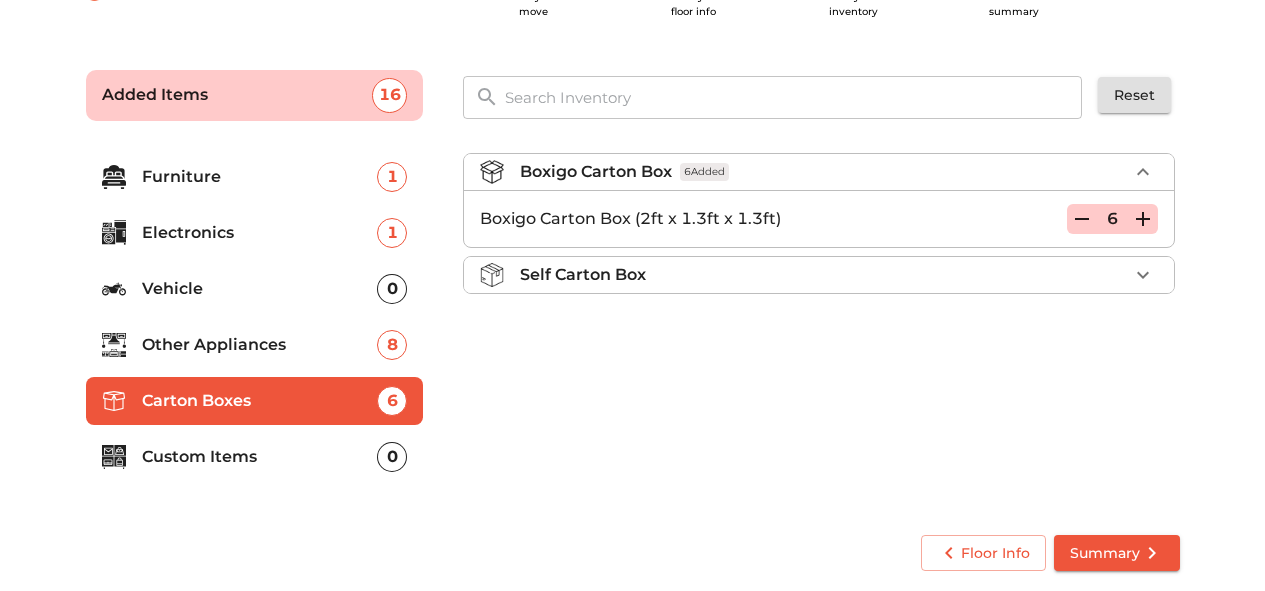click 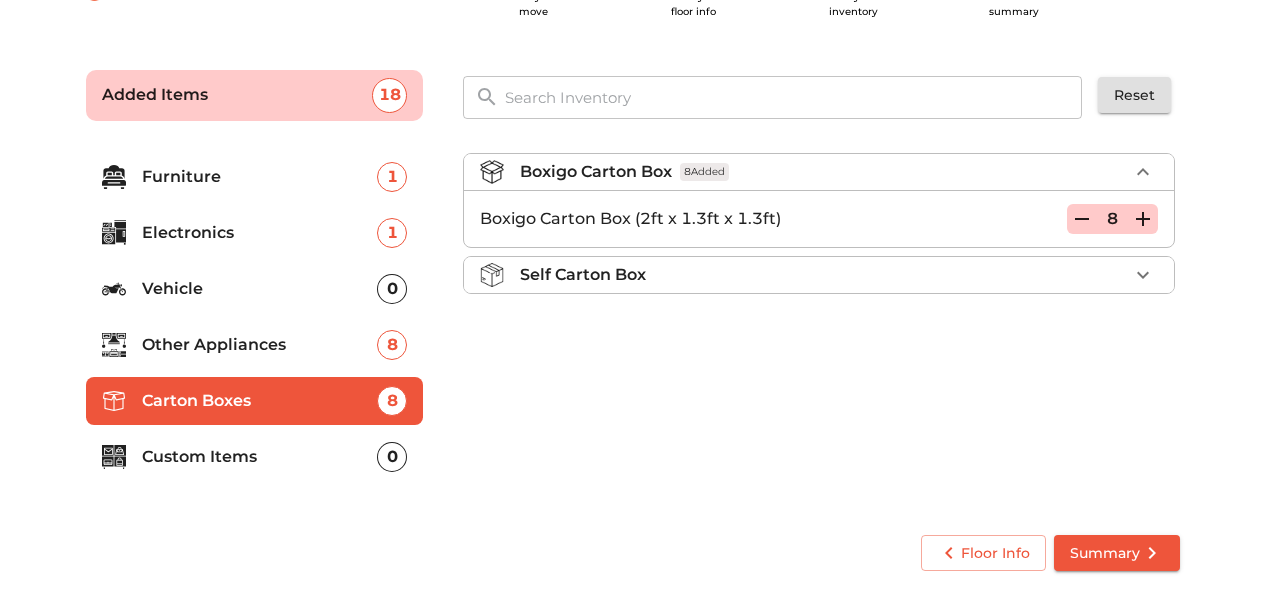 click 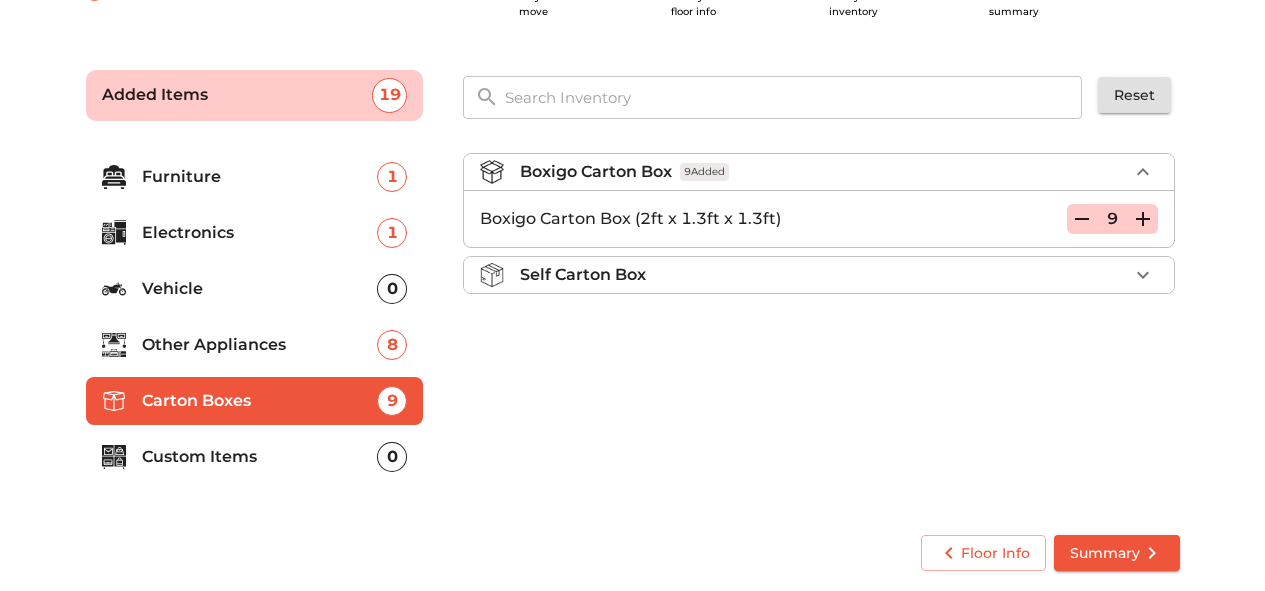 click 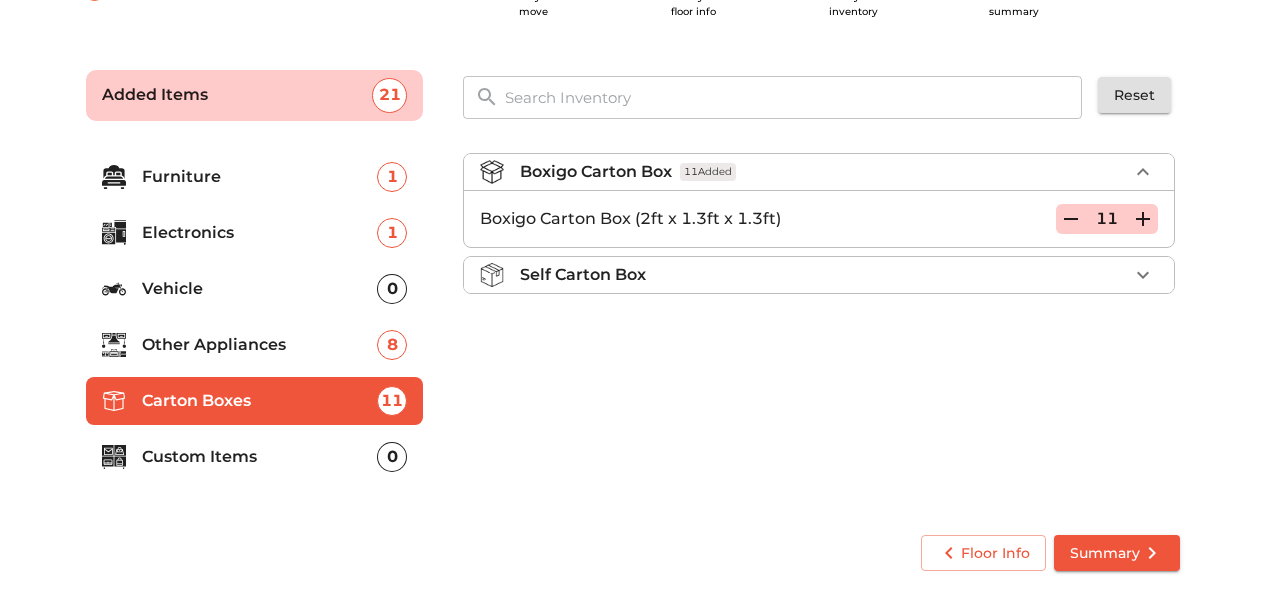 click 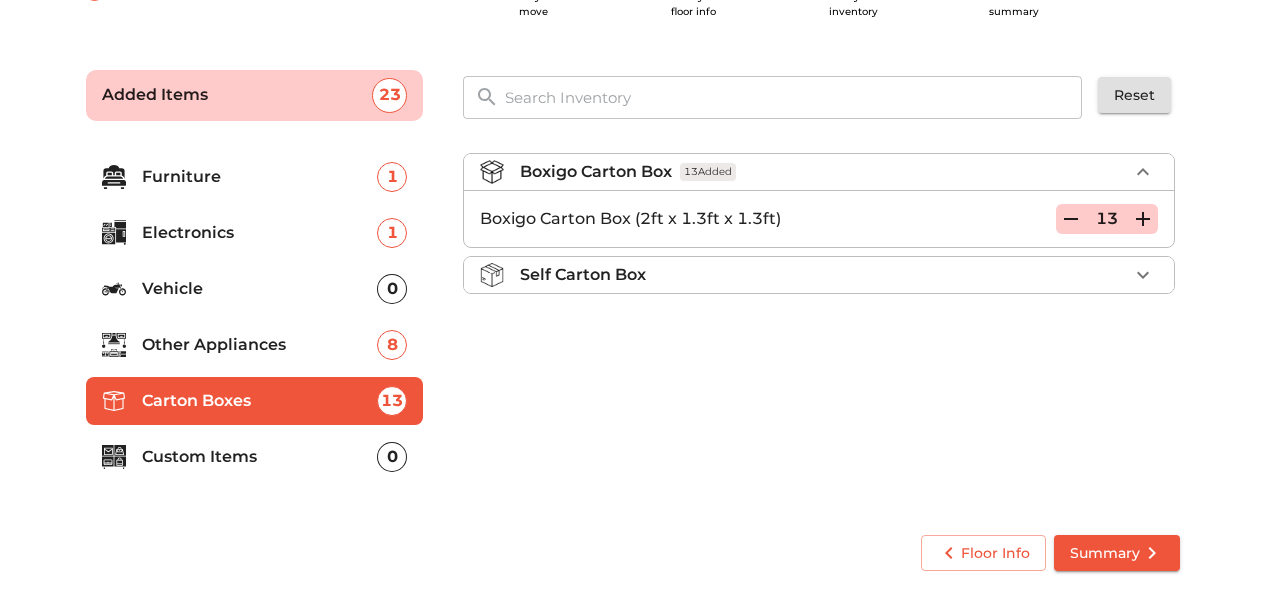 click 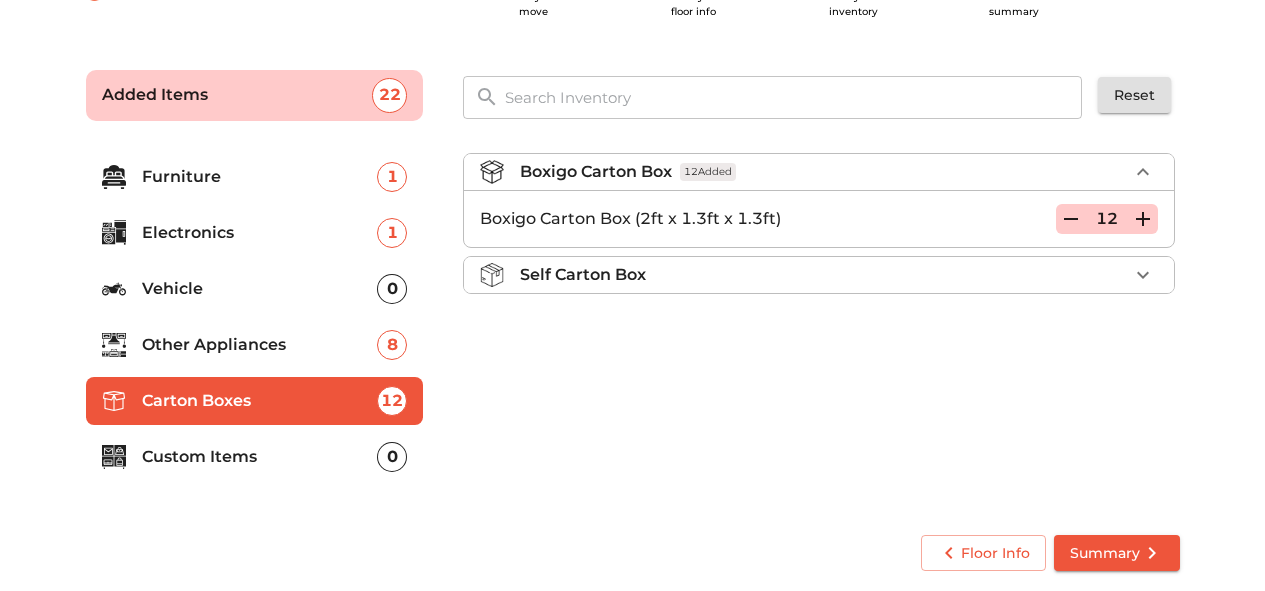 click on "Summary" at bounding box center [1117, 553] 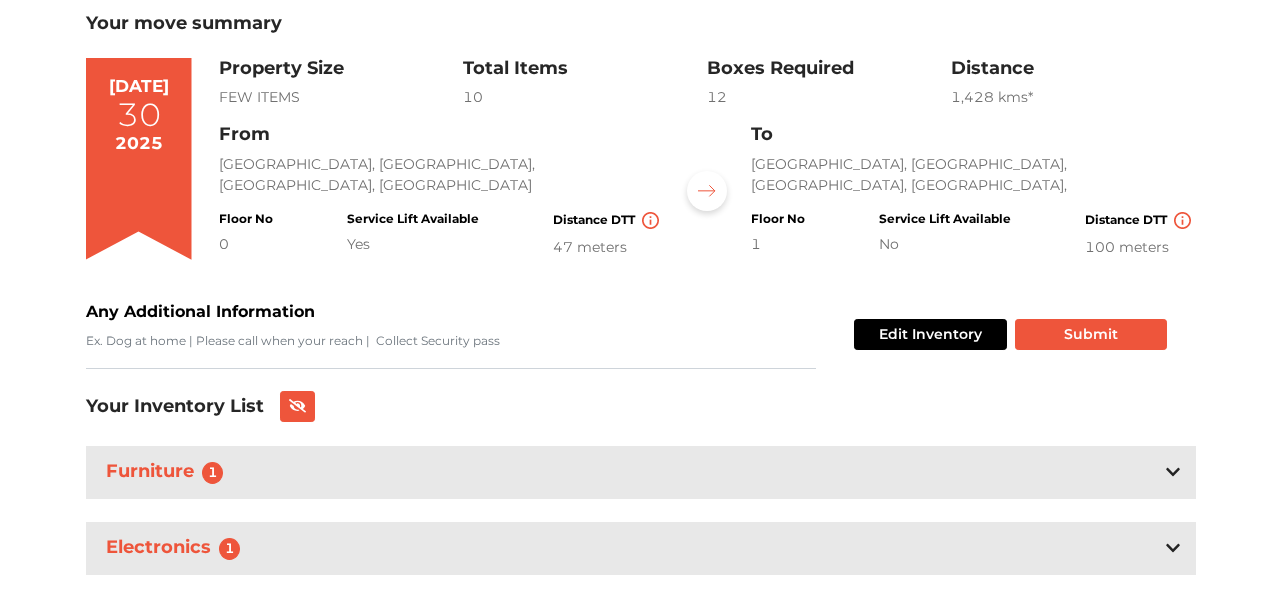 scroll, scrollTop: 181, scrollLeft: 0, axis: vertical 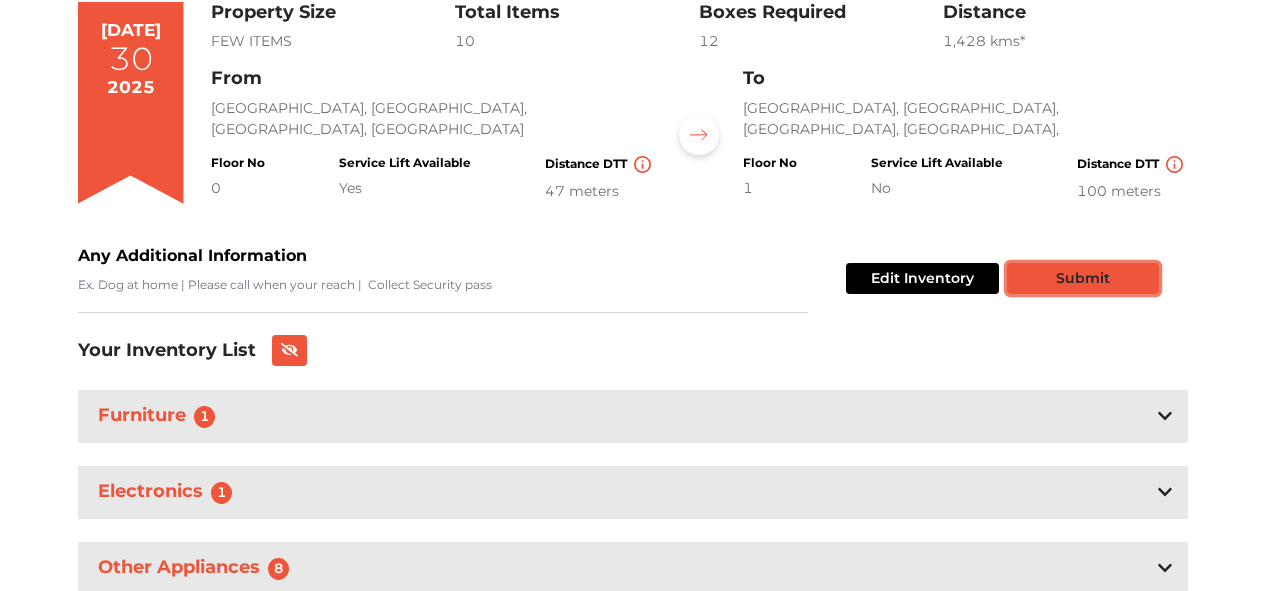 click on "Submit" at bounding box center [1083, 278] 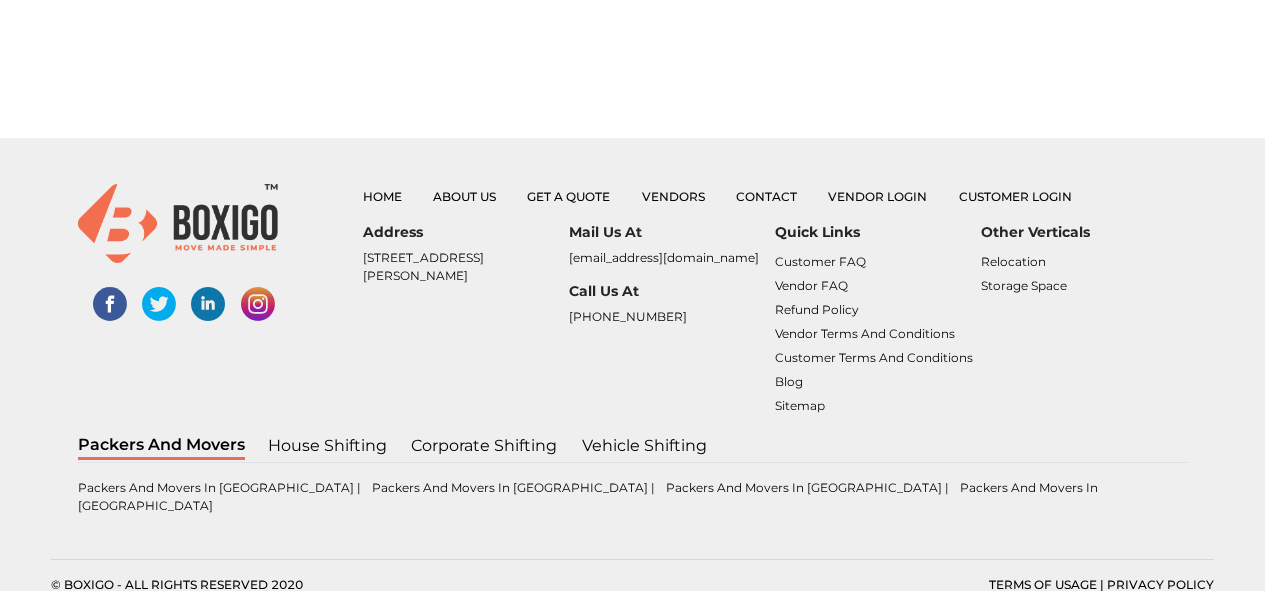 scroll, scrollTop: 0, scrollLeft: 0, axis: both 